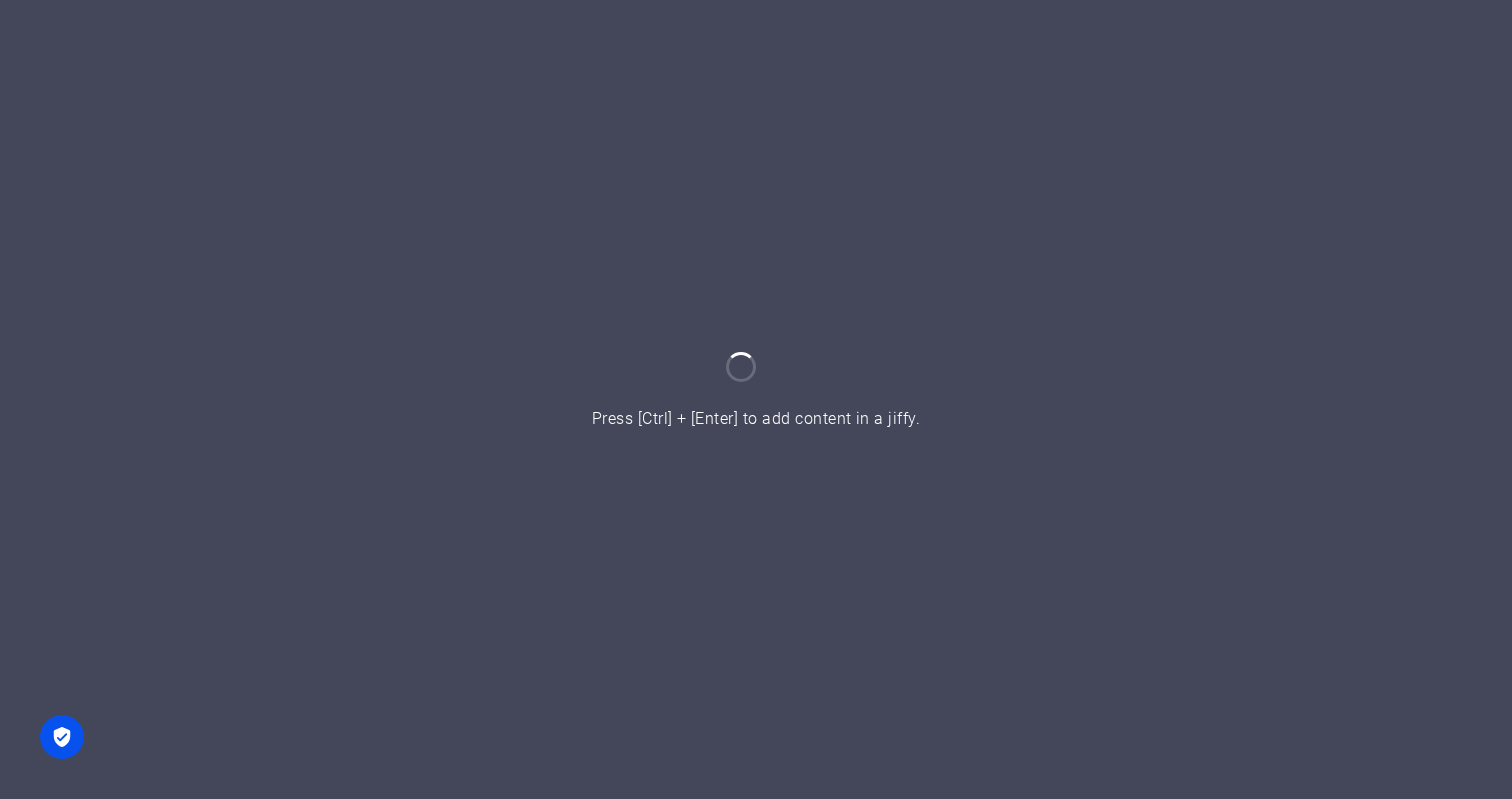 scroll, scrollTop: 0, scrollLeft: 0, axis: both 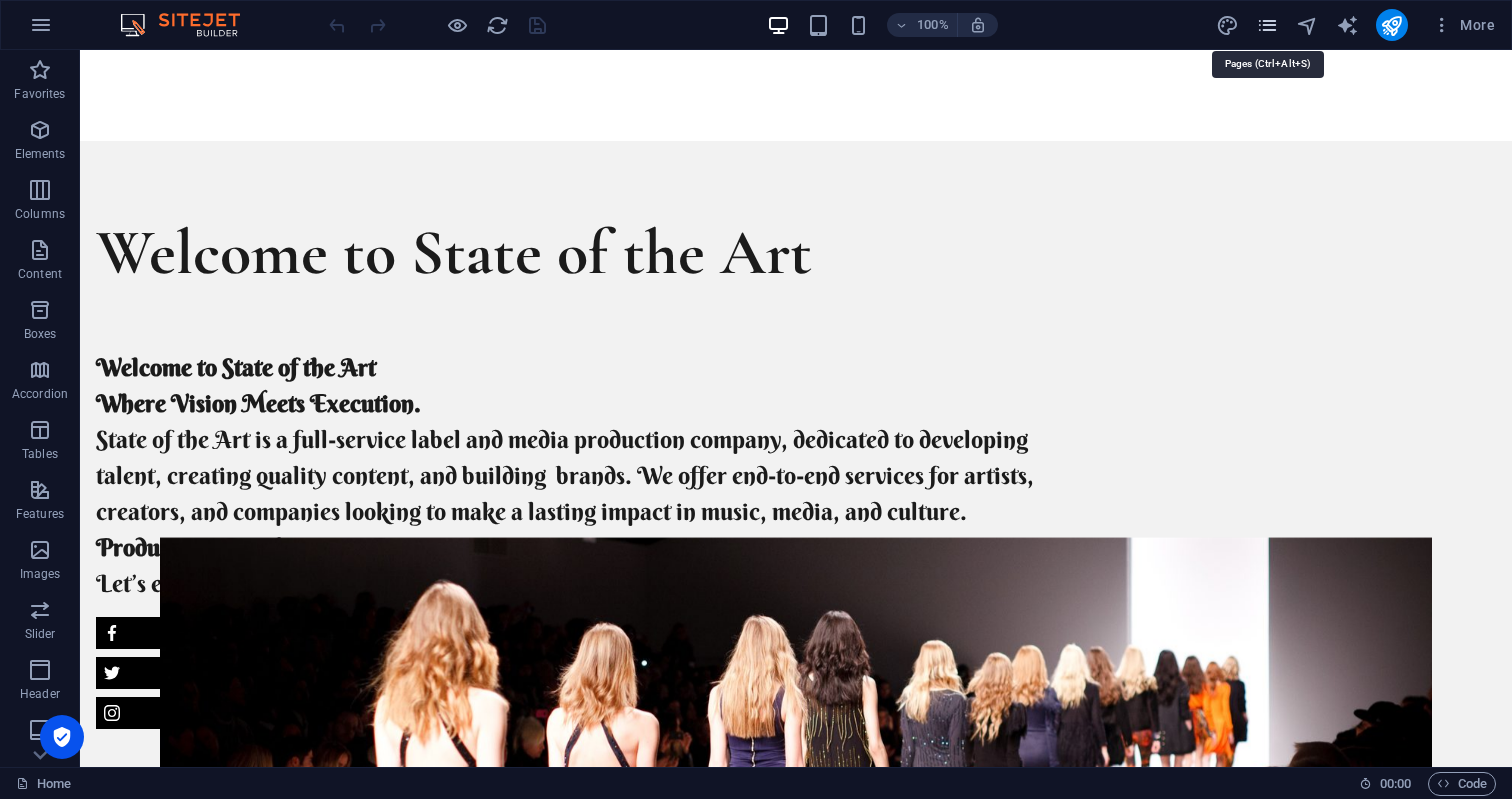 click at bounding box center (1267, 25) 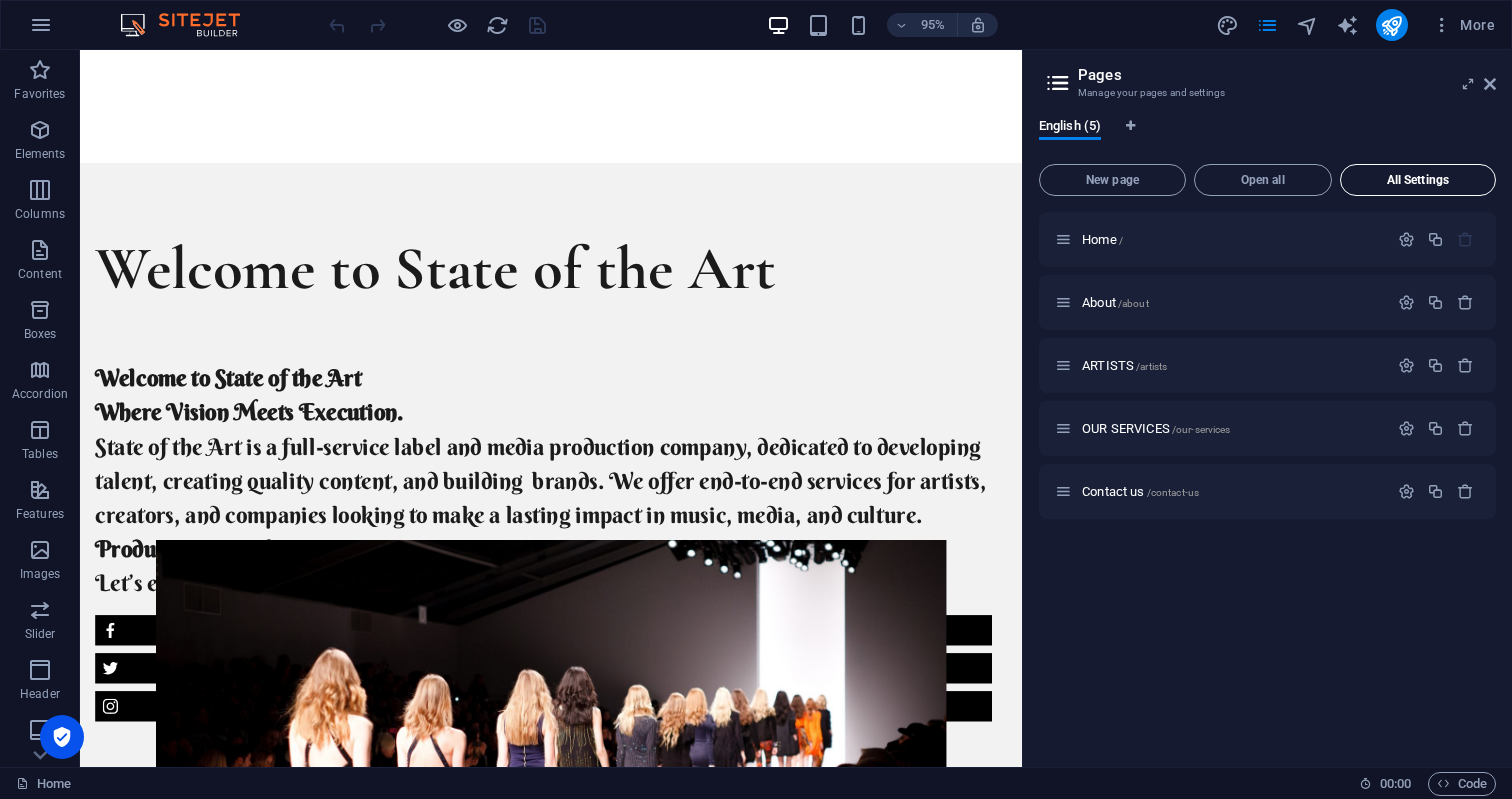 click on "All Settings" at bounding box center (1418, 180) 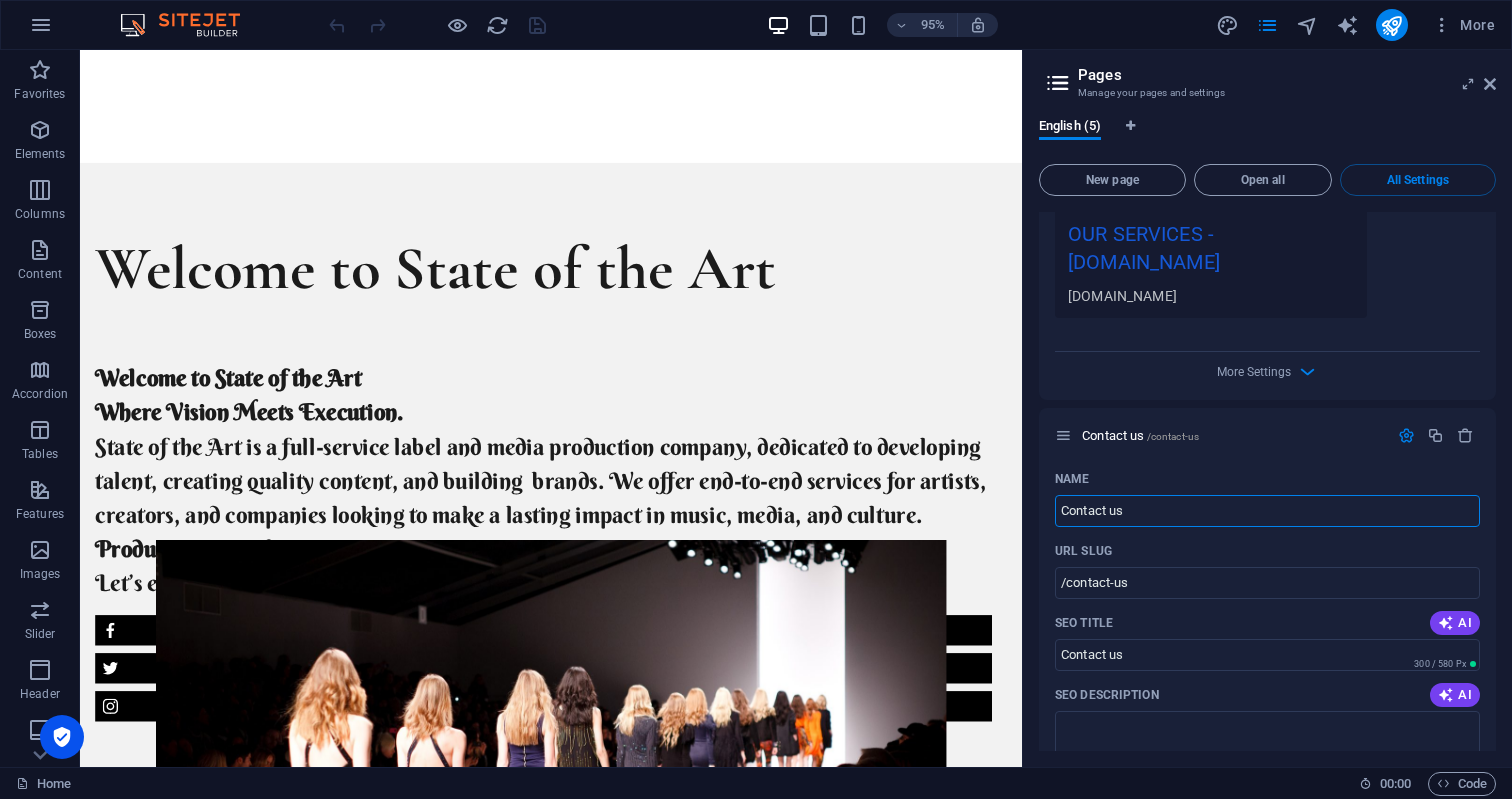 scroll, scrollTop: 2862, scrollLeft: 0, axis: vertical 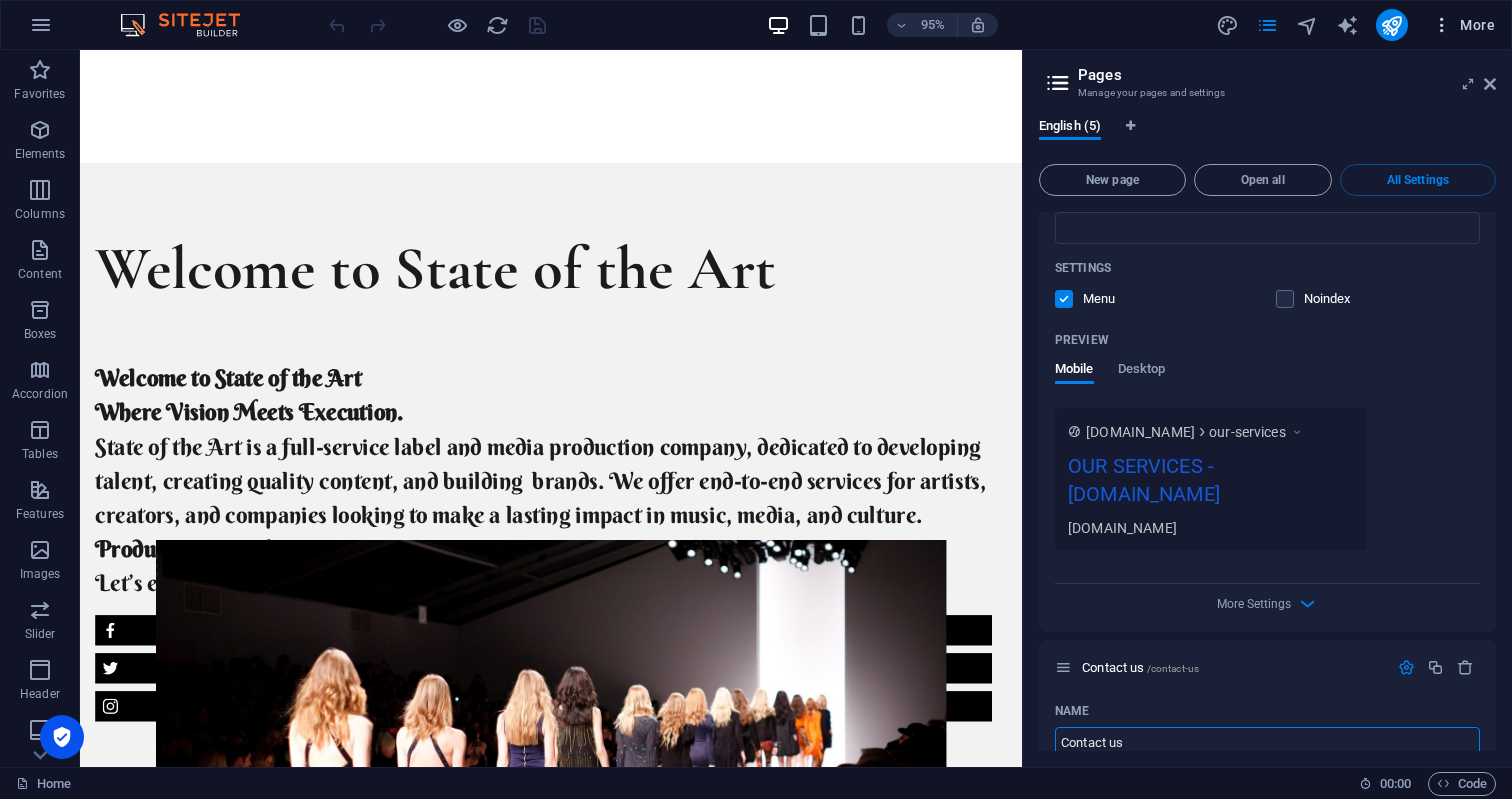 click at bounding box center [1442, 25] 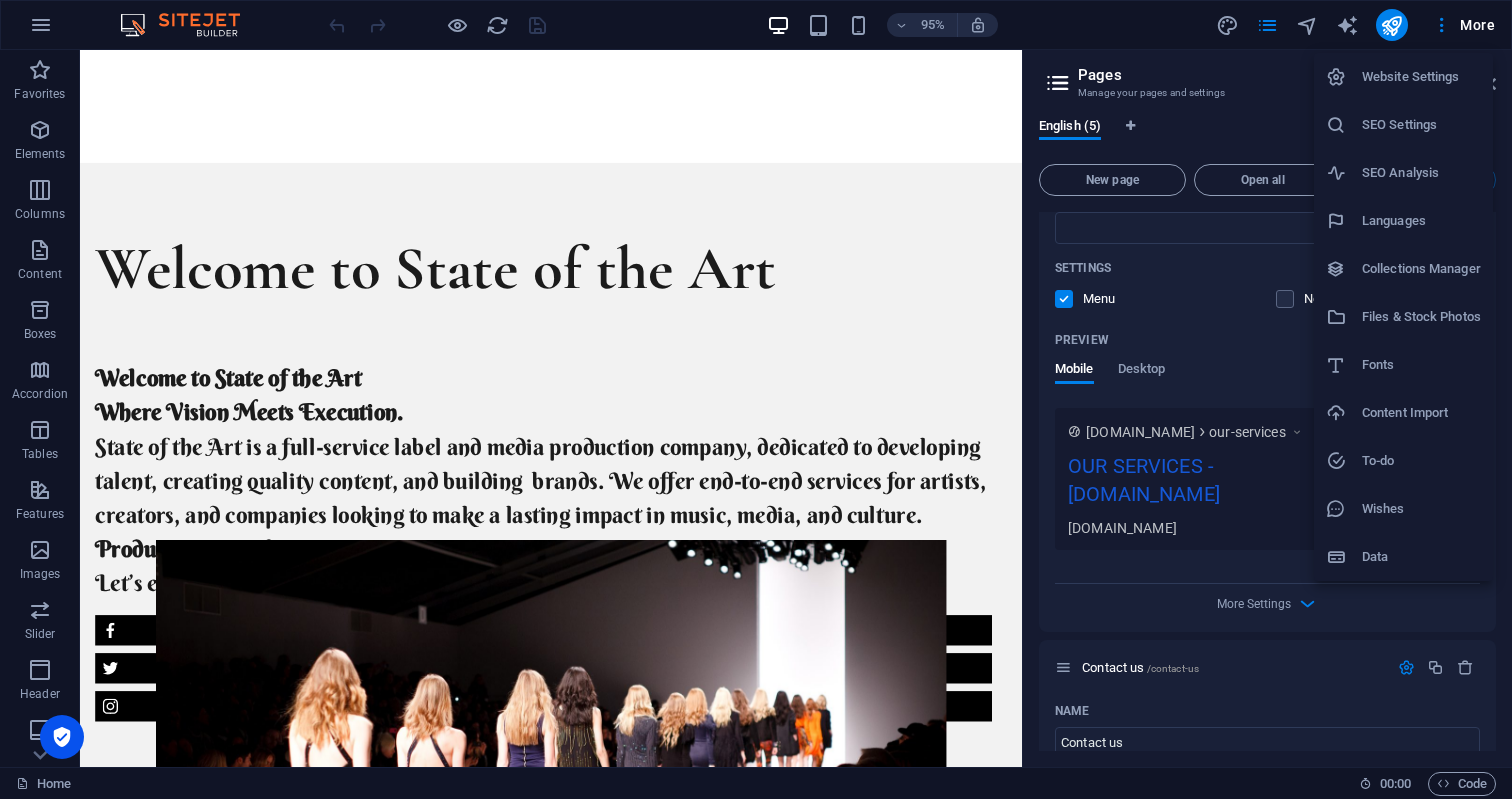 click on "Website Settings" at bounding box center [1403, 77] 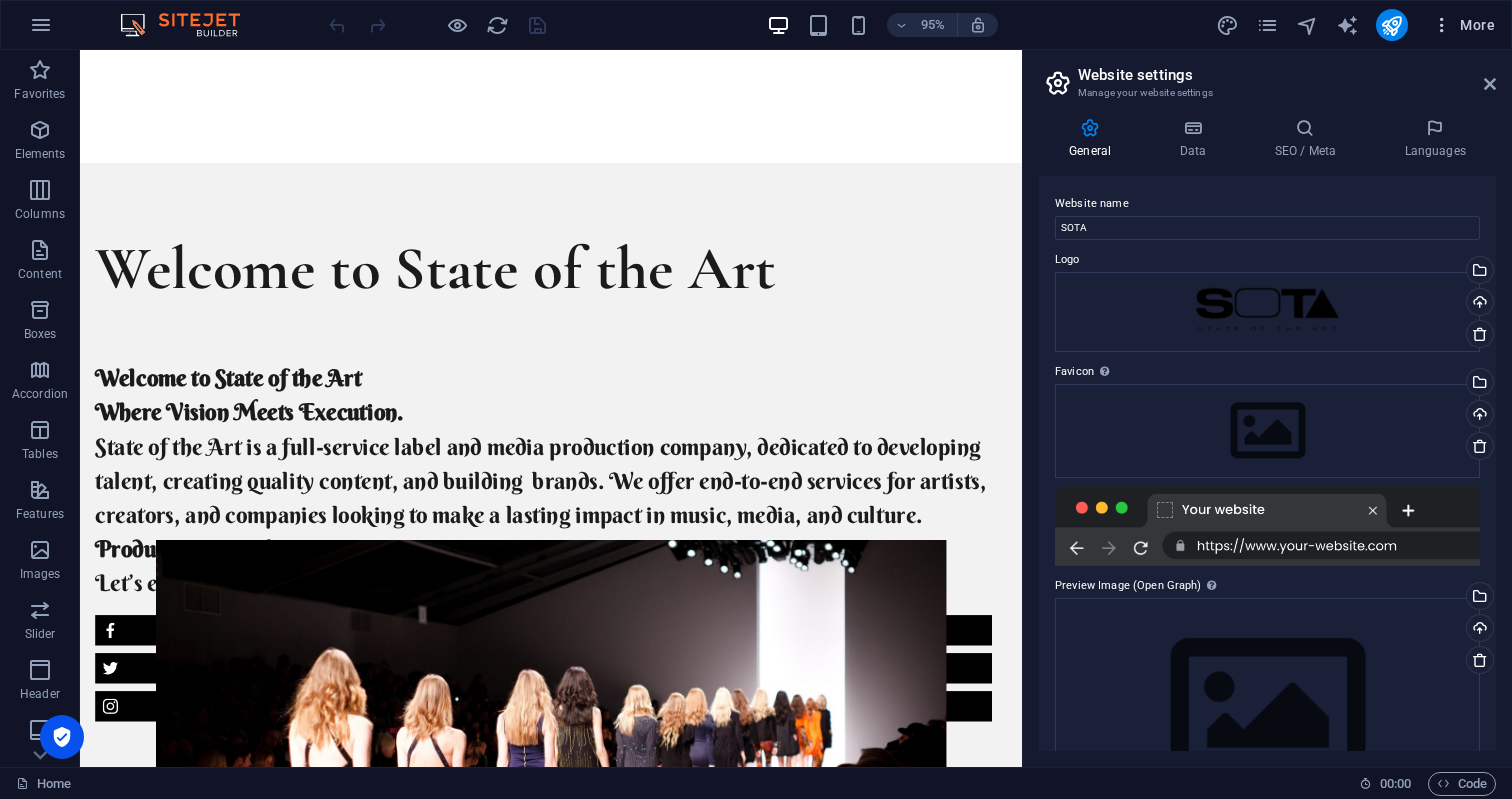 click on "More" at bounding box center (1463, 25) 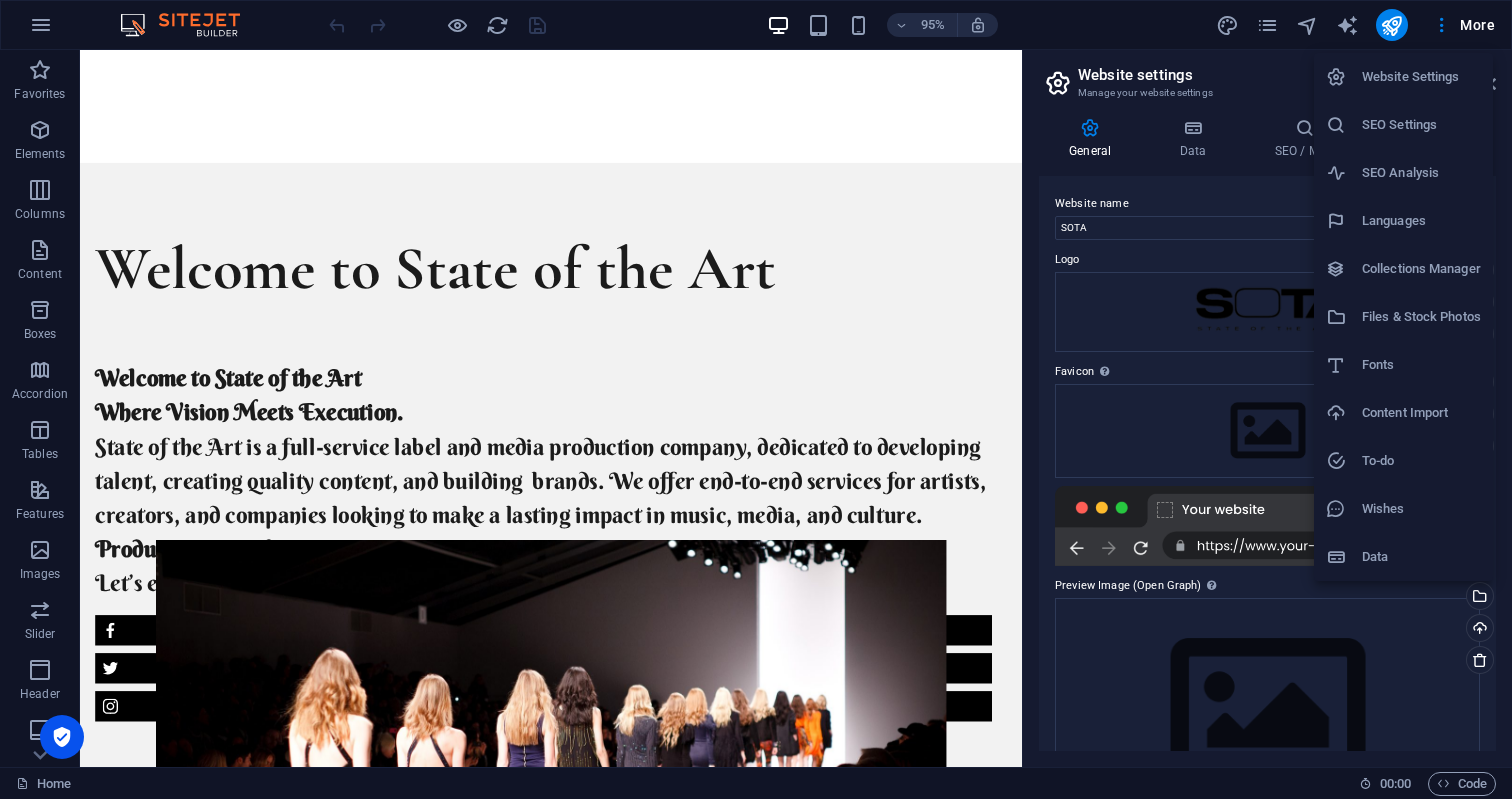 click on "Fonts" at bounding box center [1421, 365] 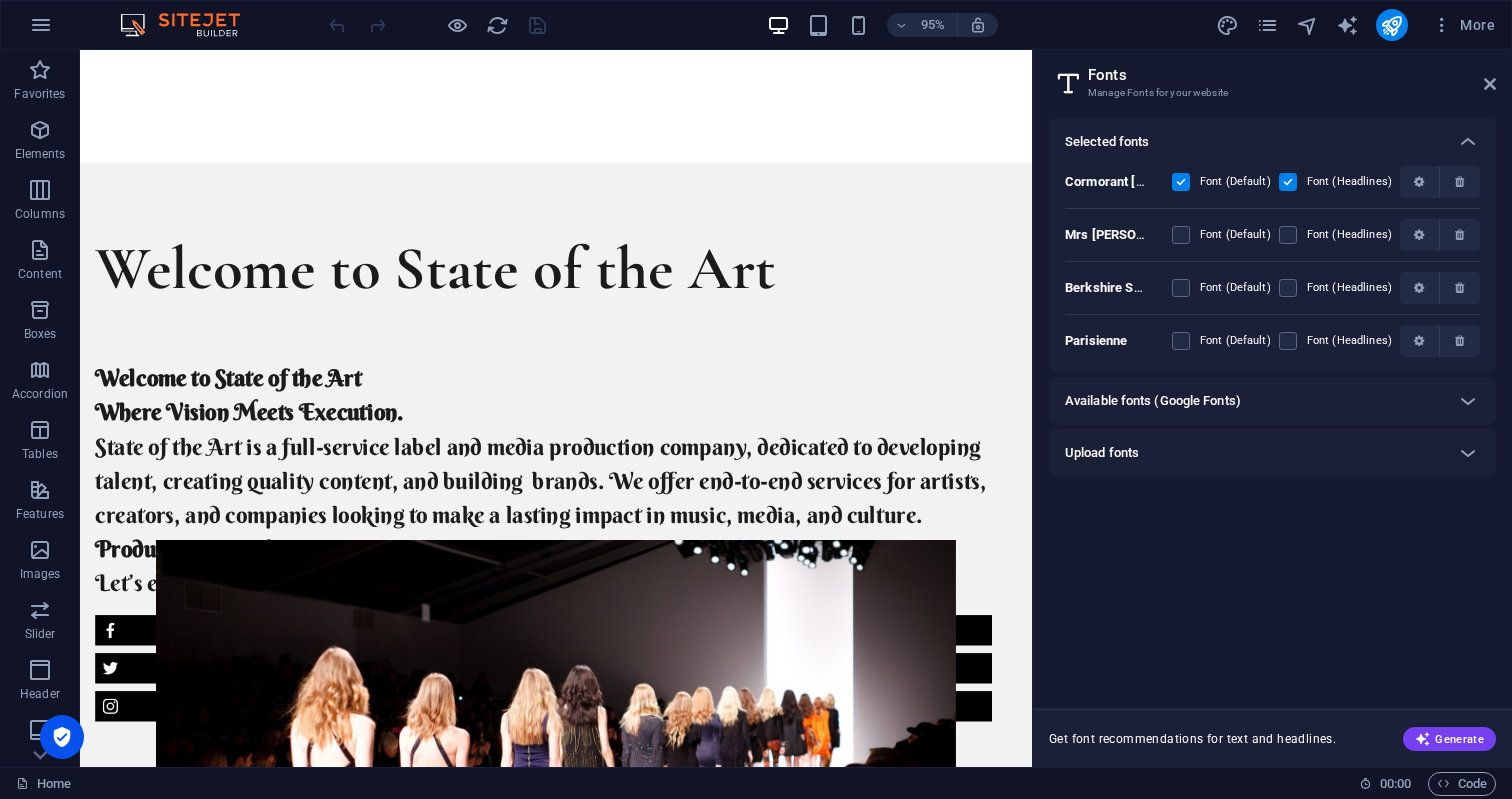 click on "Available fonts (Google Fonts)" at bounding box center [1254, 401] 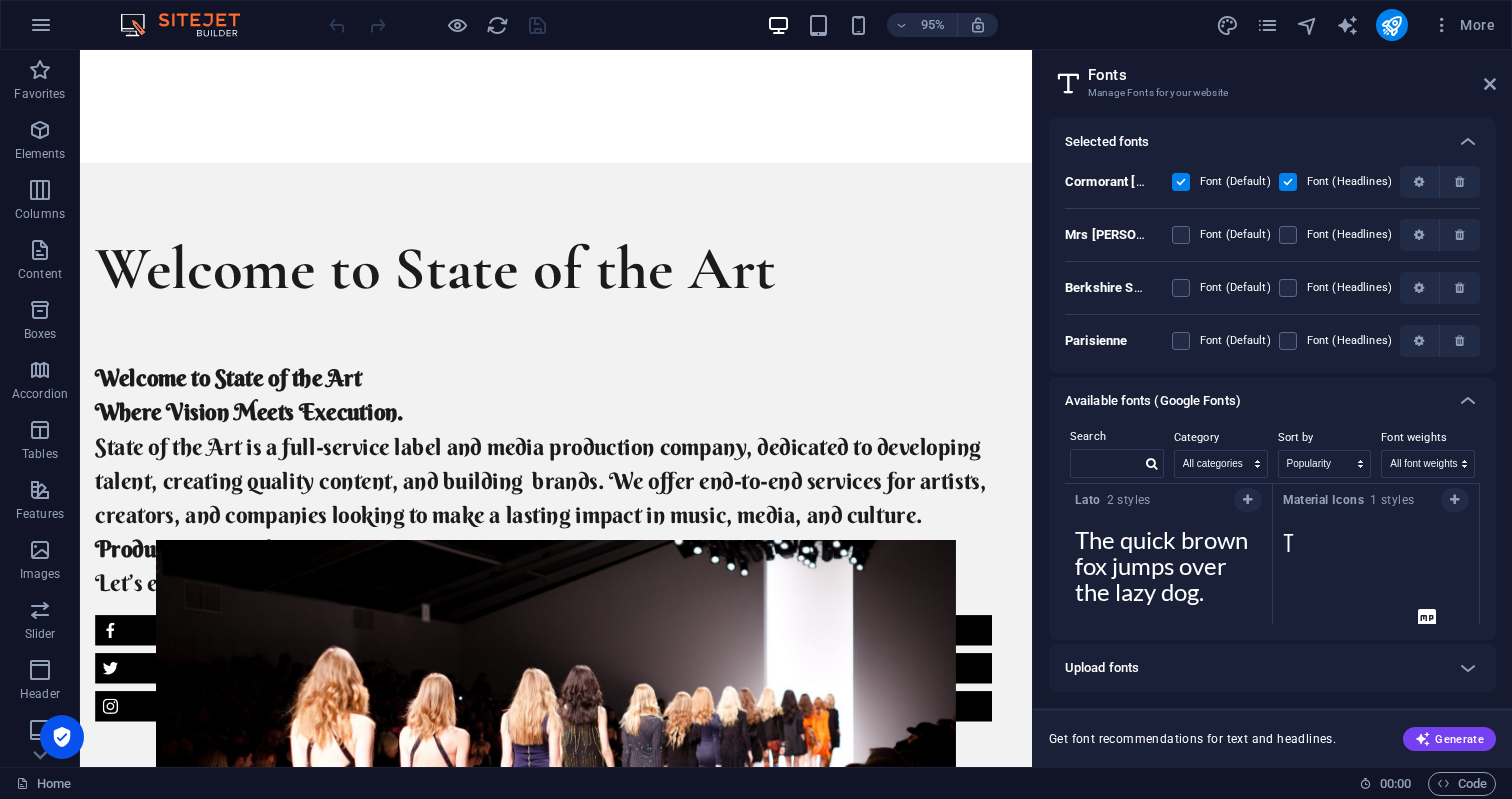 scroll, scrollTop: 475, scrollLeft: 0, axis: vertical 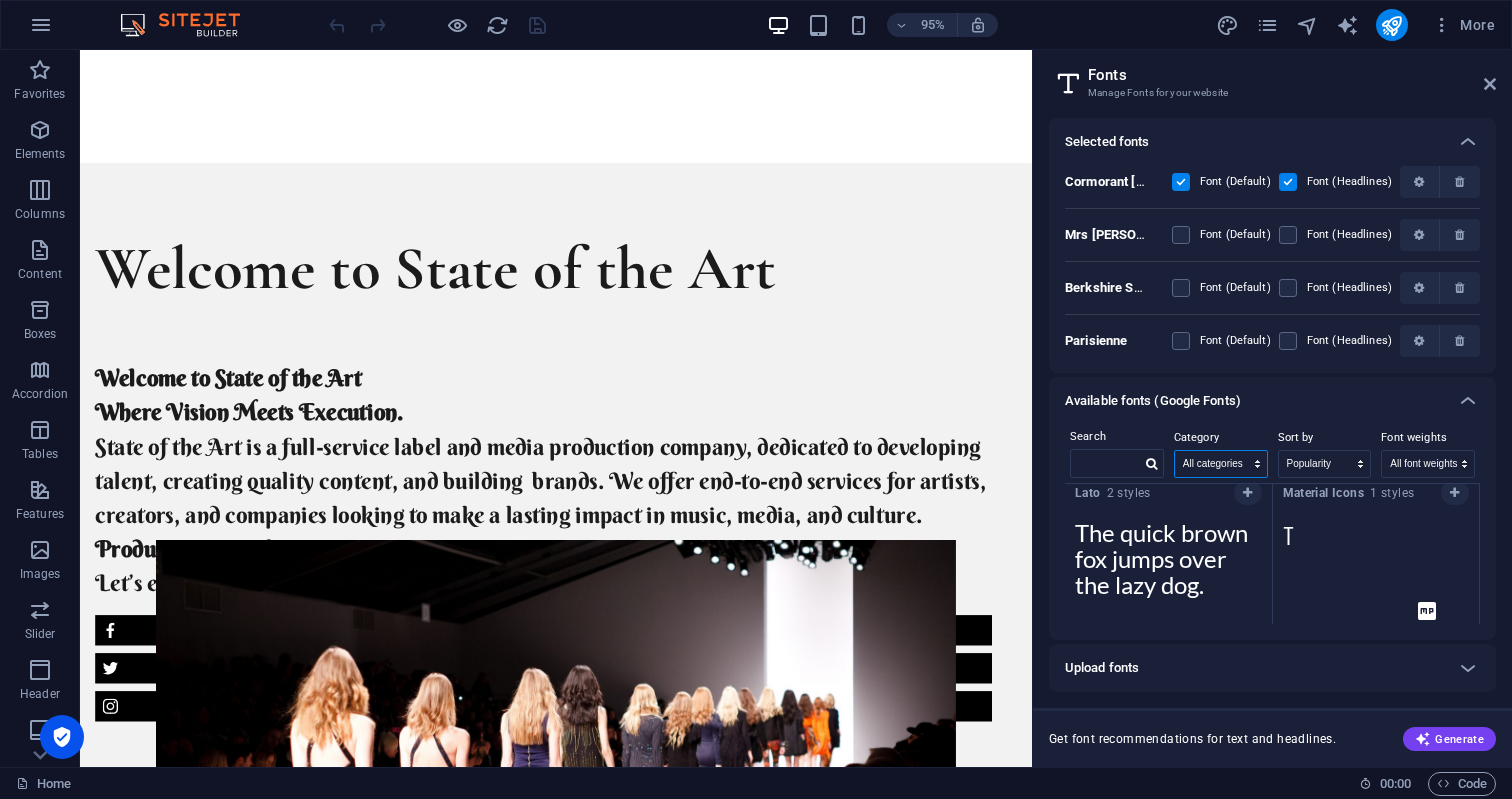 click on "All categories serif display monospace sans-serif handwriting" at bounding box center [1221, 464] 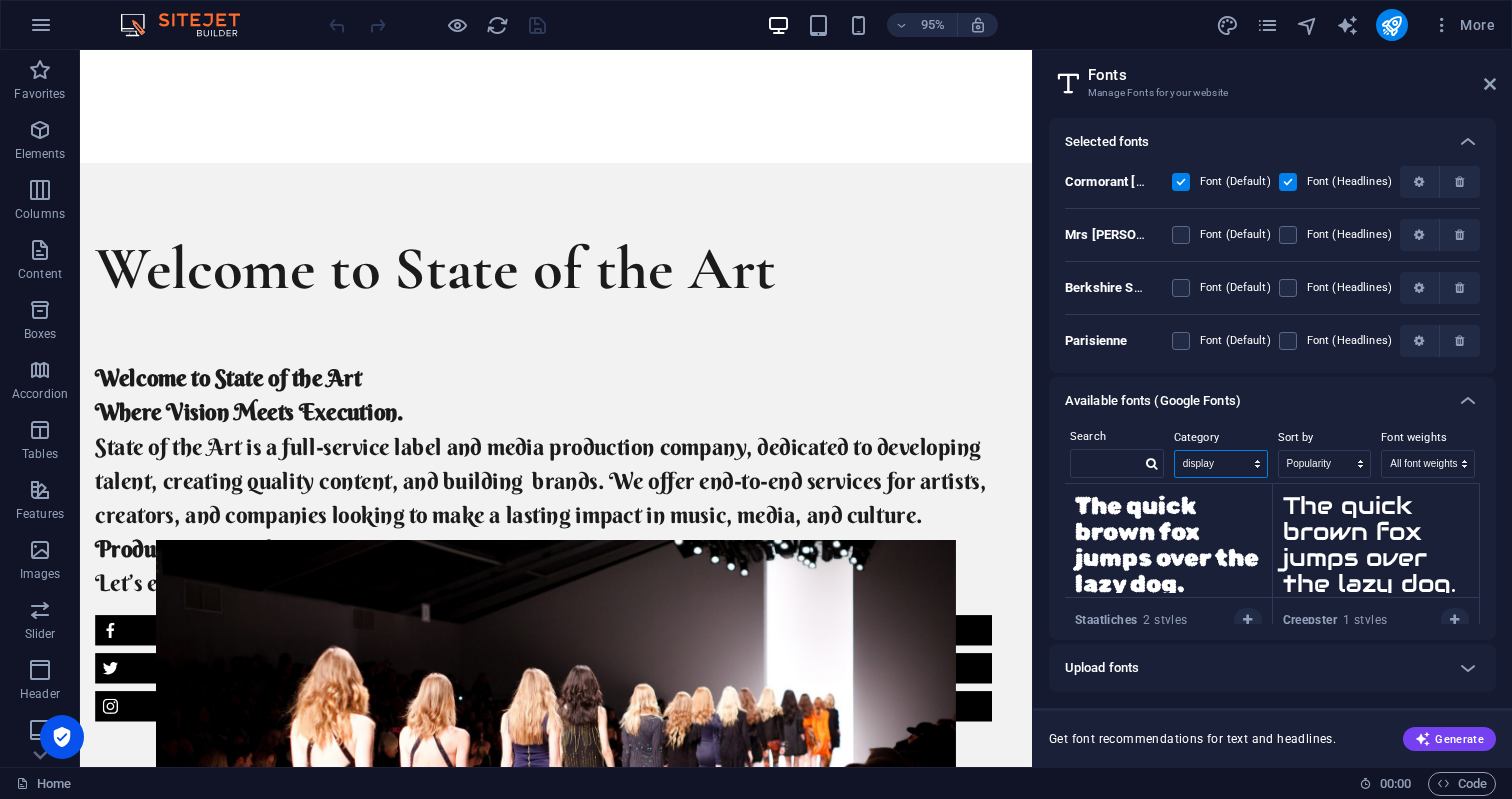 scroll, scrollTop: 2217, scrollLeft: 0, axis: vertical 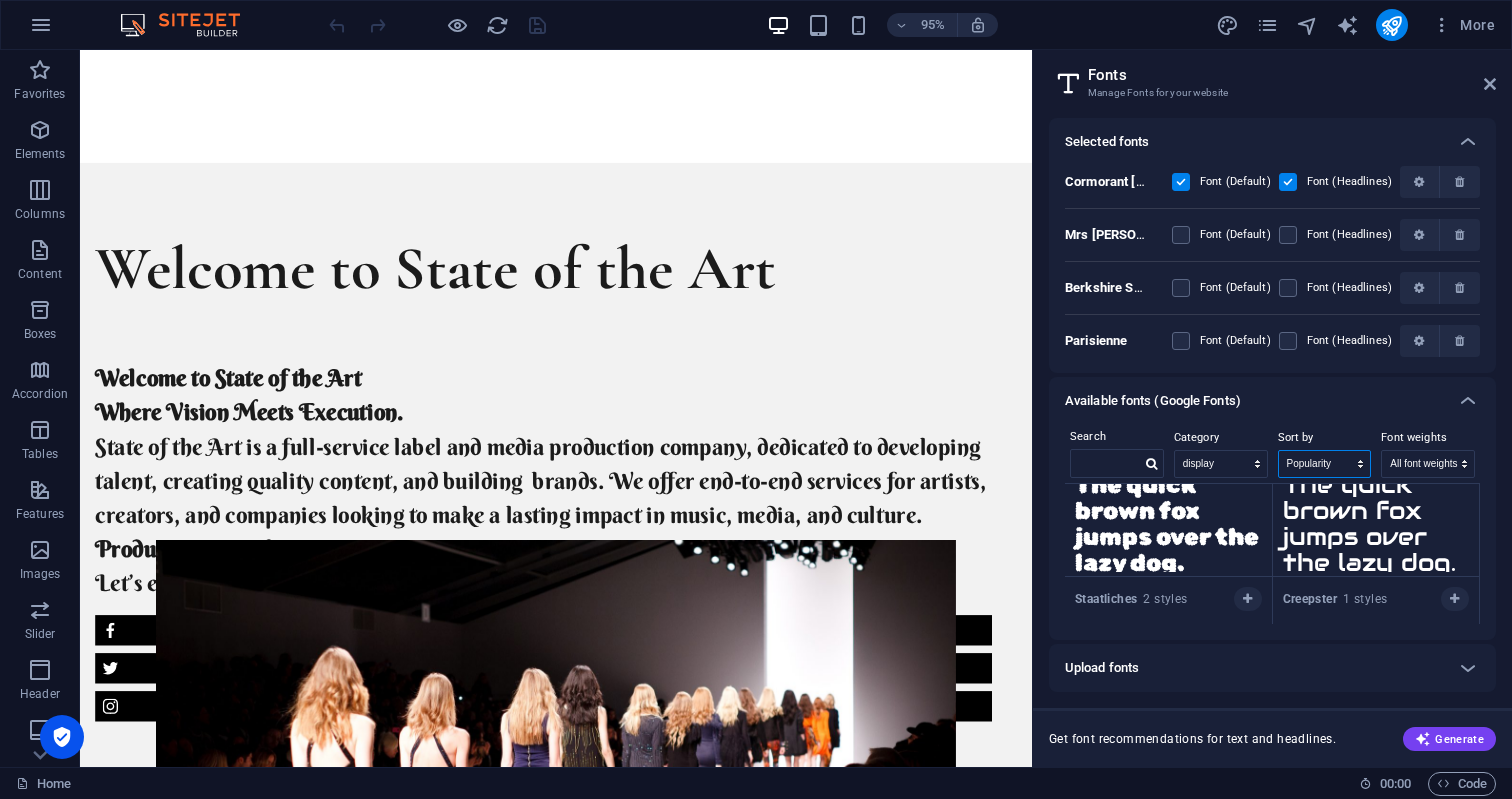 click on "Name Category Popularity" at bounding box center [1325, 464] 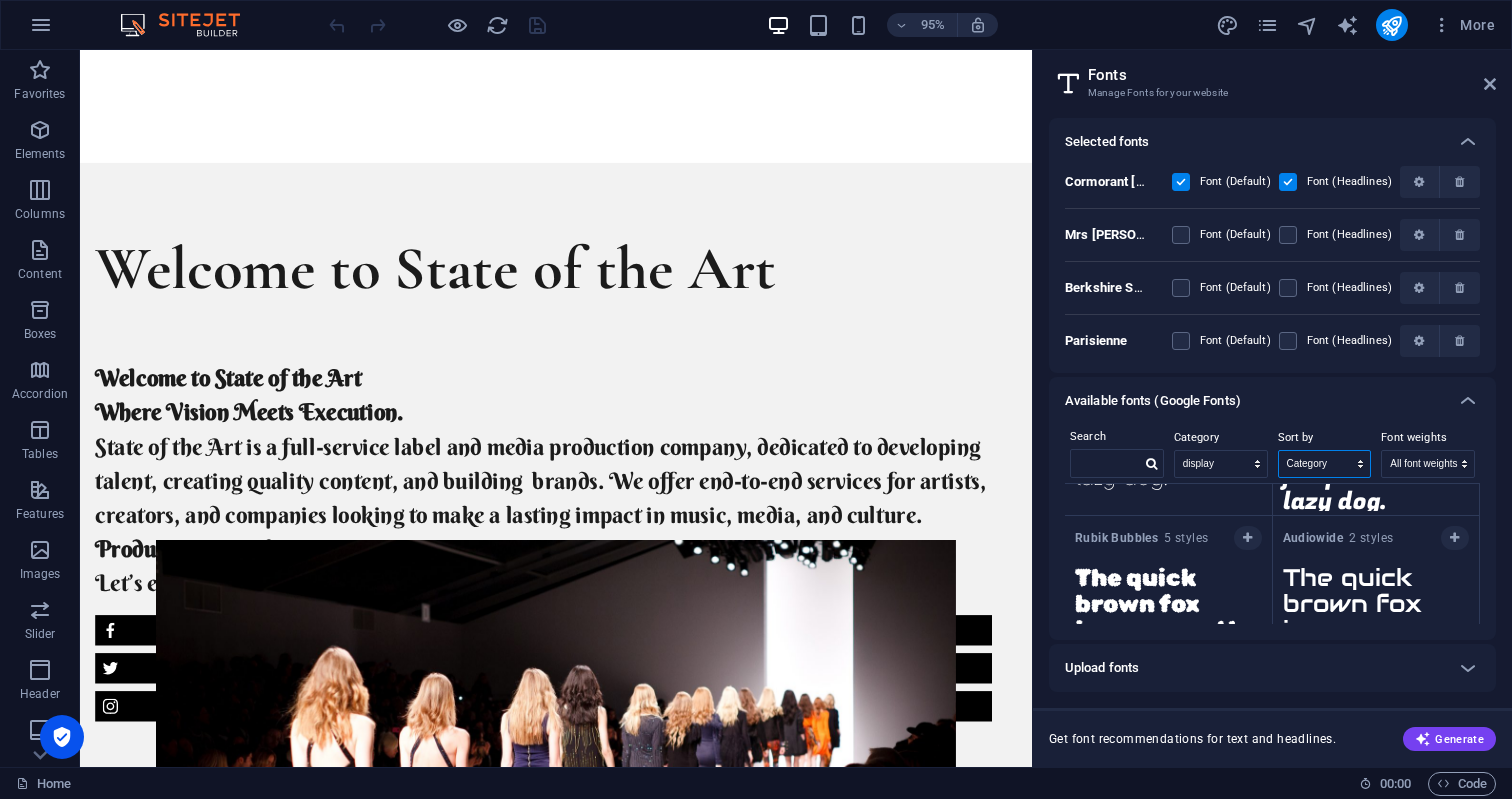 scroll, scrollTop: 2129, scrollLeft: 0, axis: vertical 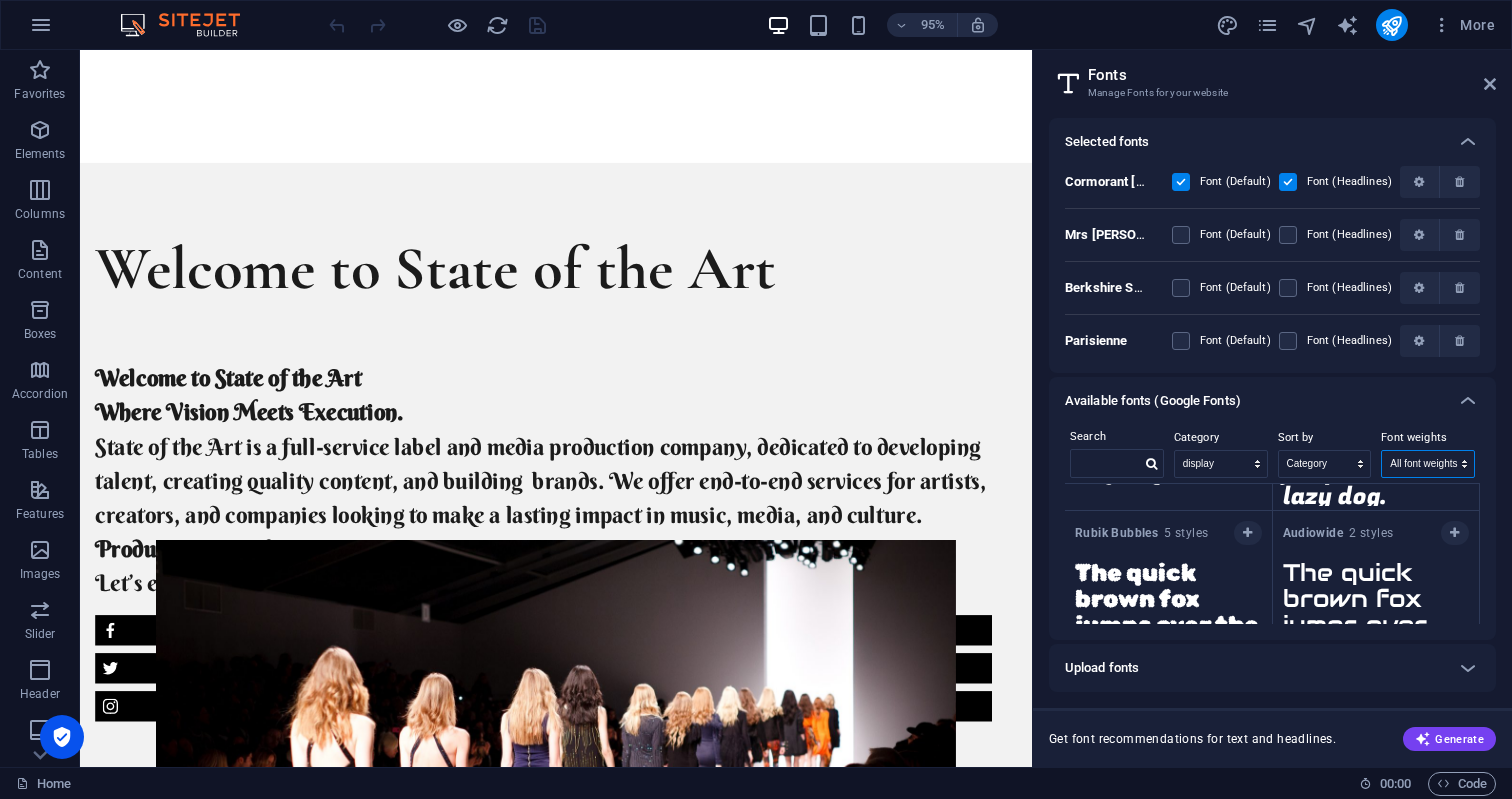 click on "All font weights 100 100italic 200 200italic 300 300italic 500 500italic 600 600italic 700 700italic 800 800italic 900 900italic italic regular" at bounding box center (1428, 464) 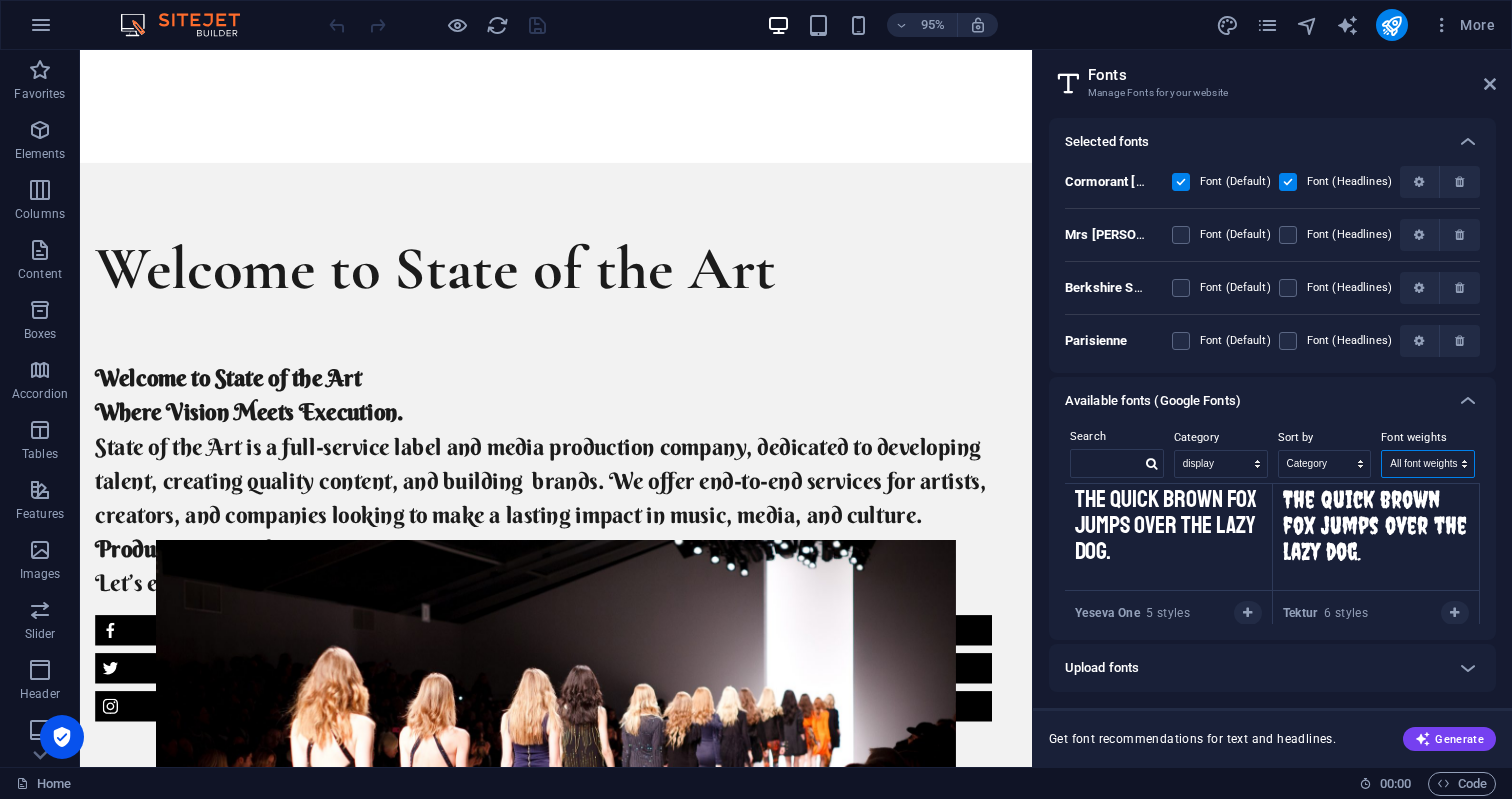scroll, scrollTop: 2359, scrollLeft: 0, axis: vertical 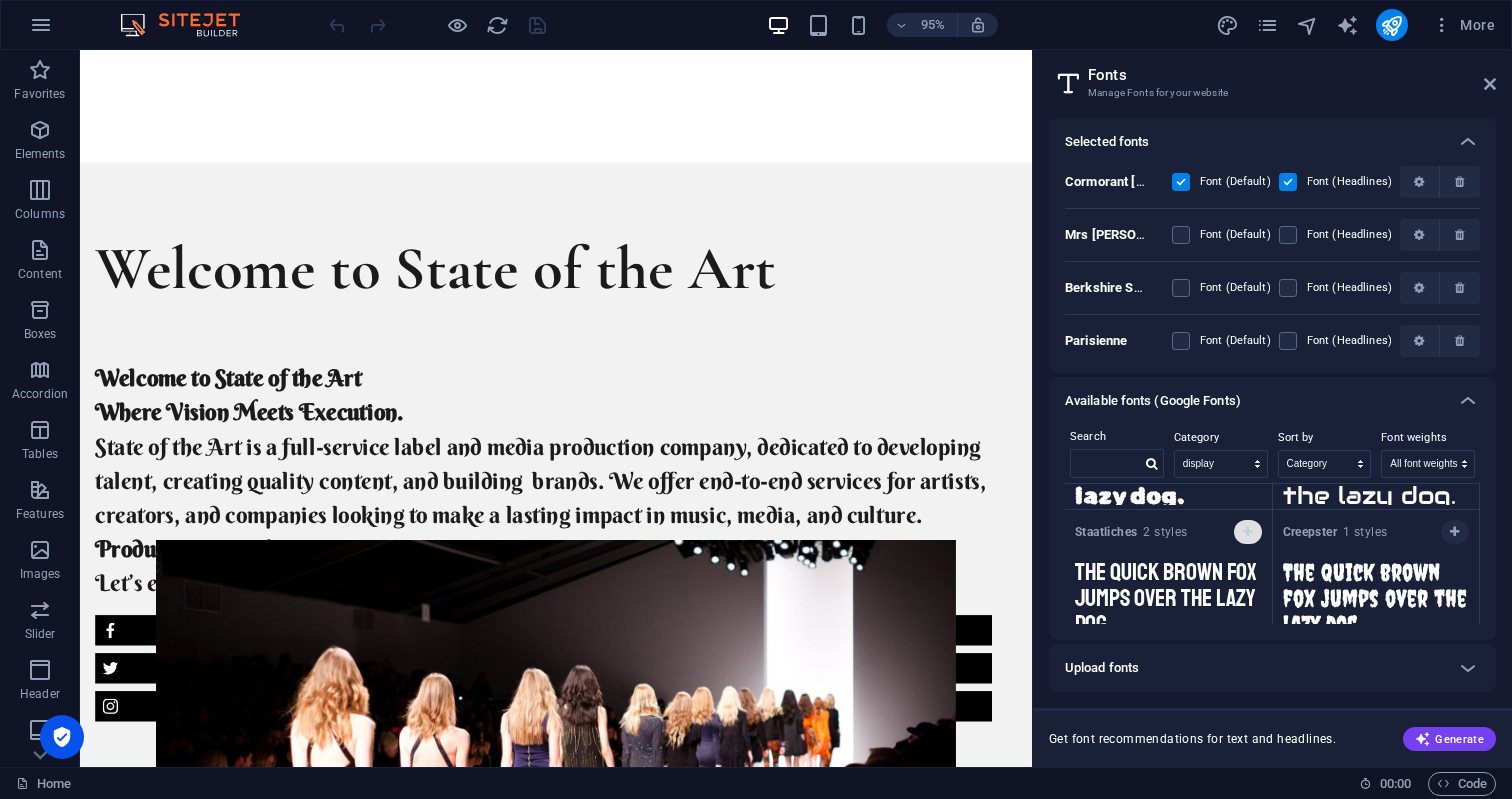 click at bounding box center [1248, 532] 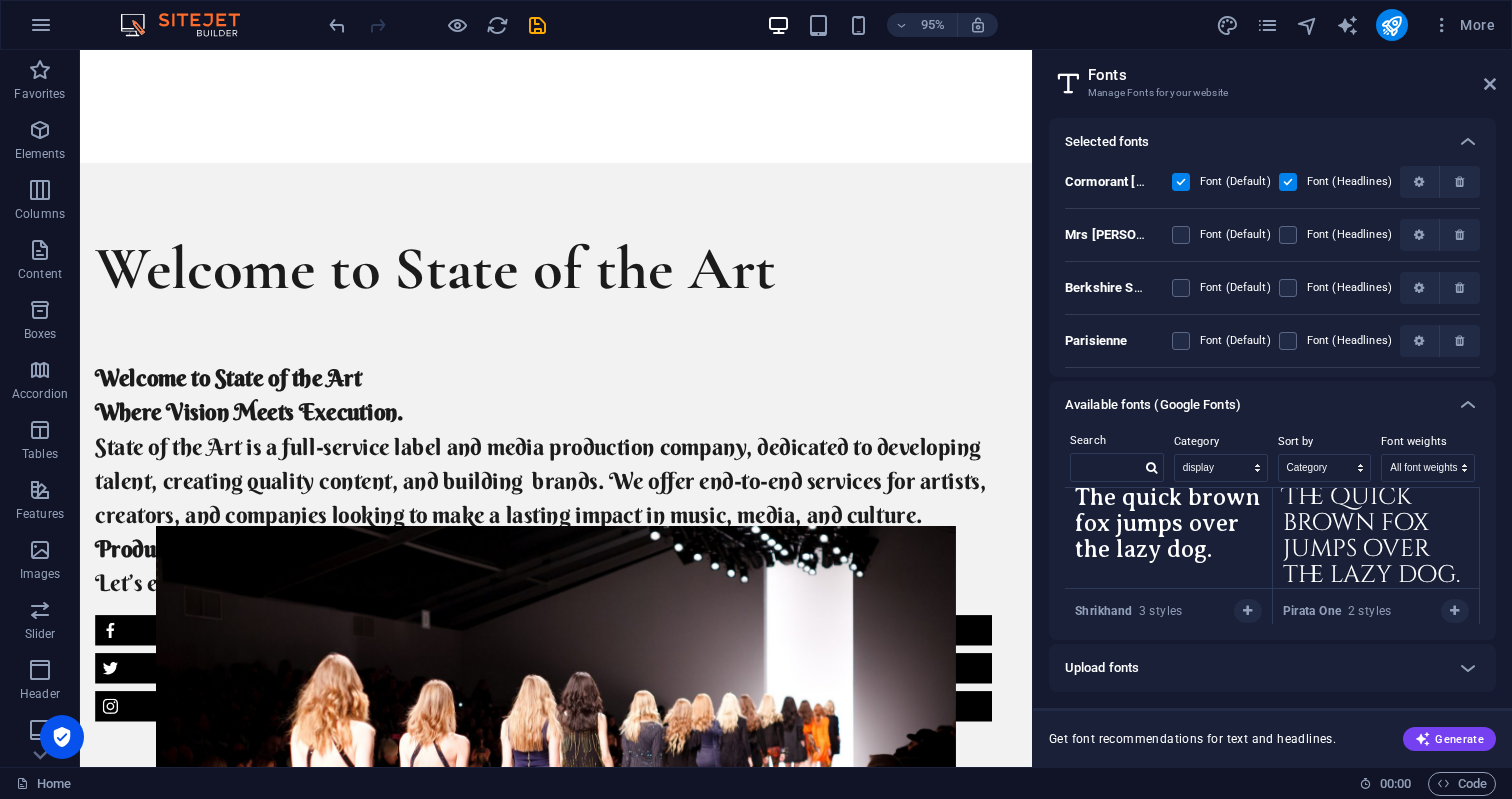 scroll, scrollTop: 3913, scrollLeft: 0, axis: vertical 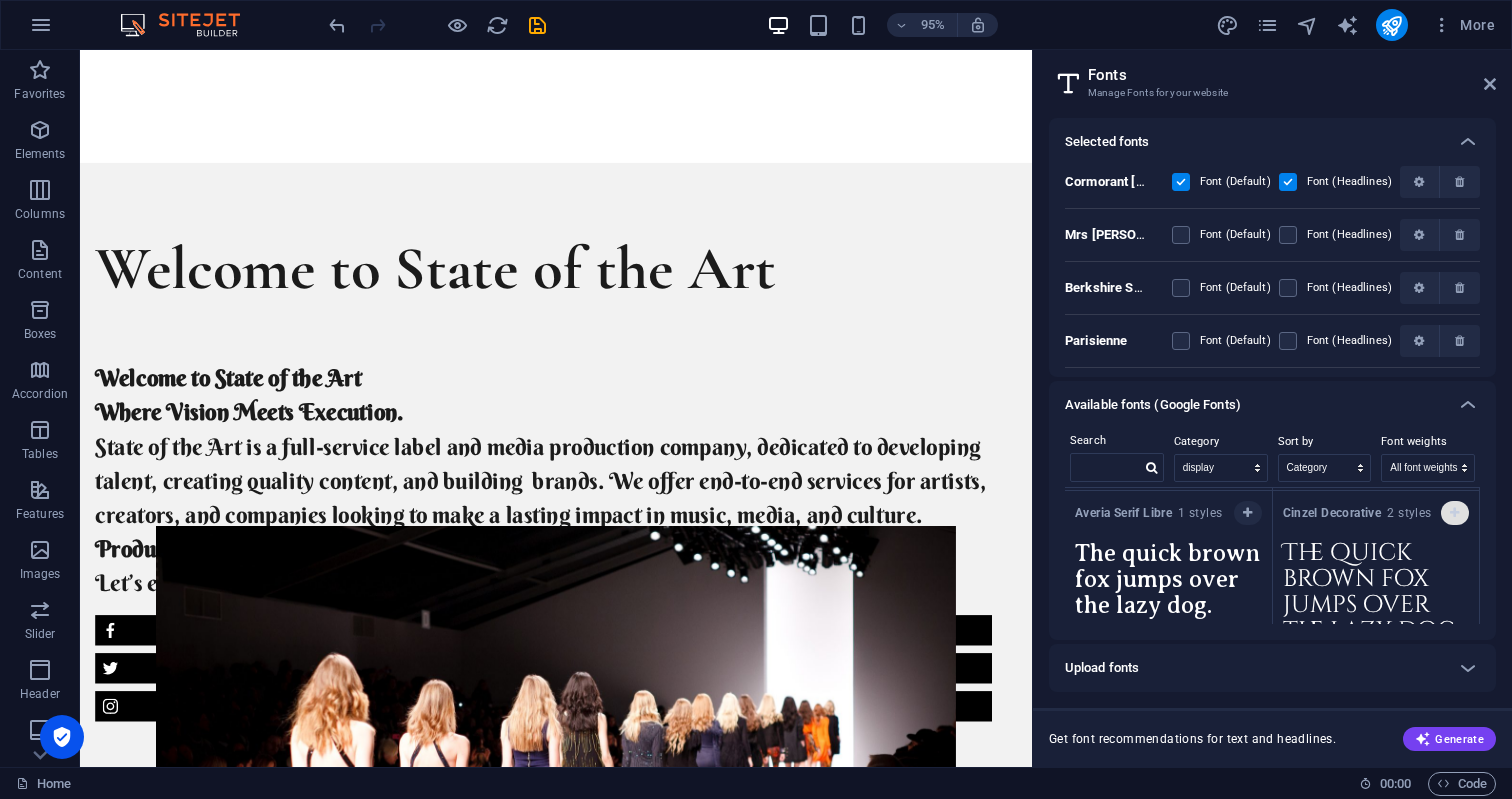 click at bounding box center [1455, 513] 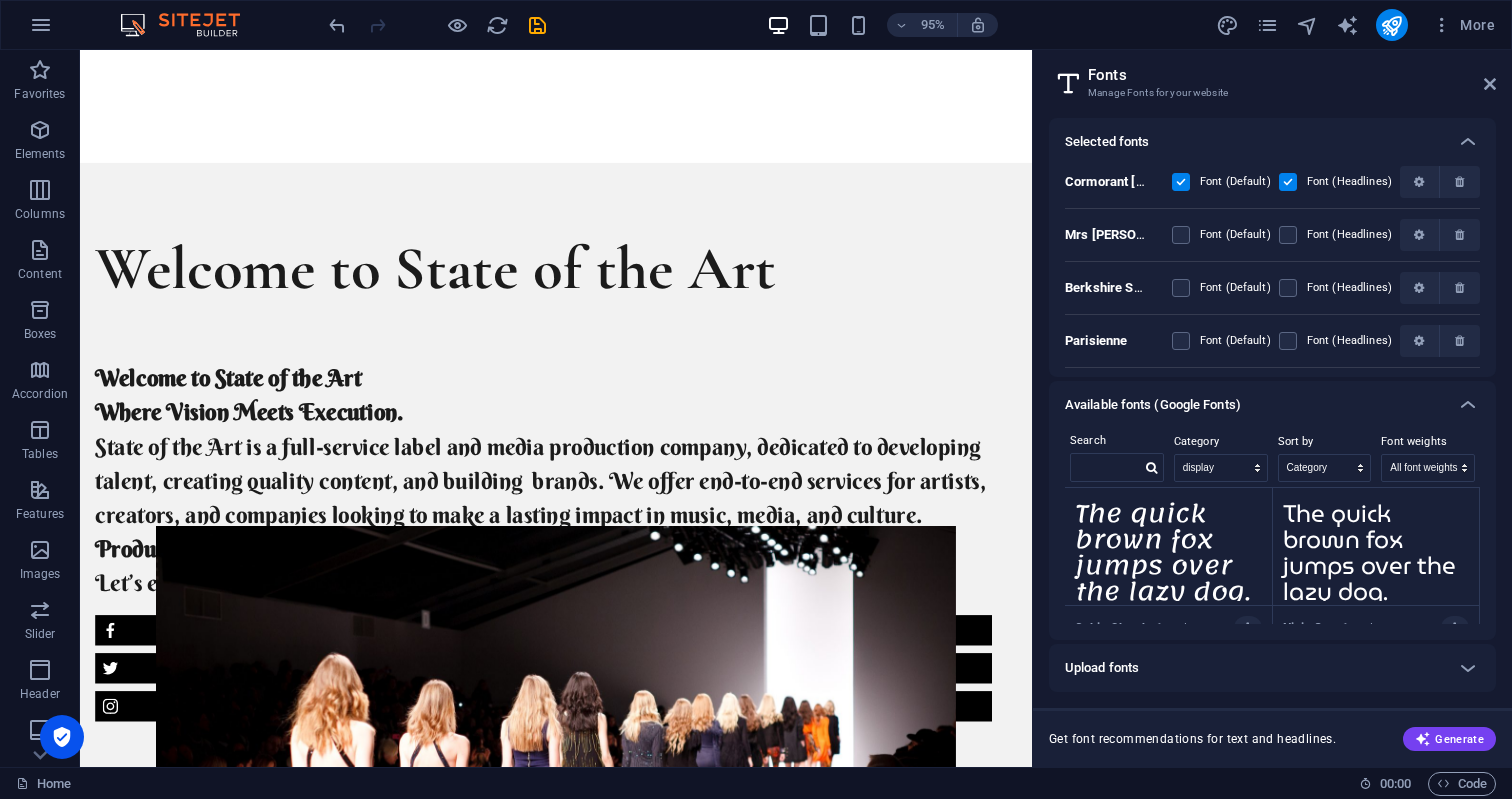 scroll, scrollTop: 4826, scrollLeft: 0, axis: vertical 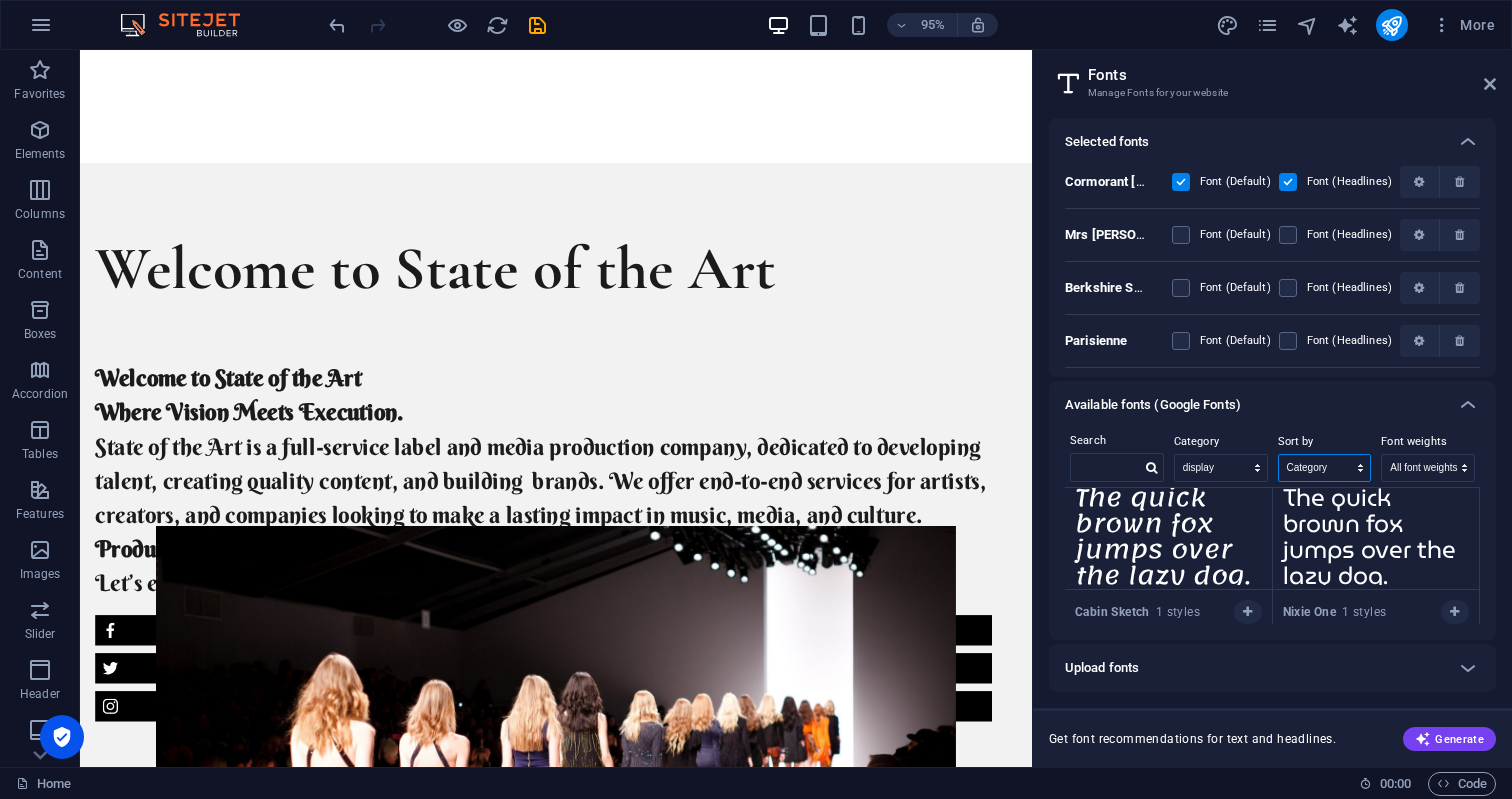 click on "Name Category Popularity" at bounding box center [1325, 468] 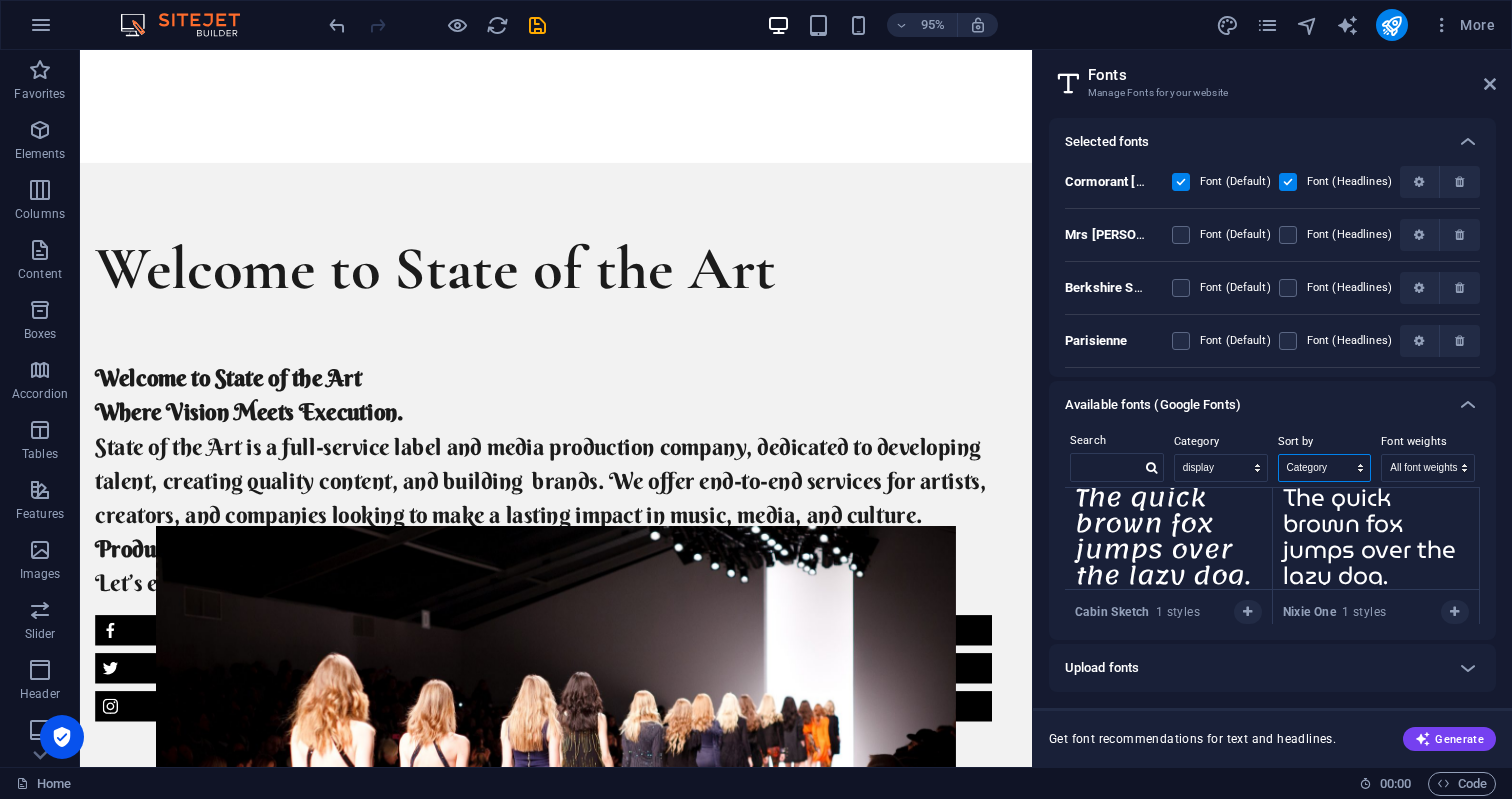 select on "popularity" 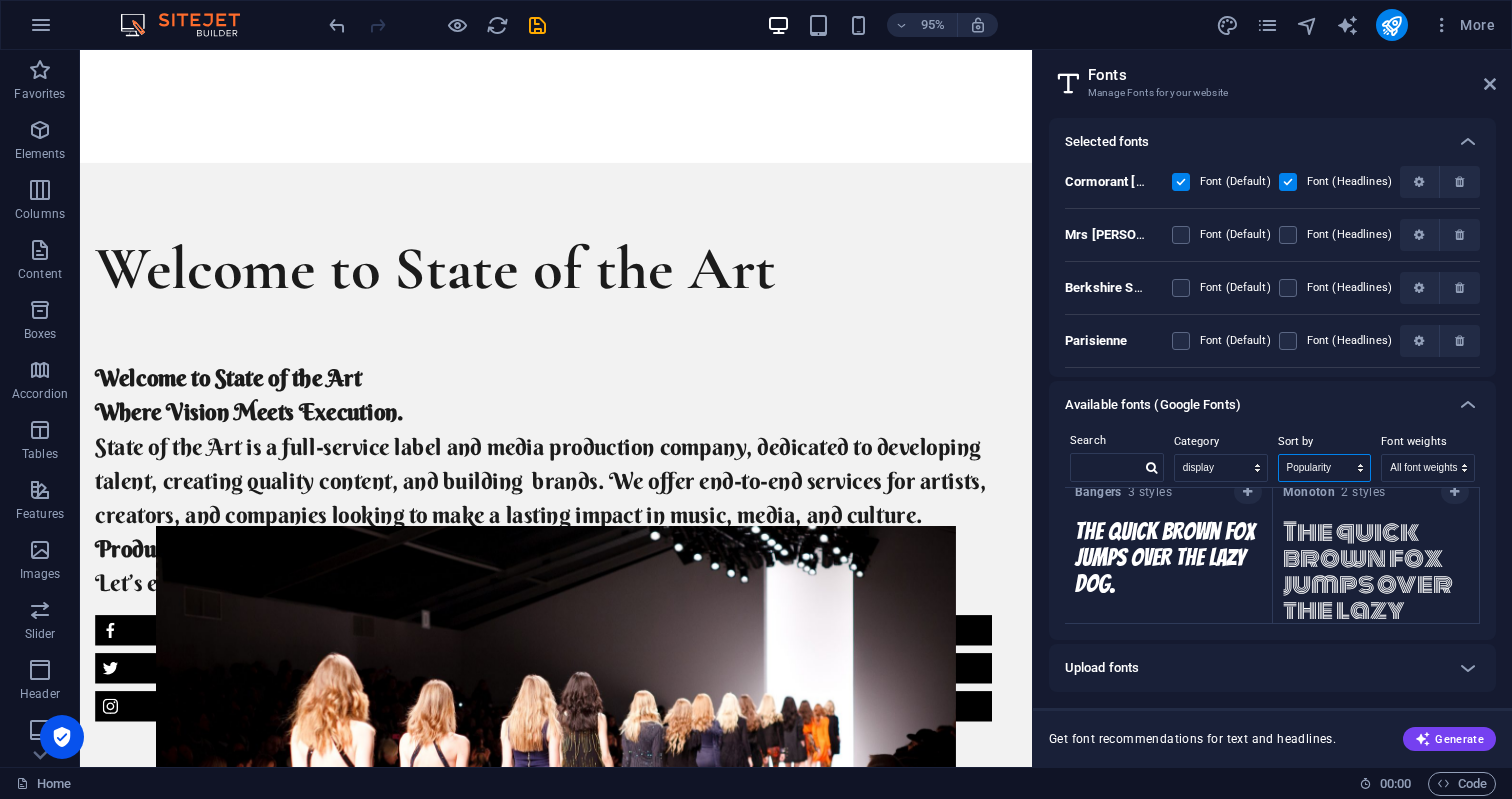scroll, scrollTop: 1365, scrollLeft: 0, axis: vertical 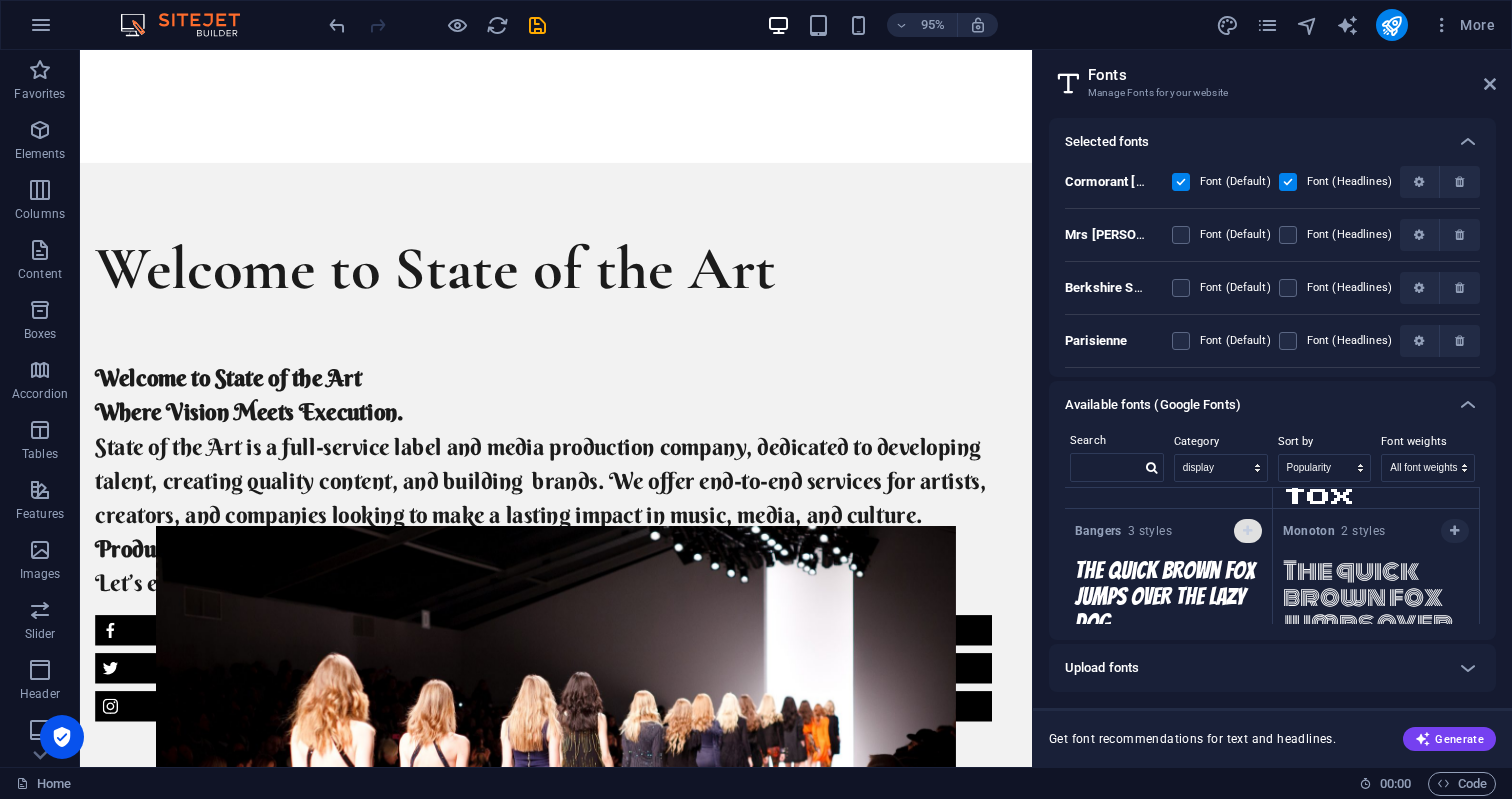 click at bounding box center [1247, 531] 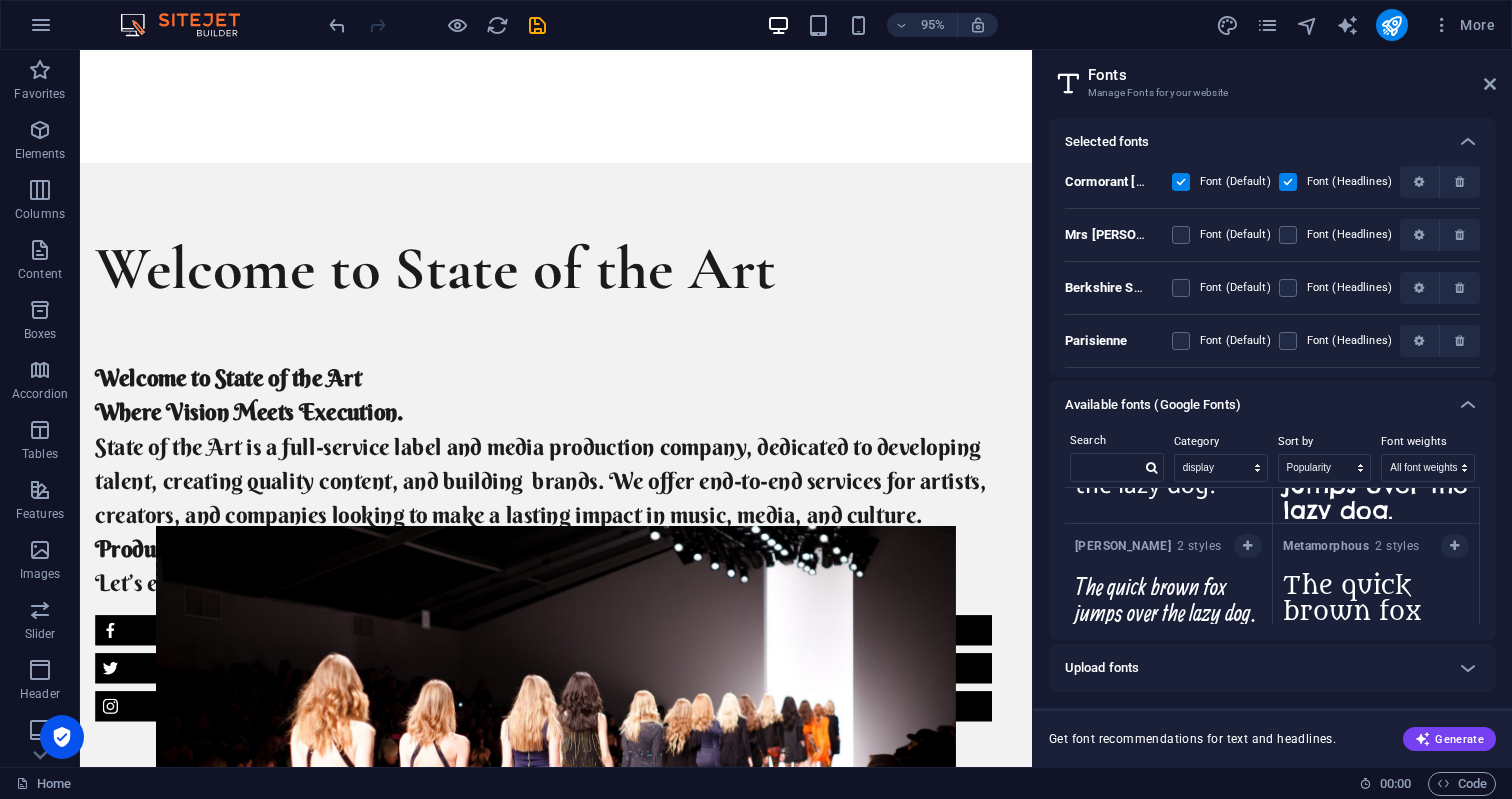 scroll, scrollTop: 10454, scrollLeft: 0, axis: vertical 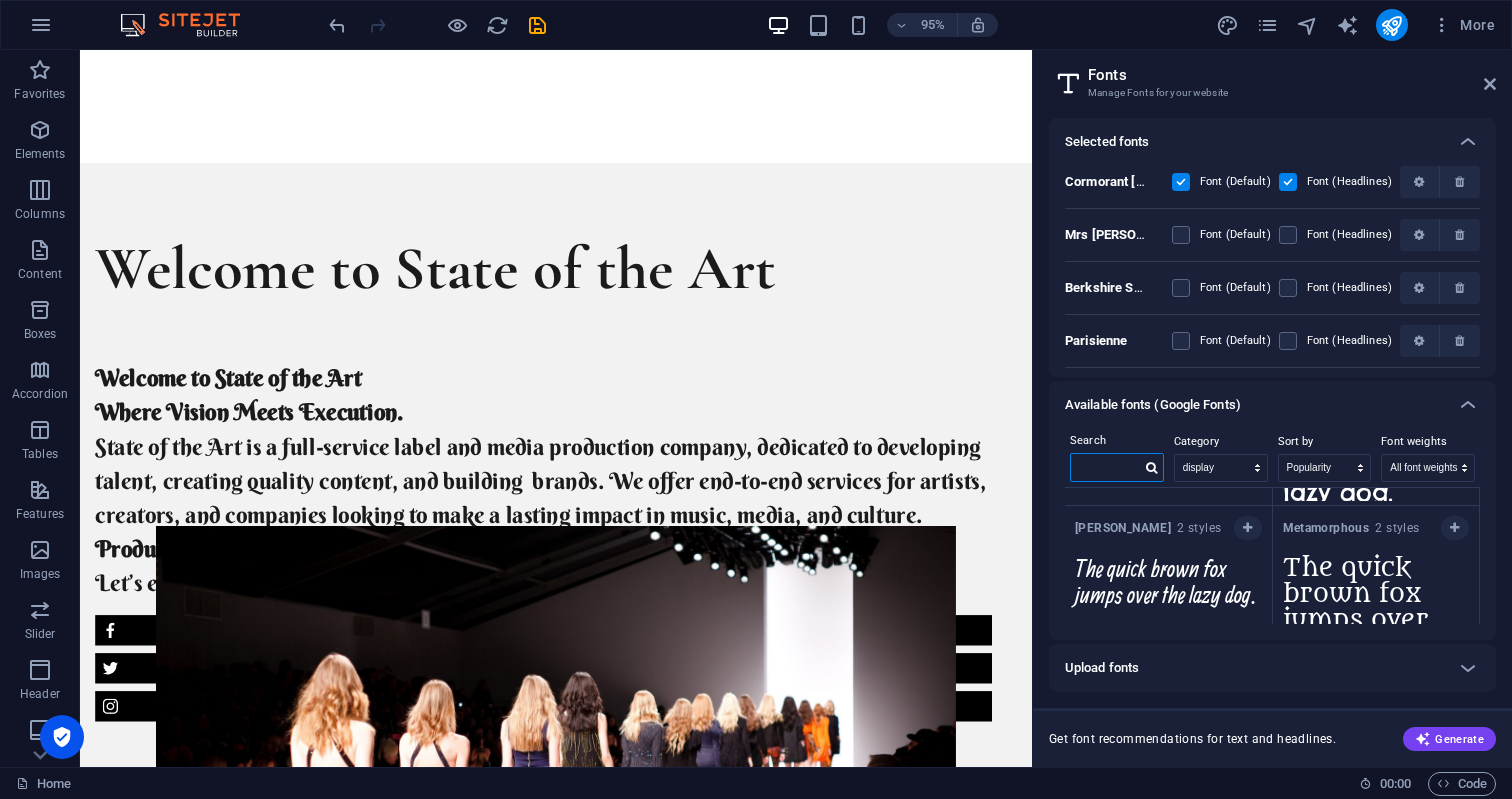 click at bounding box center (1106, 467) 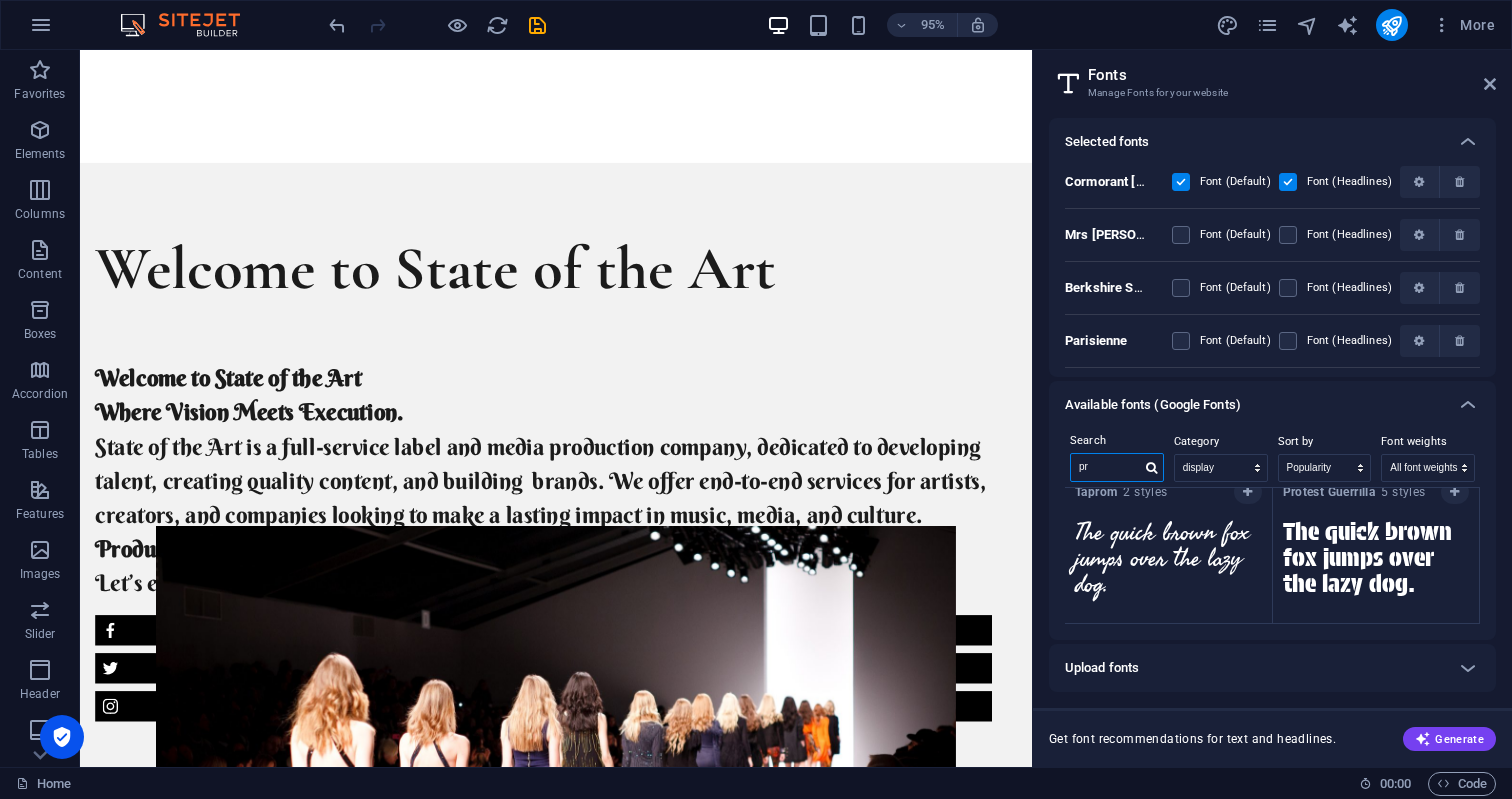 scroll, scrollTop: 788, scrollLeft: 0, axis: vertical 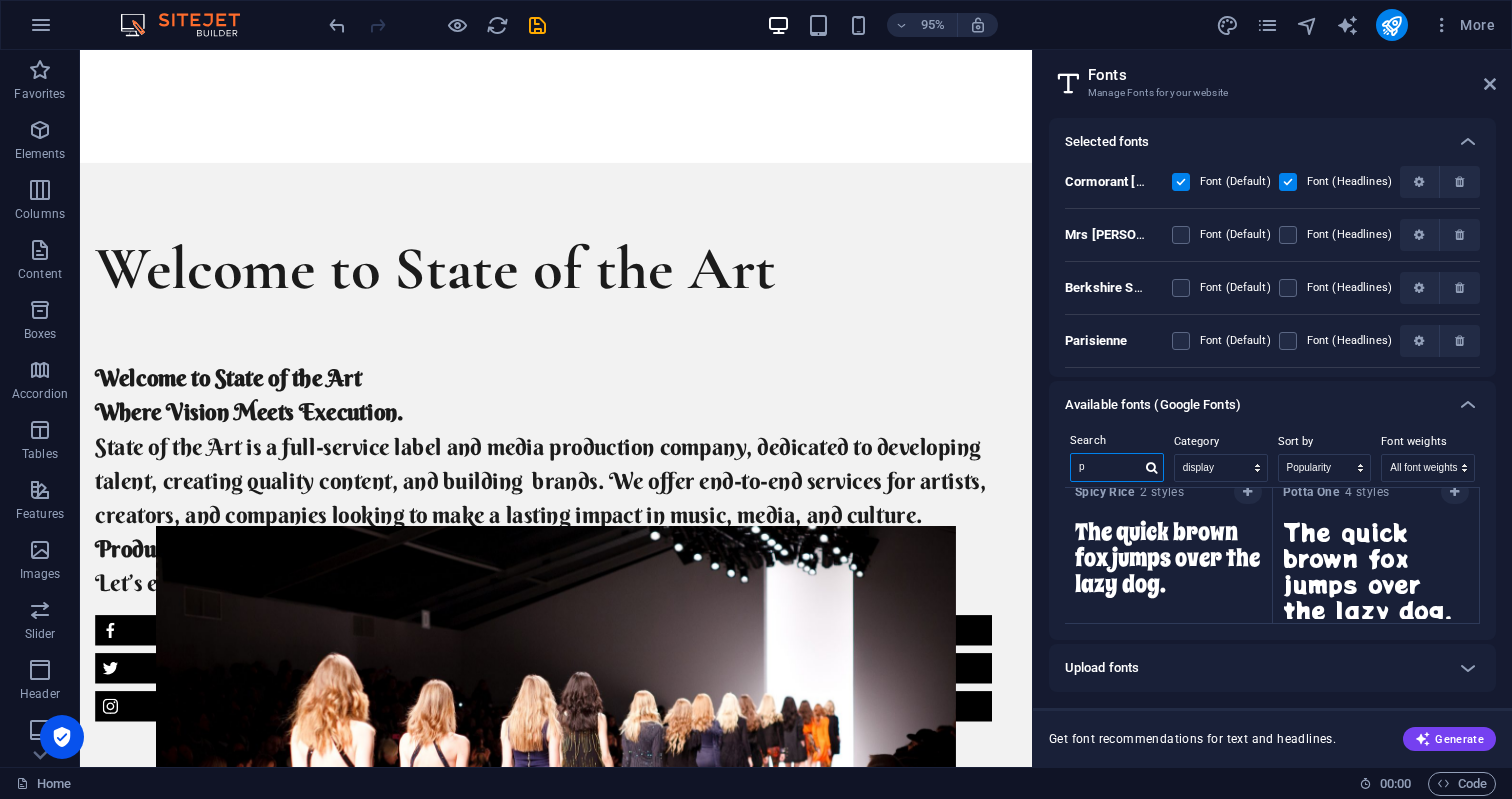 type 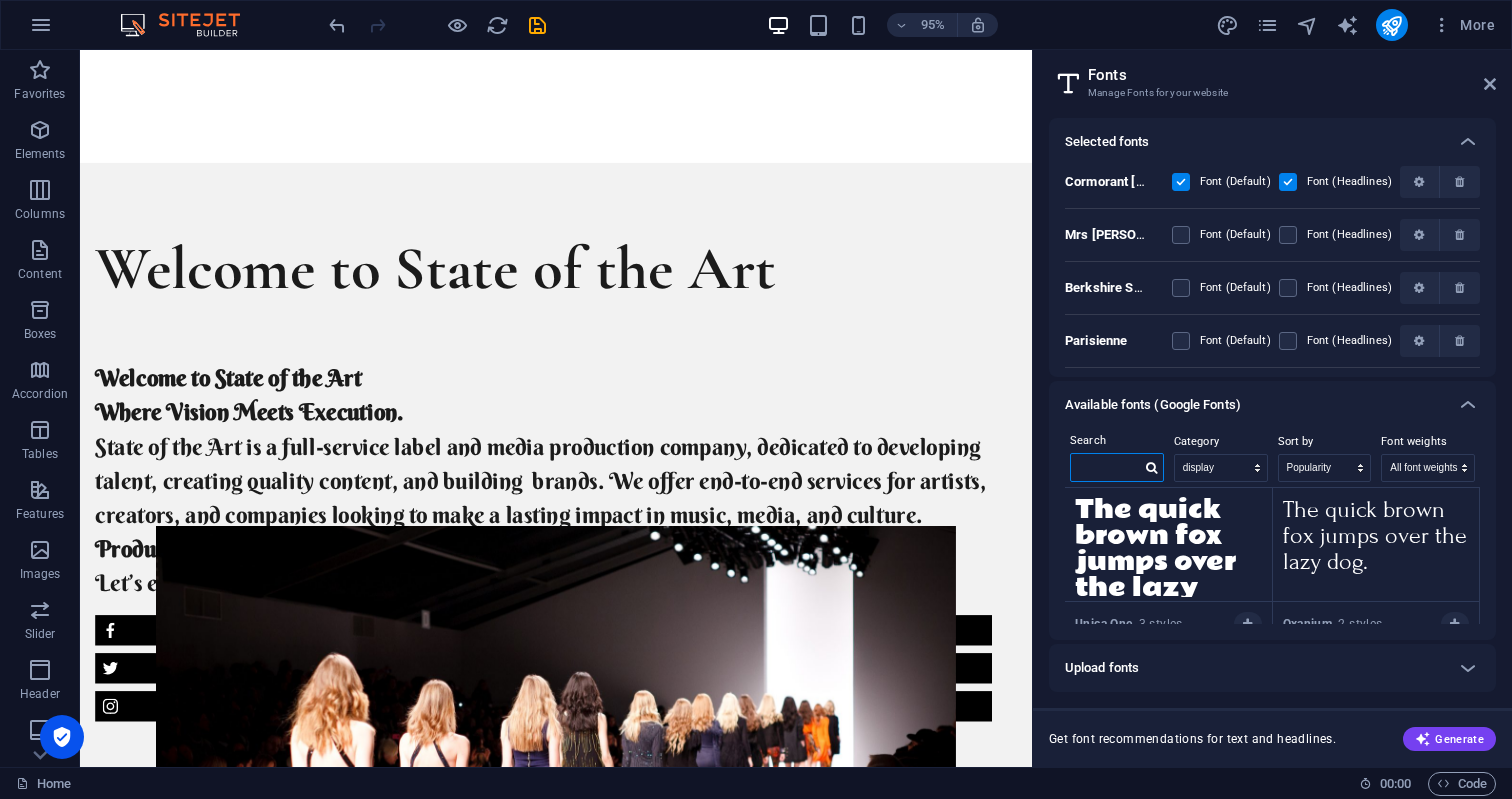 scroll, scrollTop: 2507, scrollLeft: 0, axis: vertical 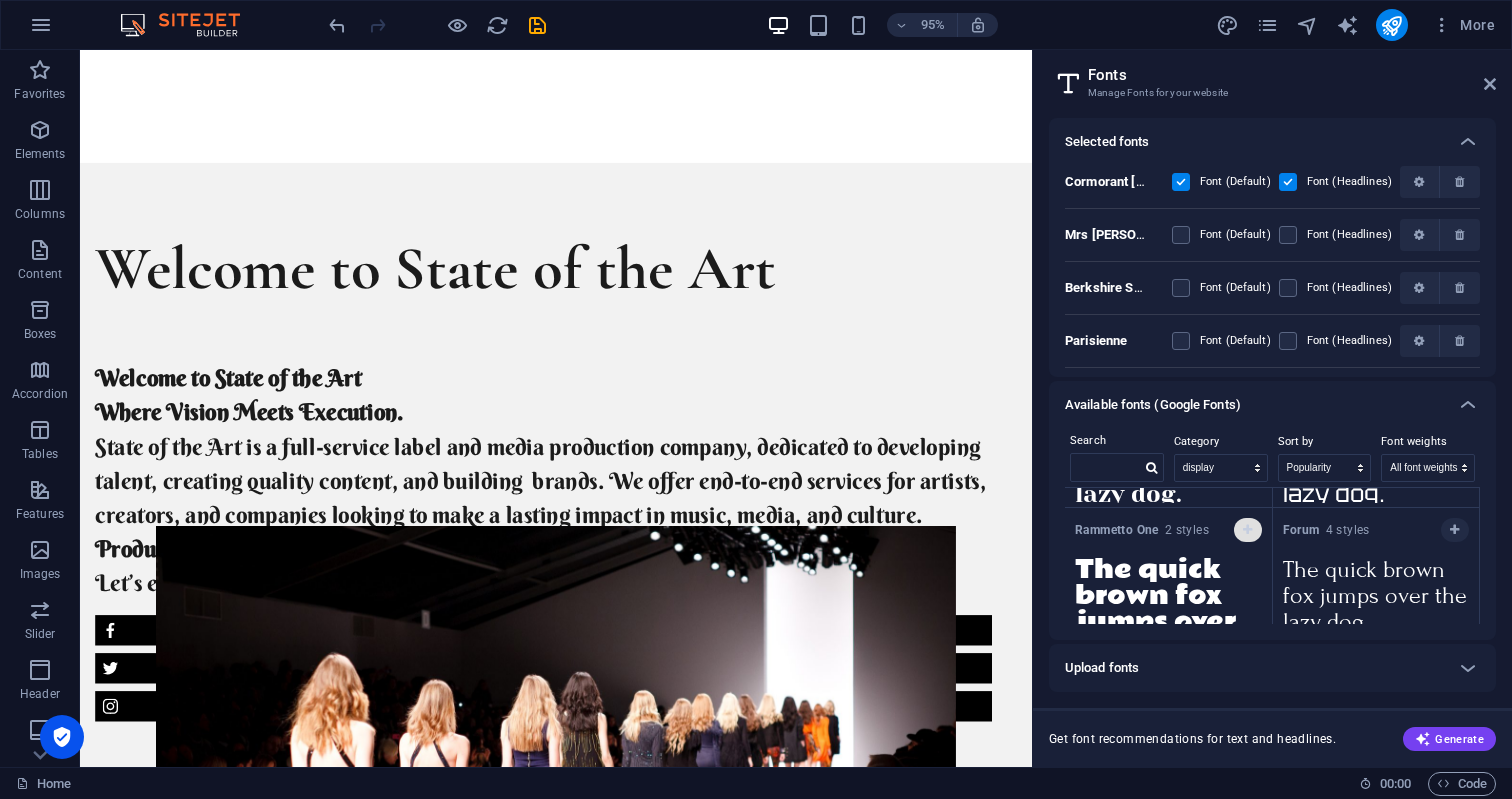 click at bounding box center (1248, 530) 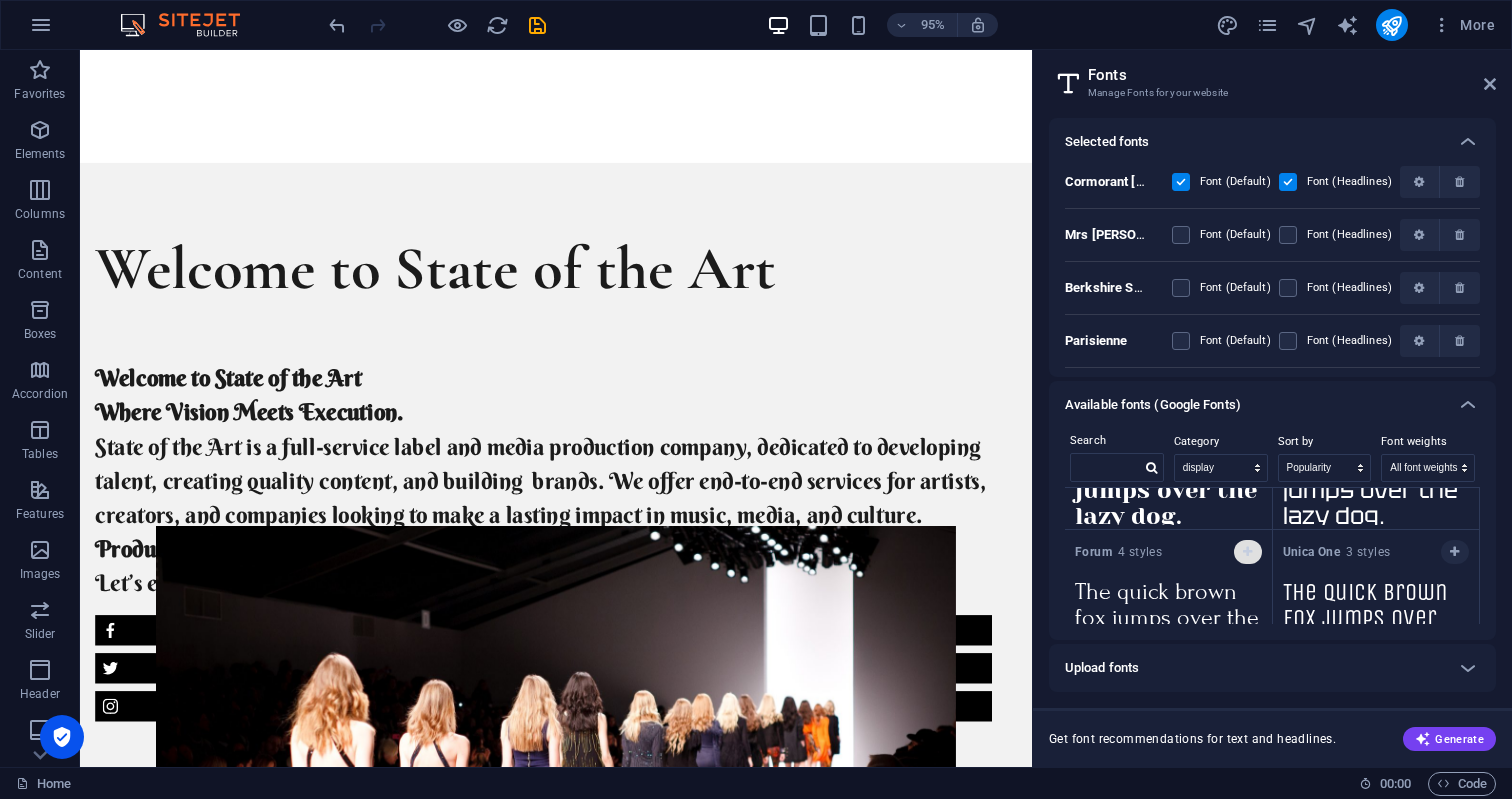 scroll, scrollTop: 2449, scrollLeft: 0, axis: vertical 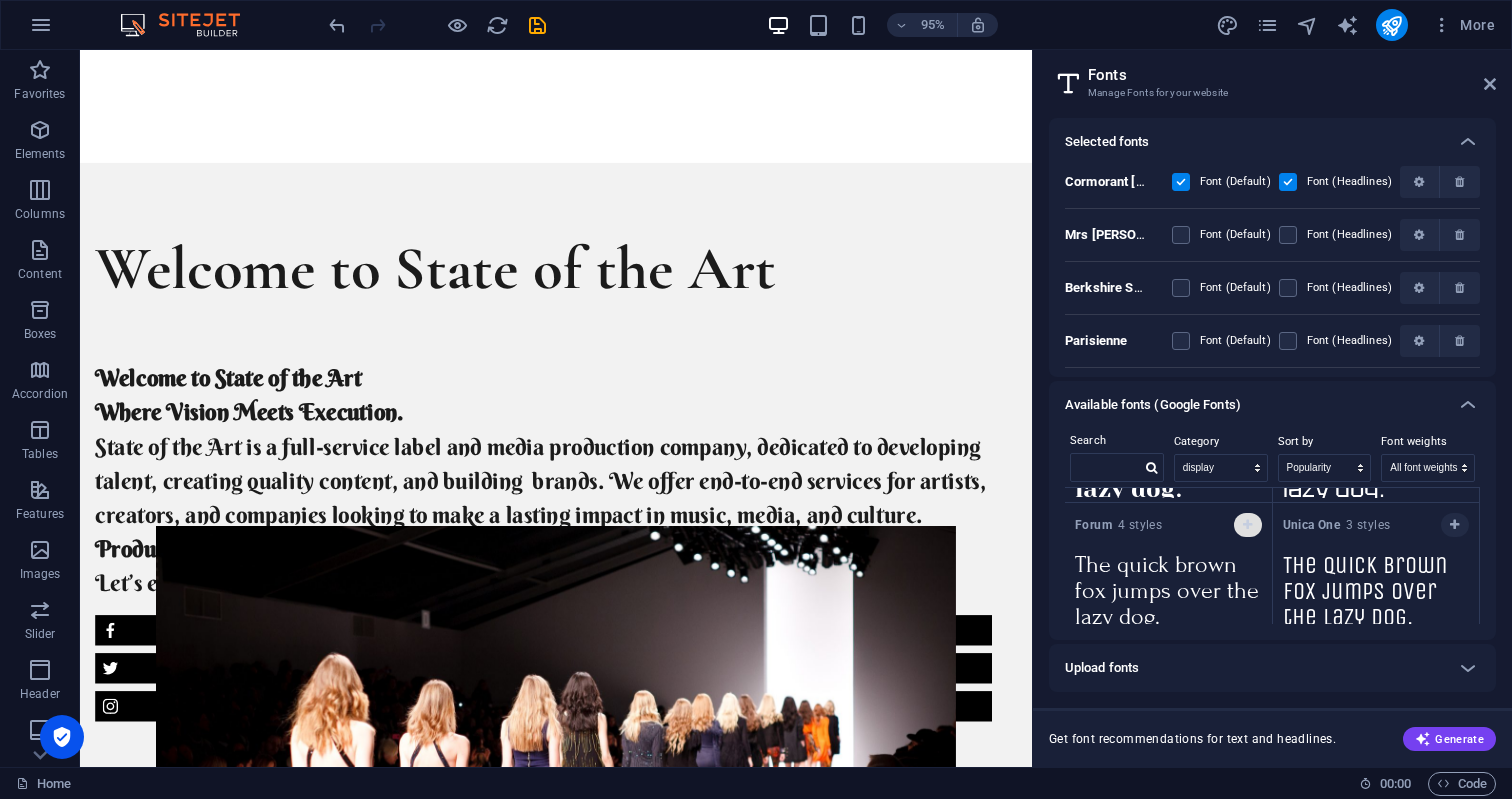 click at bounding box center [1248, 525] 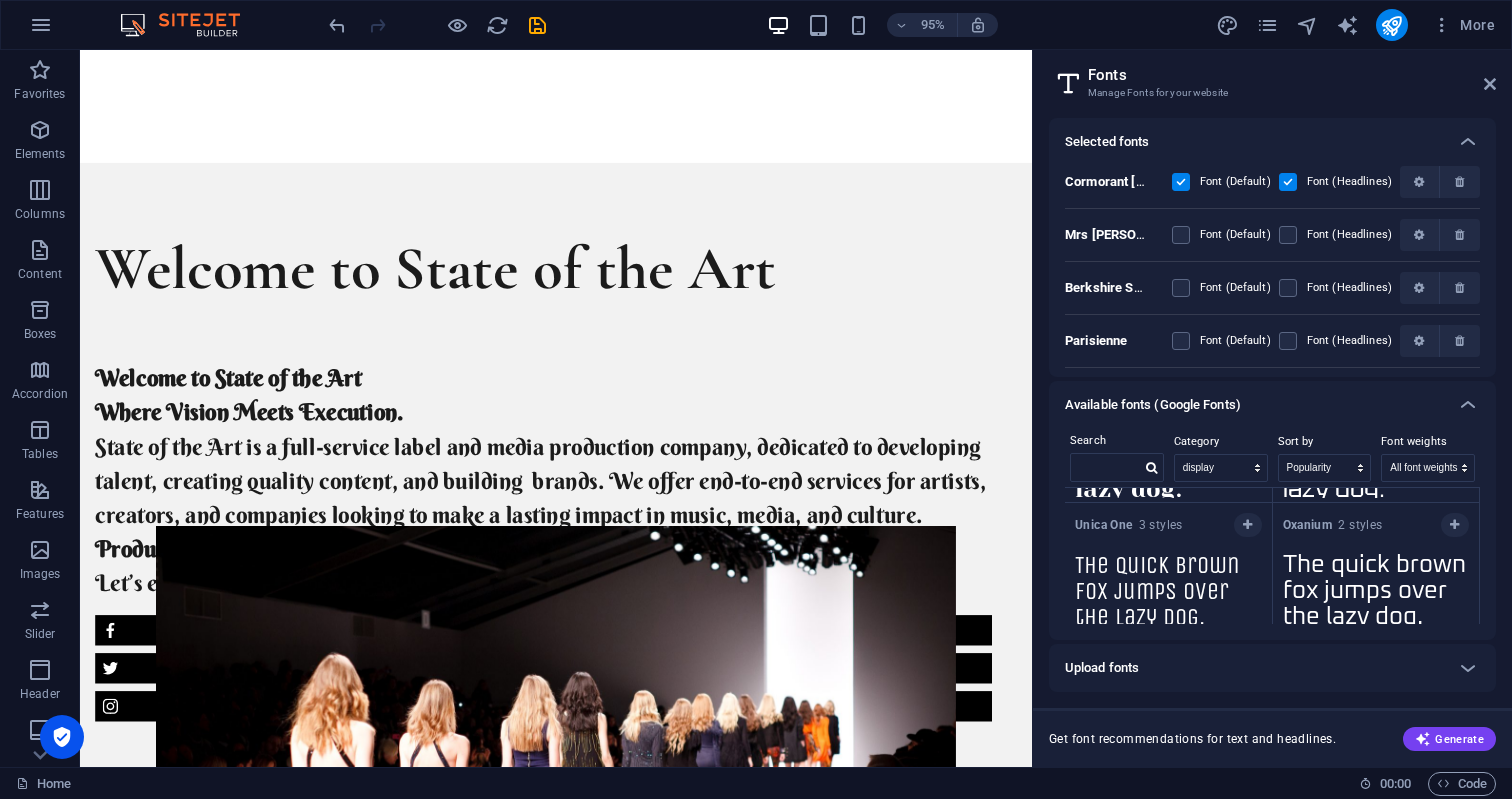 click at bounding box center (1248, 525) 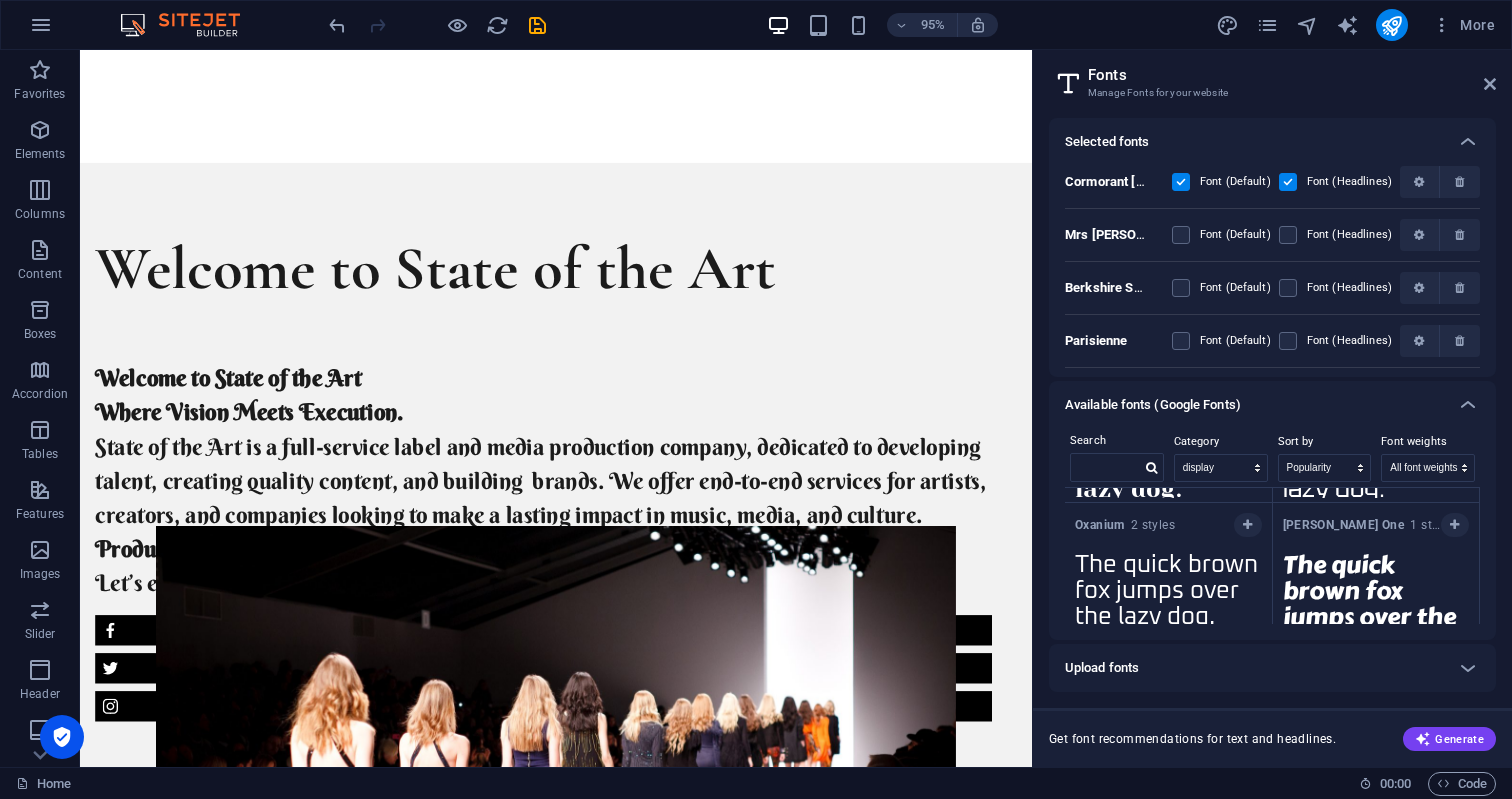 click at bounding box center (1248, 525) 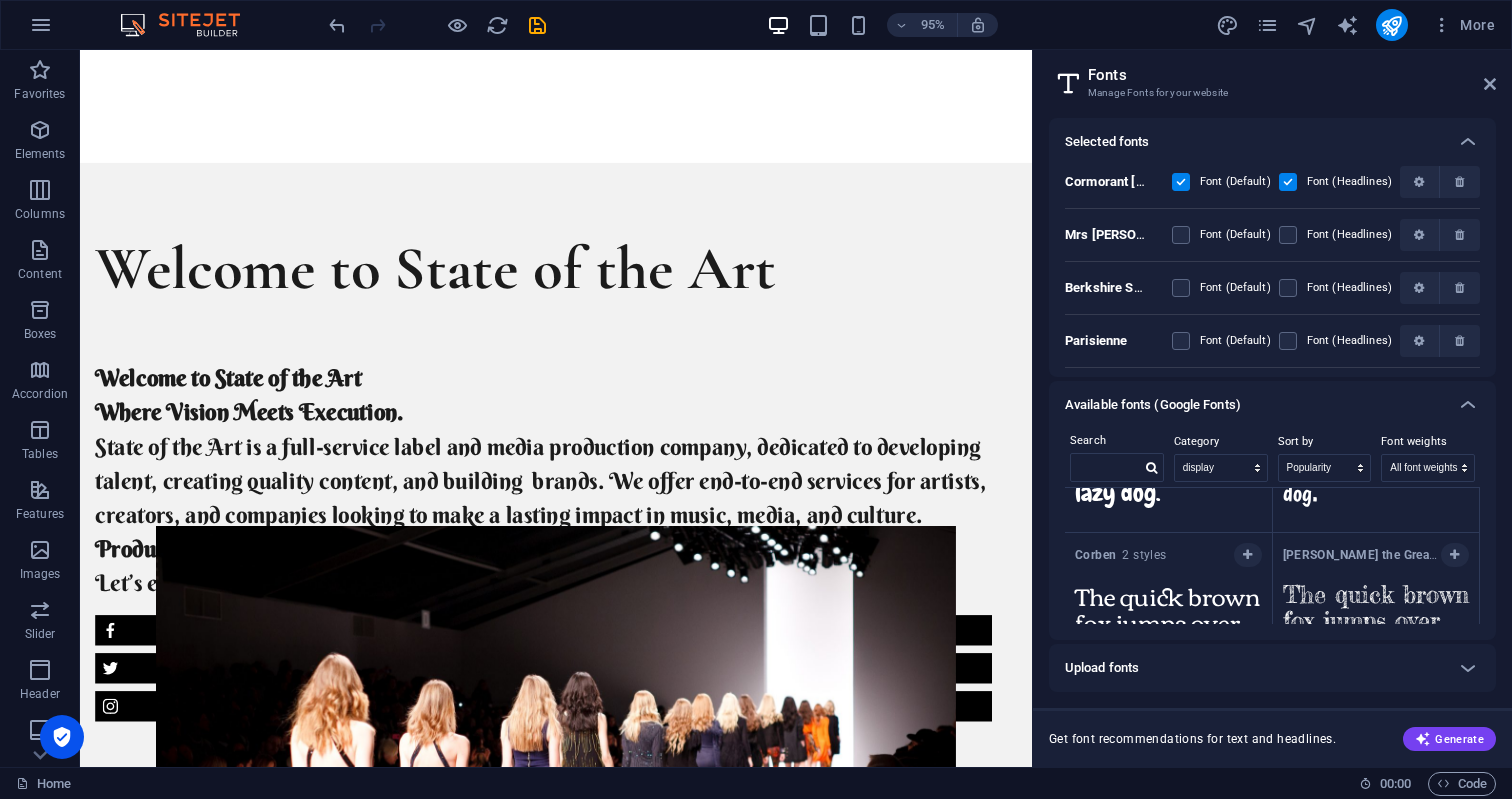 scroll, scrollTop: 3960, scrollLeft: 0, axis: vertical 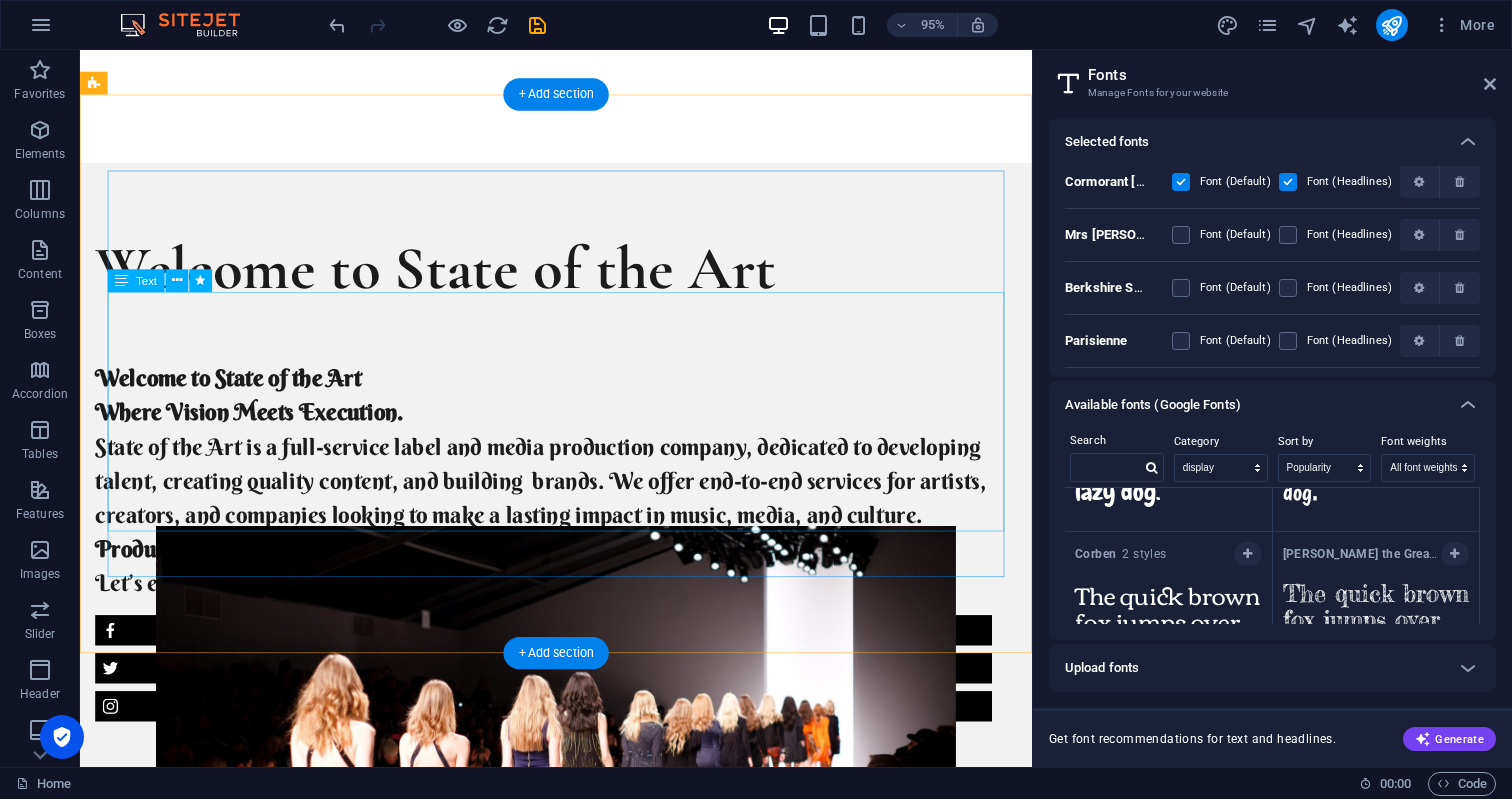 click on "Welcome to State of the Art Where Vision Meets Execution. State of the Art is a full-service label and media production company, dedicated to developing talent, creating quality content, and building  brands. We offer end-to-end services for artists, creators, and companies looking to make a lasting impact in music, media, and culture. Production. Development. Protection. Let’s elevate your brand." at bounding box center (568, 503) 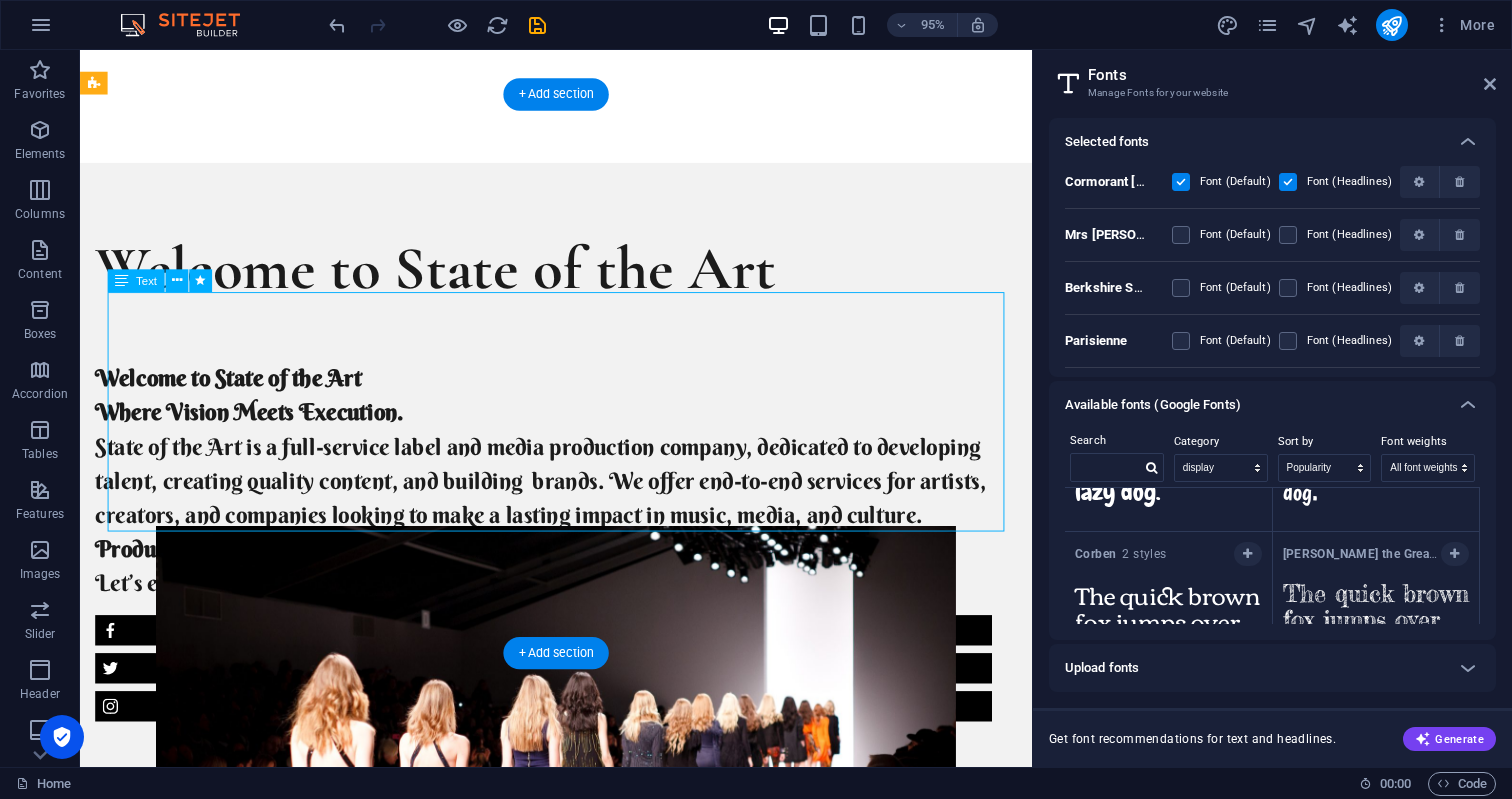 click on "Welcome to State of the Art Where Vision Meets Execution. State of the Art is a full-service label and media production company, dedicated to developing talent, creating quality content, and building  brands. We offer end-to-end services for artists, creators, and companies looking to make a lasting impact in music, media, and culture. Production. Development. Protection. Let’s elevate your brand." at bounding box center (568, 503) 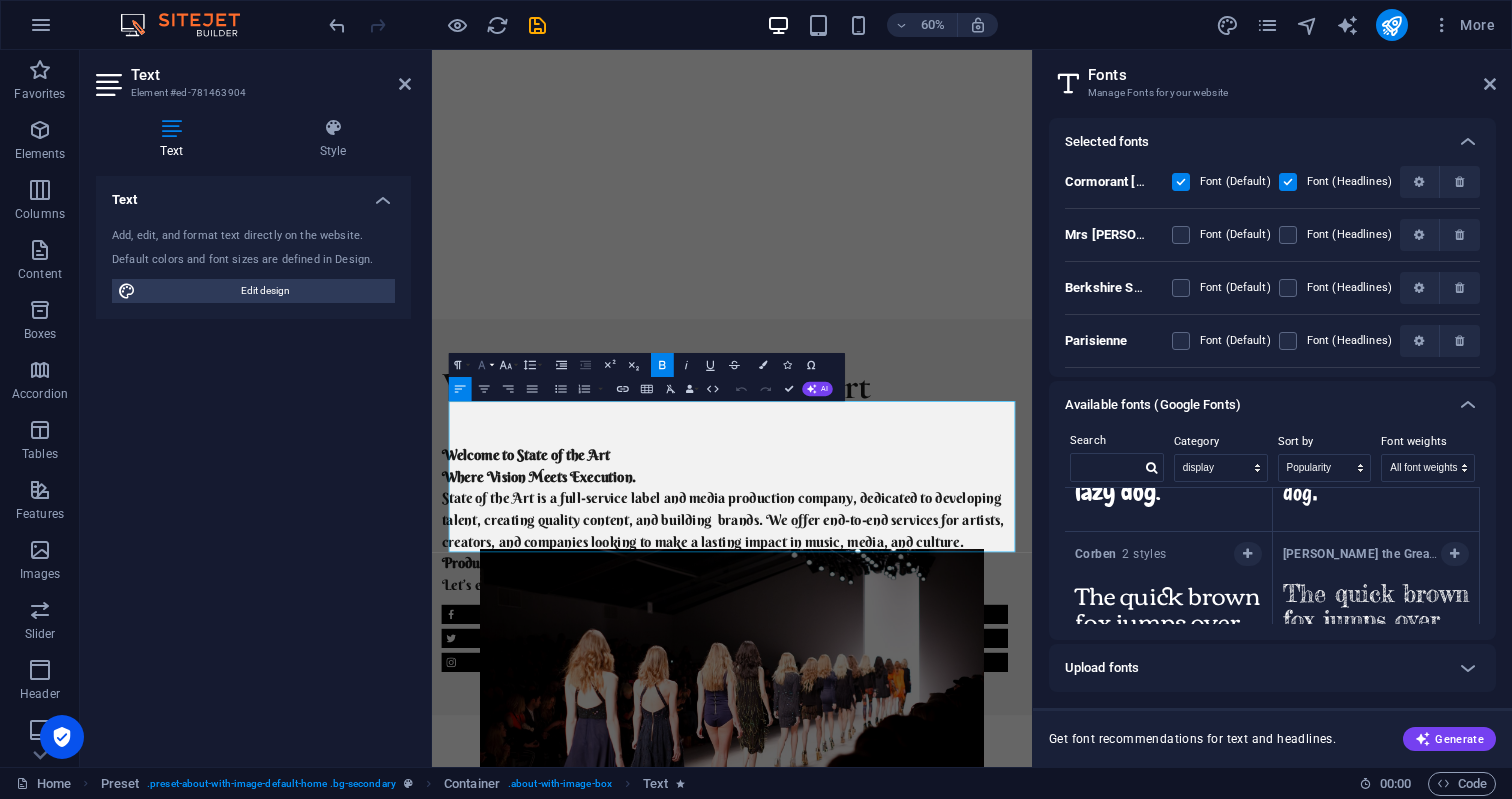 click on "Font Family" at bounding box center [484, 365] 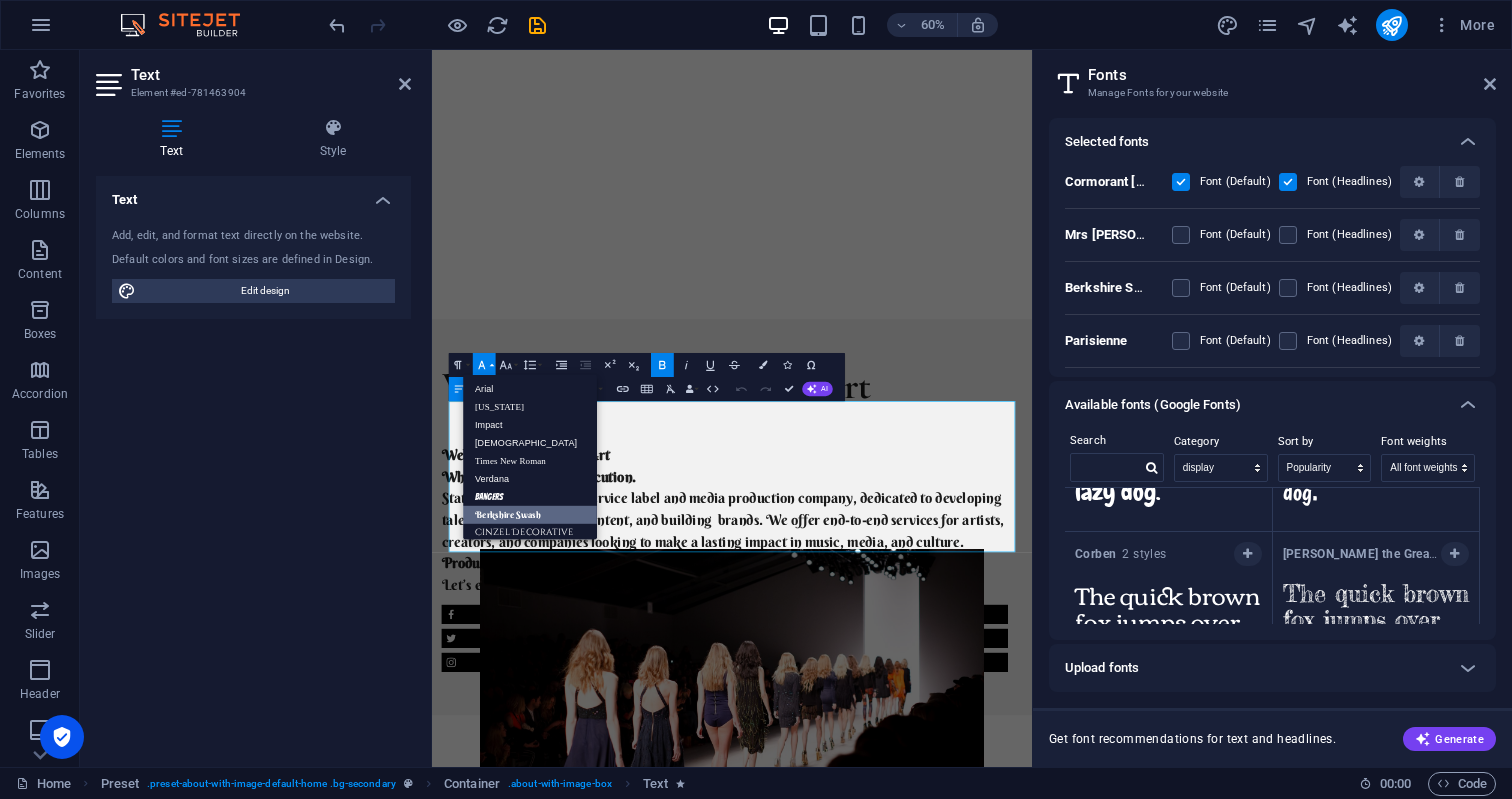 scroll, scrollTop: 233, scrollLeft: 0, axis: vertical 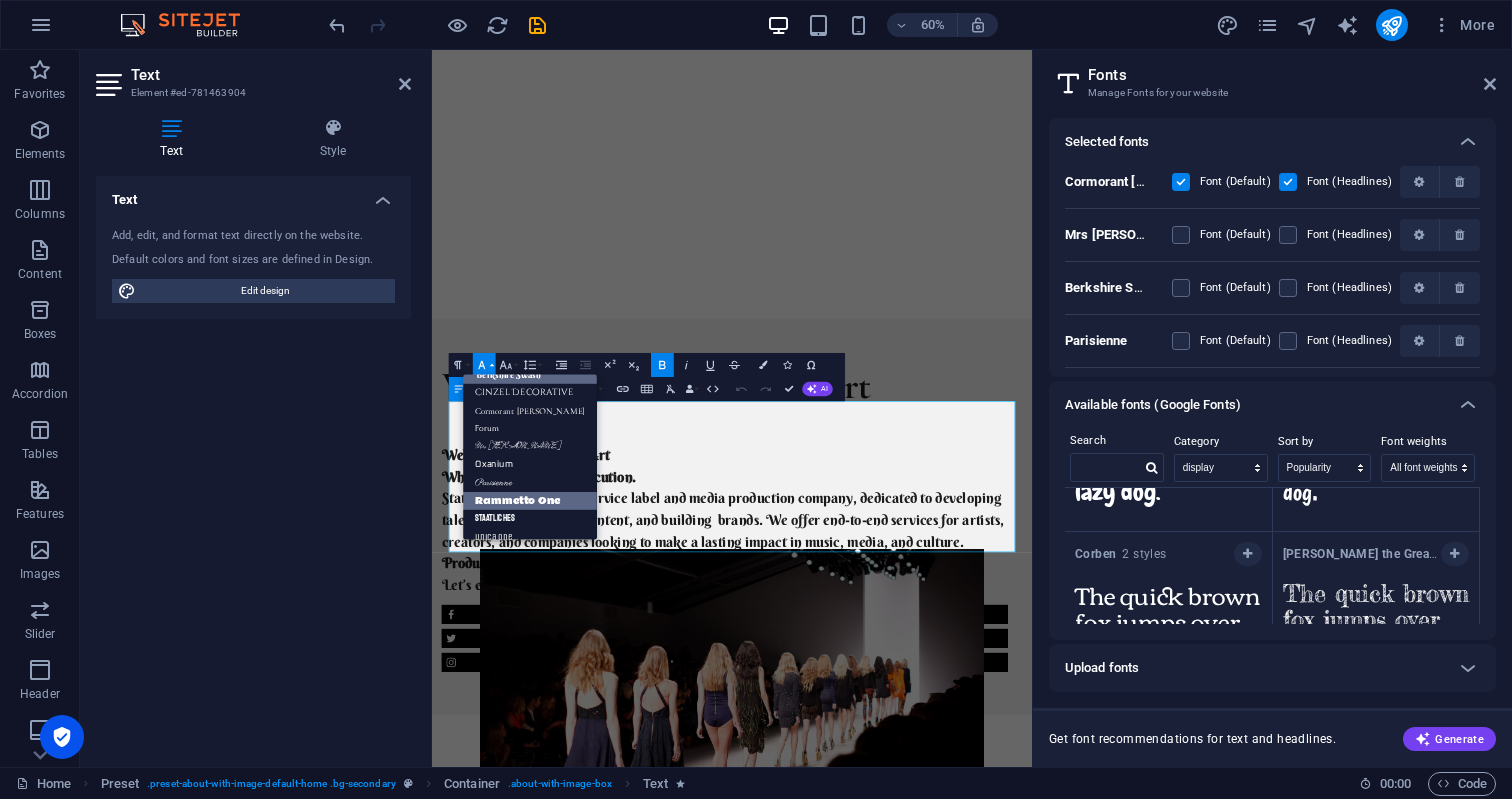 click on "Rammetto One" at bounding box center (530, 501) 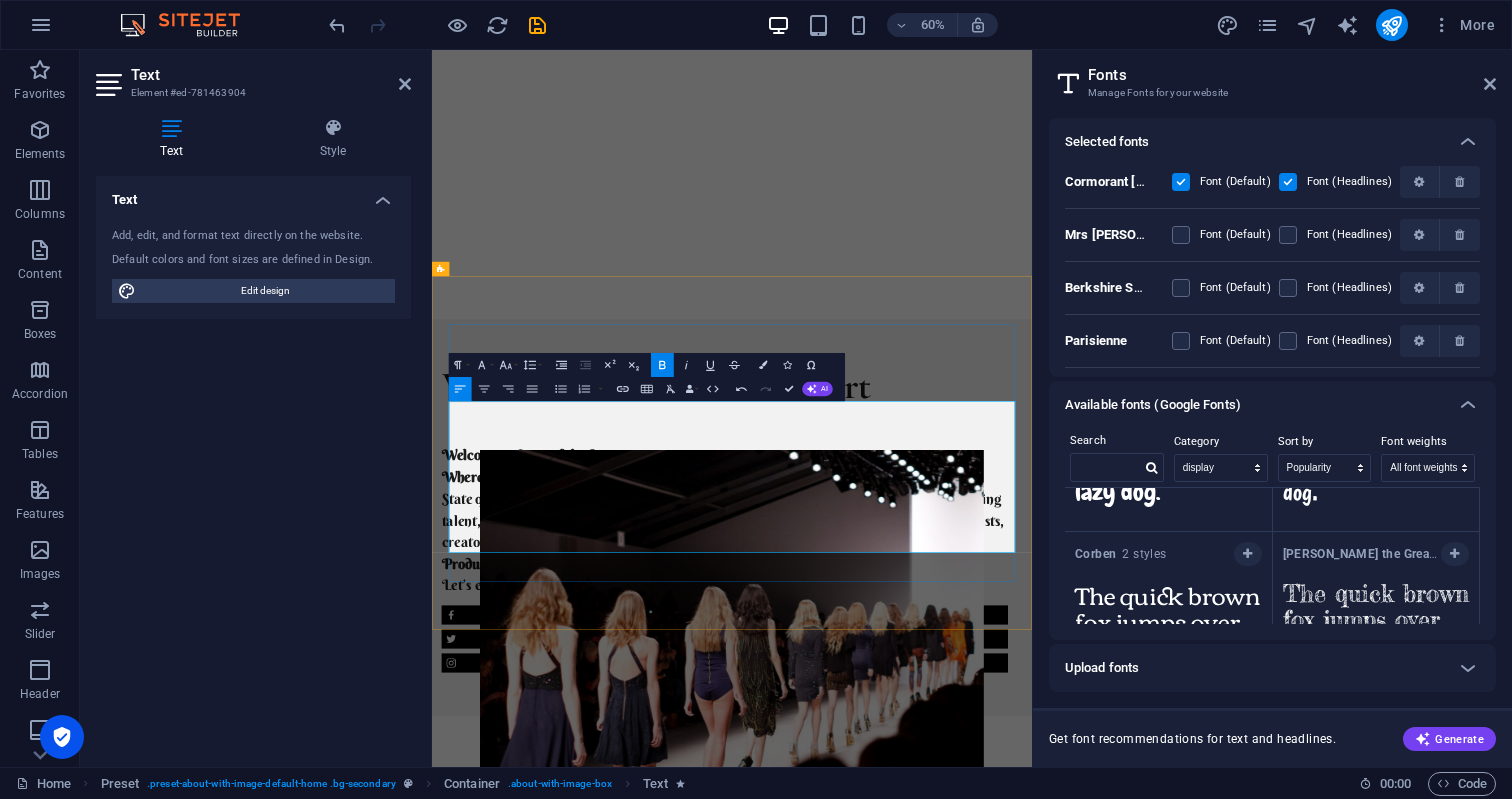 click on "Where Vision Meets Execution." at bounding box center (610, 762) 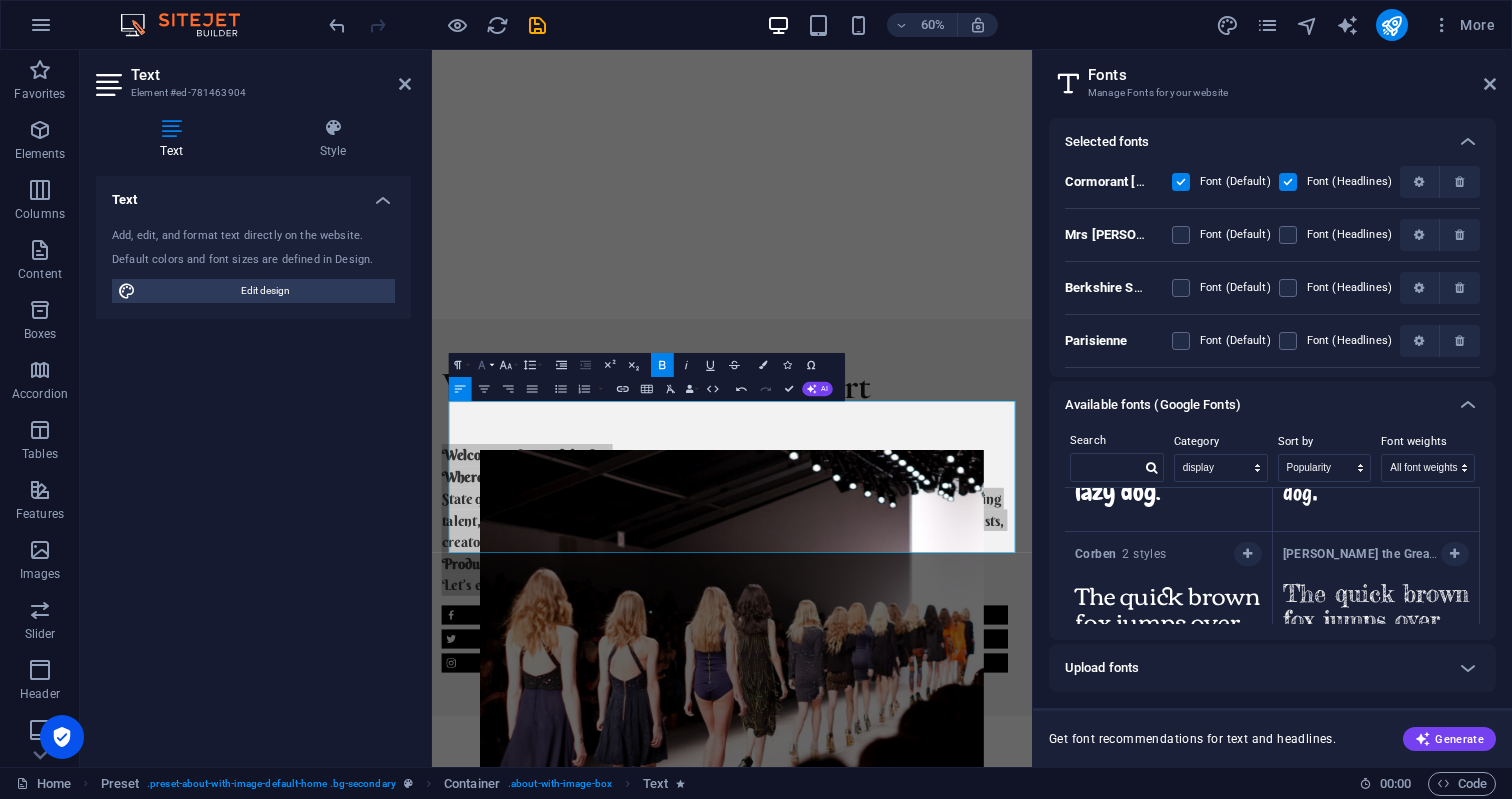 click on "Font Family" at bounding box center [484, 365] 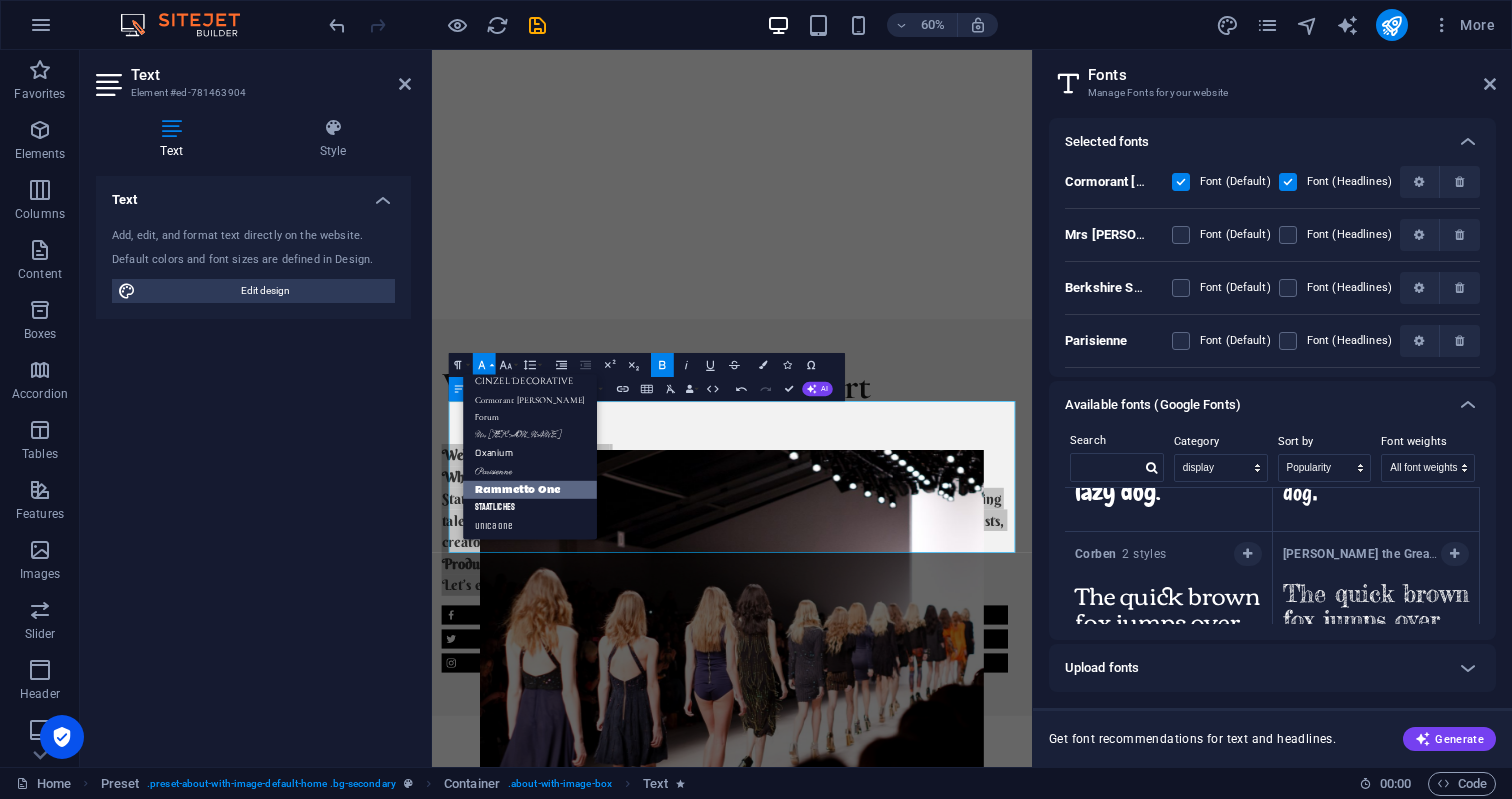 scroll, scrollTop: 251, scrollLeft: 0, axis: vertical 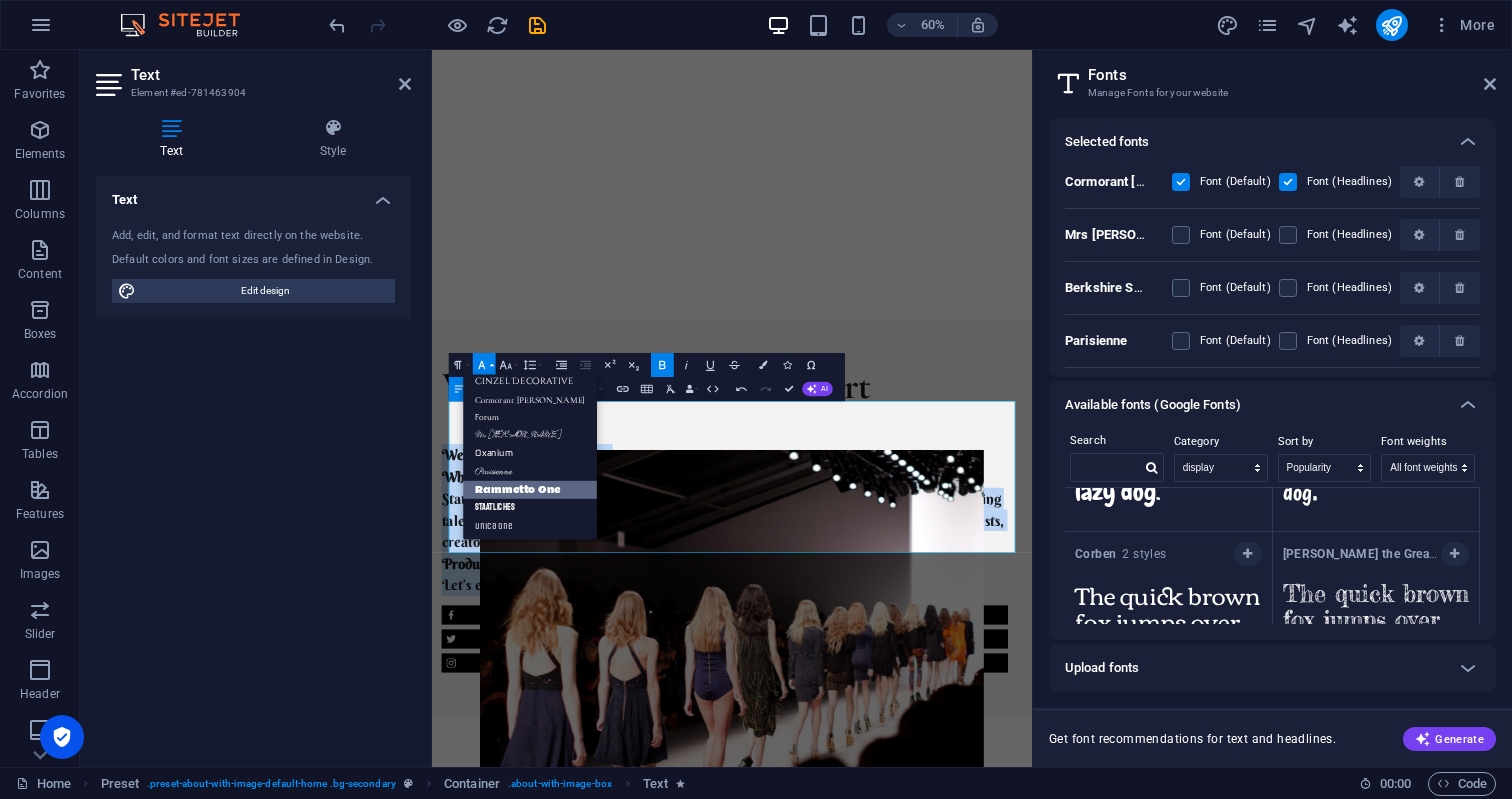 click on "Rammetto One" at bounding box center [530, 490] 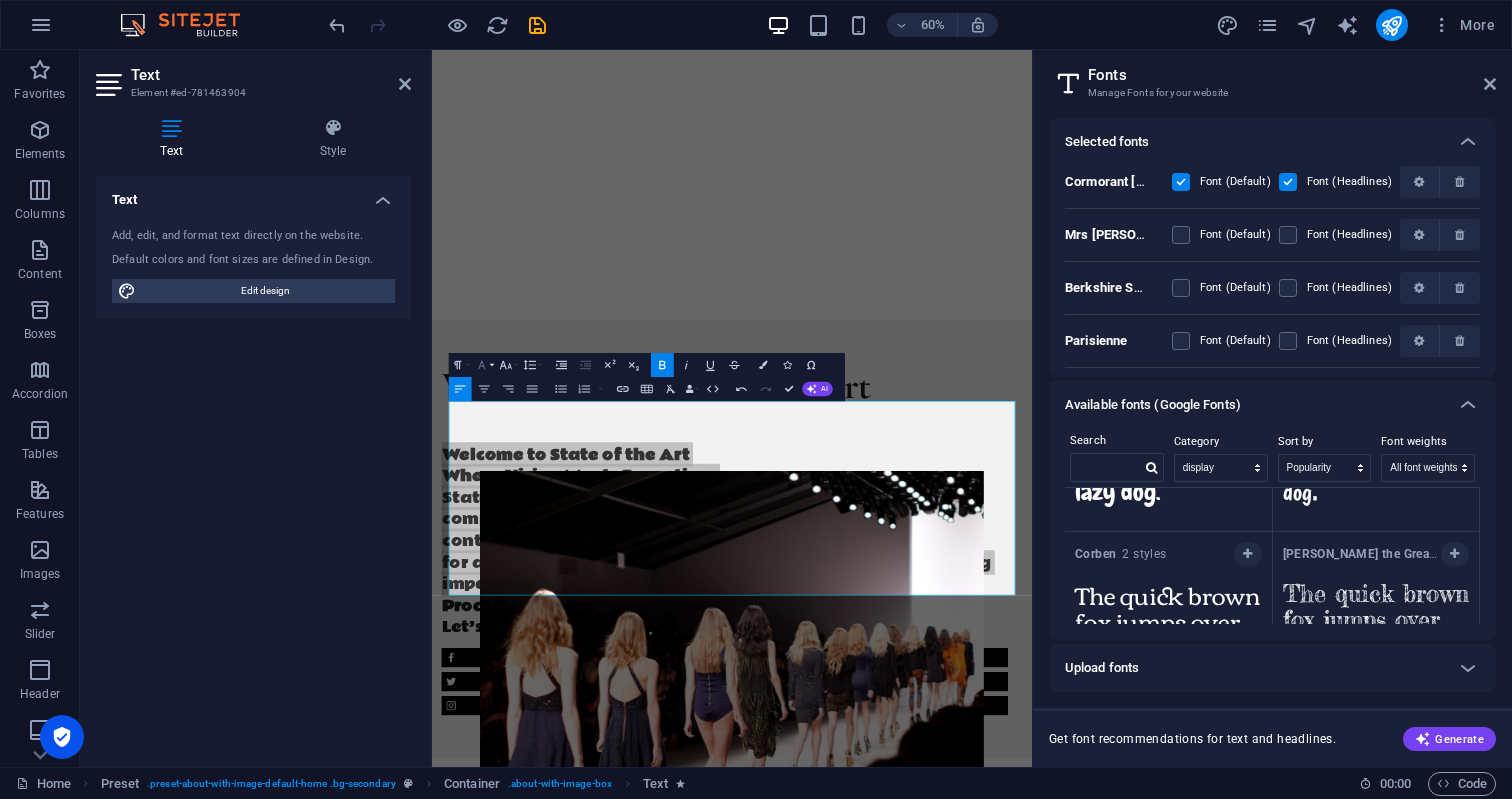 click on "Font Family" at bounding box center (484, 365) 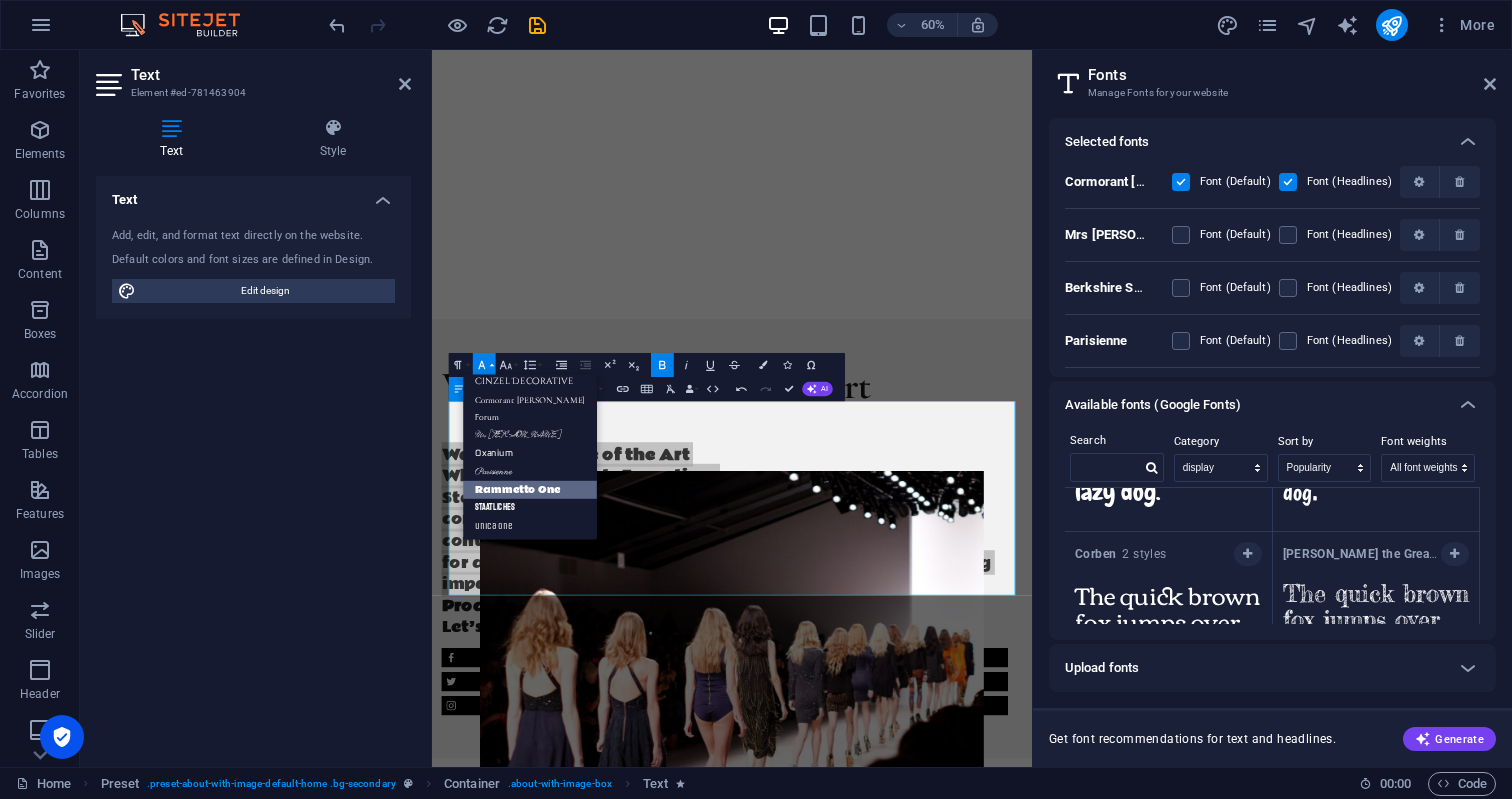scroll, scrollTop: 251, scrollLeft: 0, axis: vertical 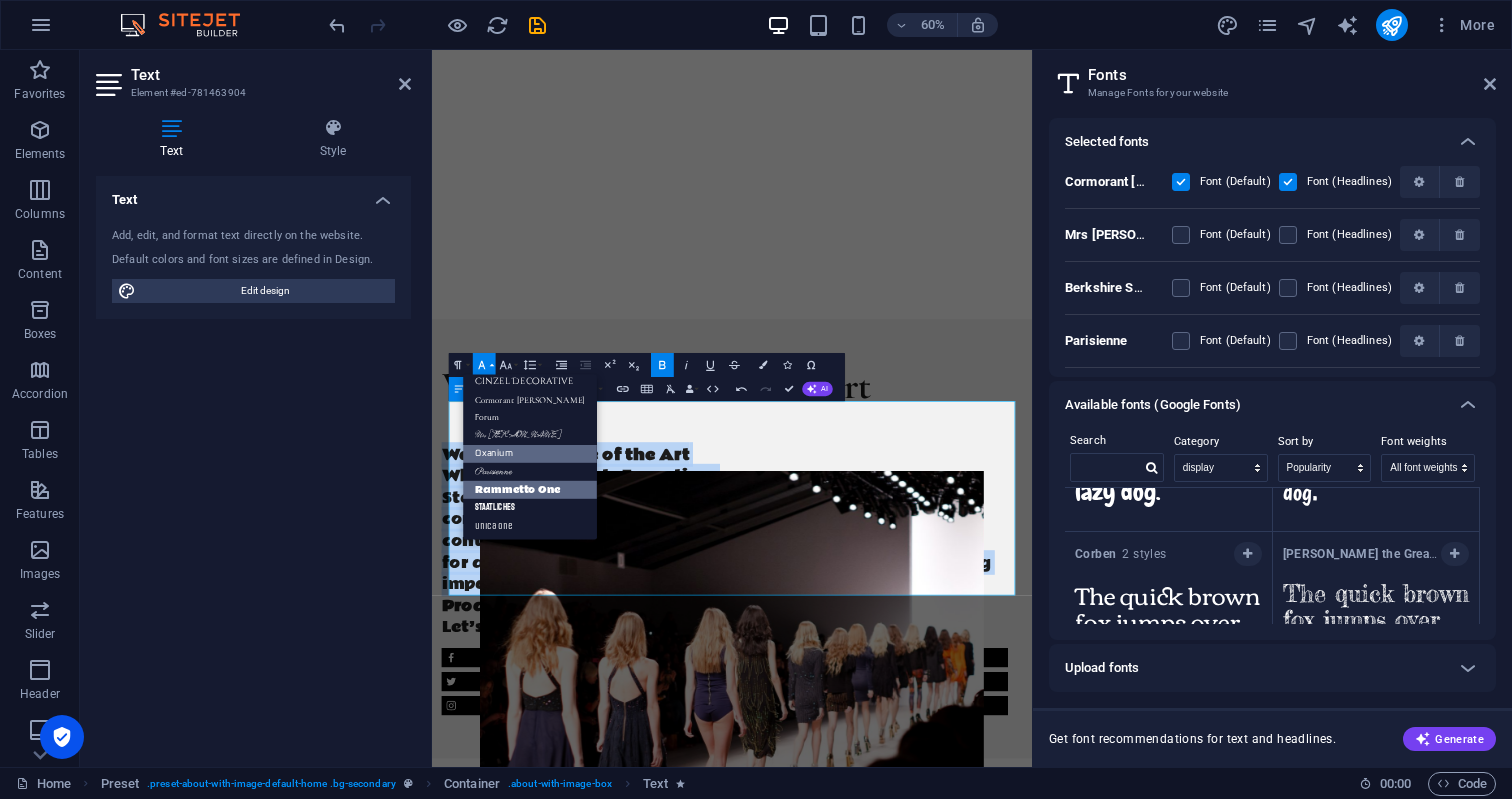 click on "Oxanium" at bounding box center (530, 454) 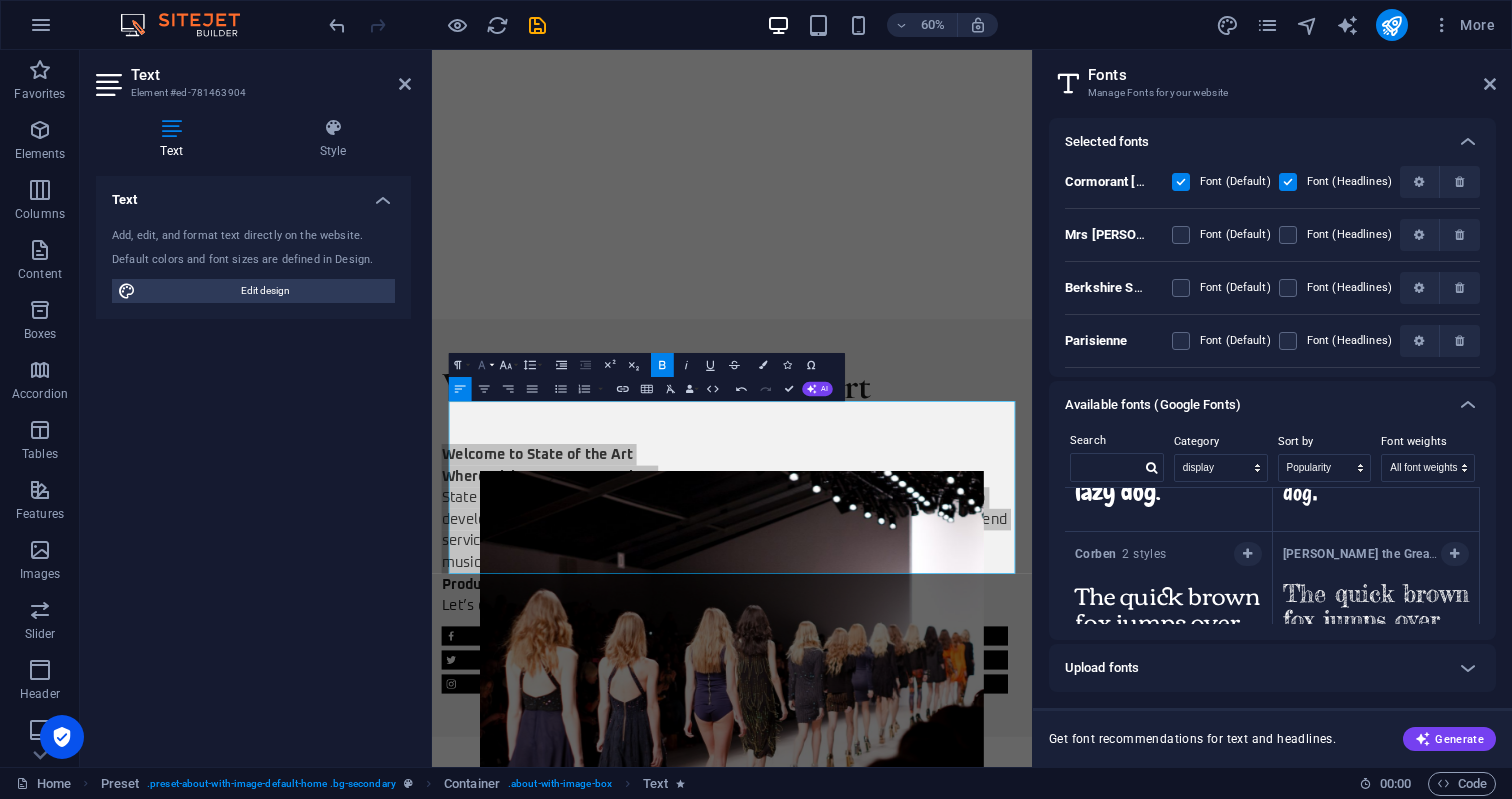 click on "Font Family" at bounding box center [484, 365] 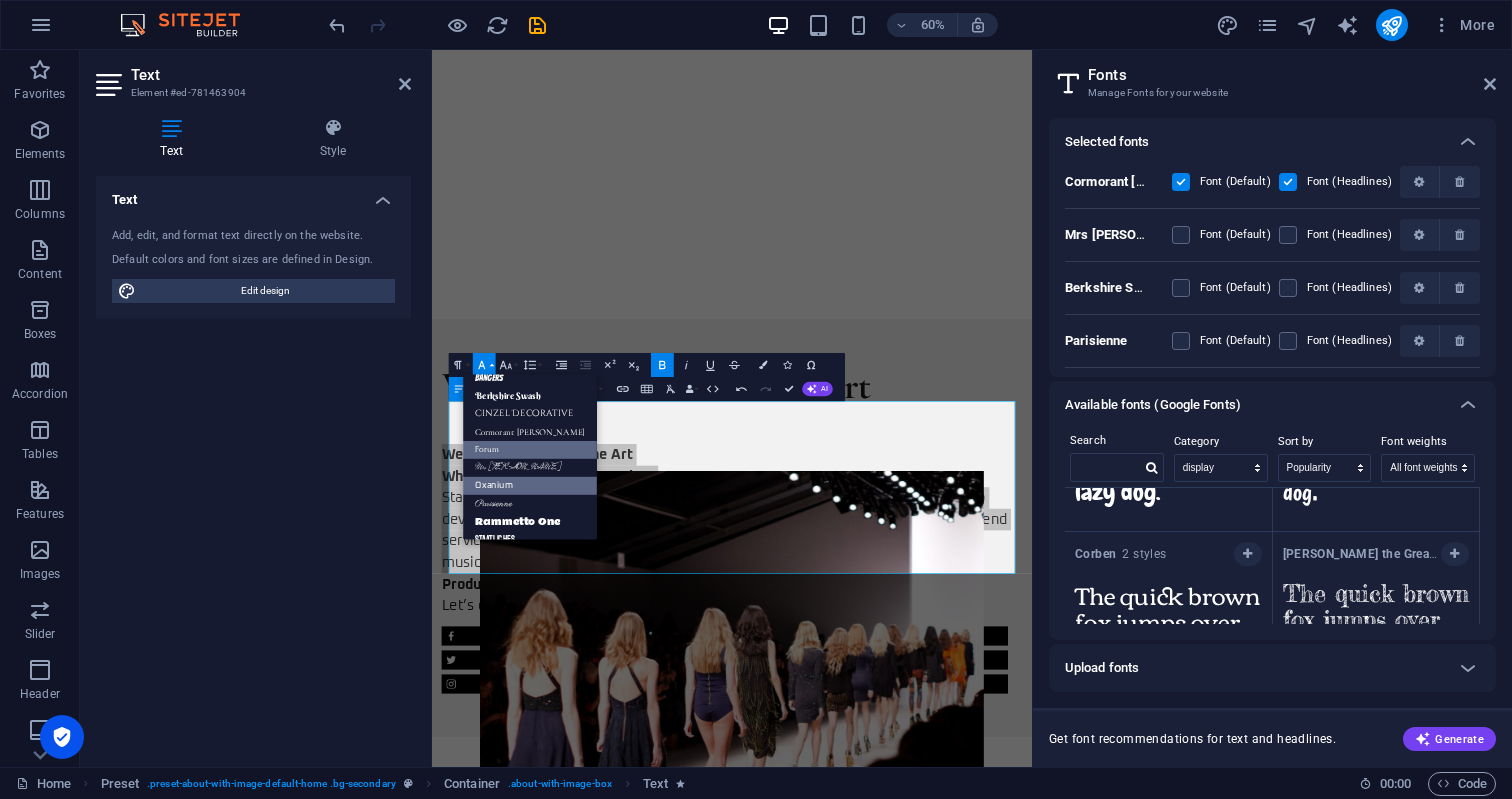 scroll, scrollTop: 194, scrollLeft: 0, axis: vertical 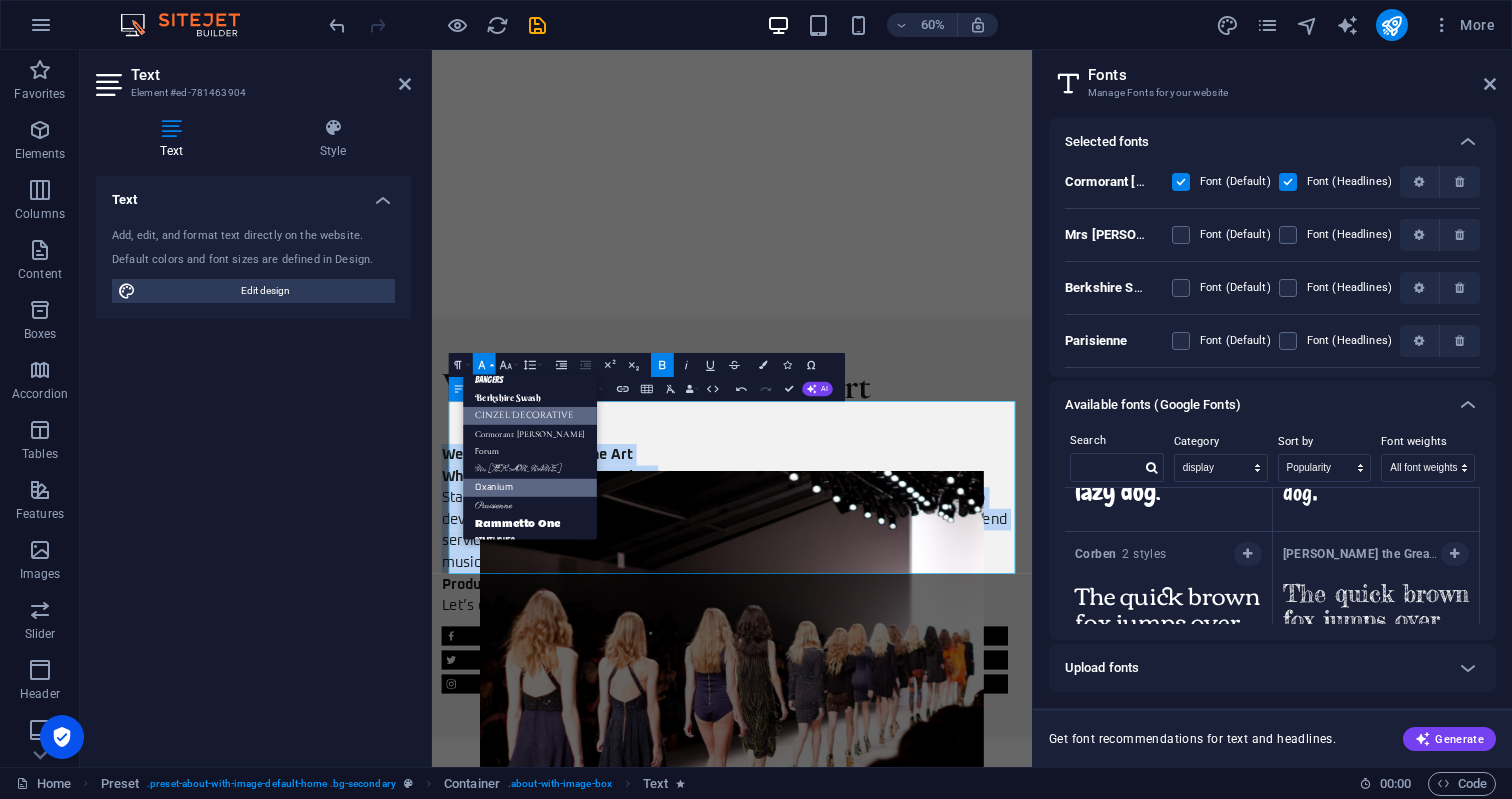 click on "Cinzel Decorative" at bounding box center [530, 416] 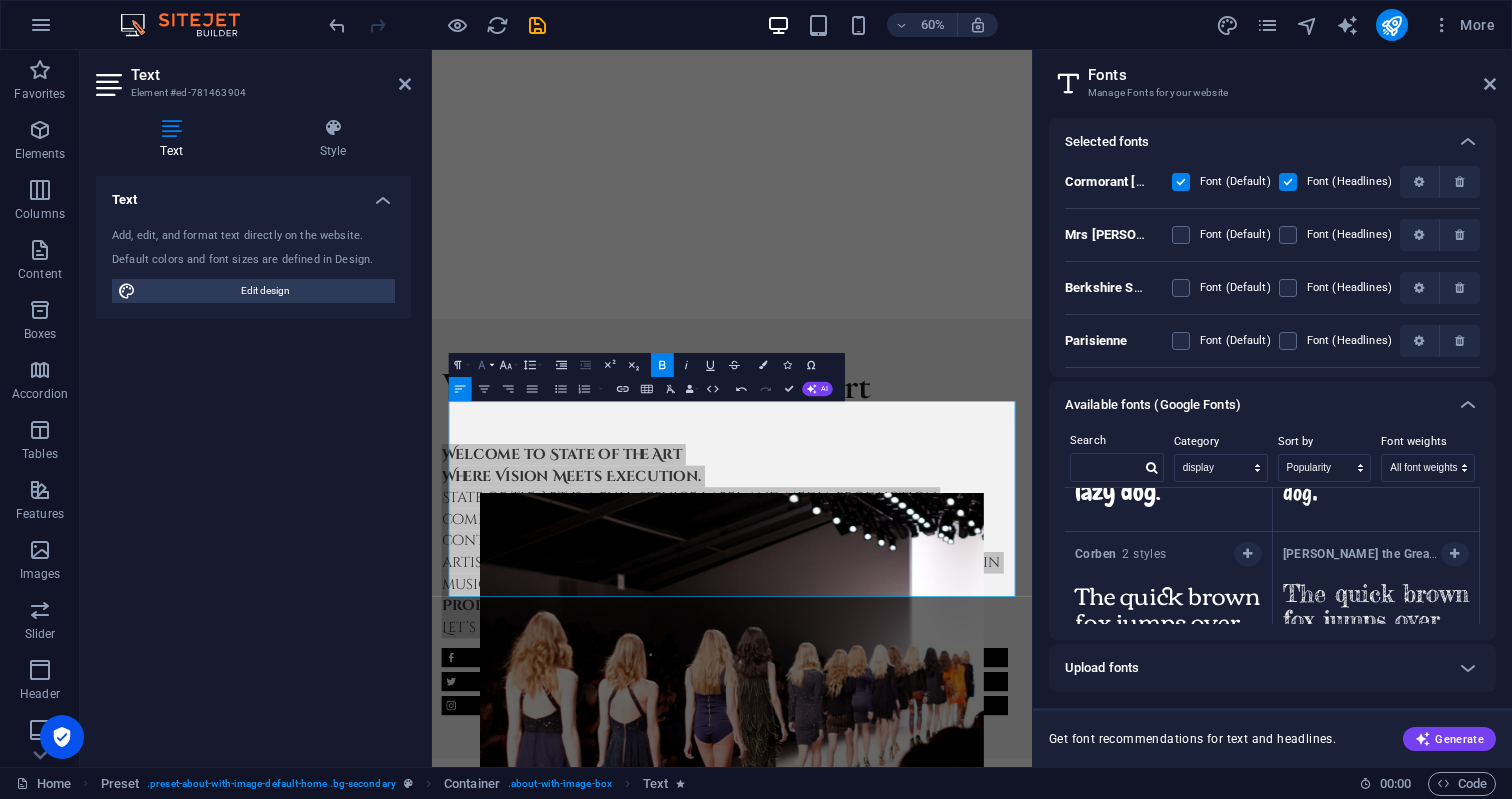 click on "Font Family" at bounding box center (484, 365) 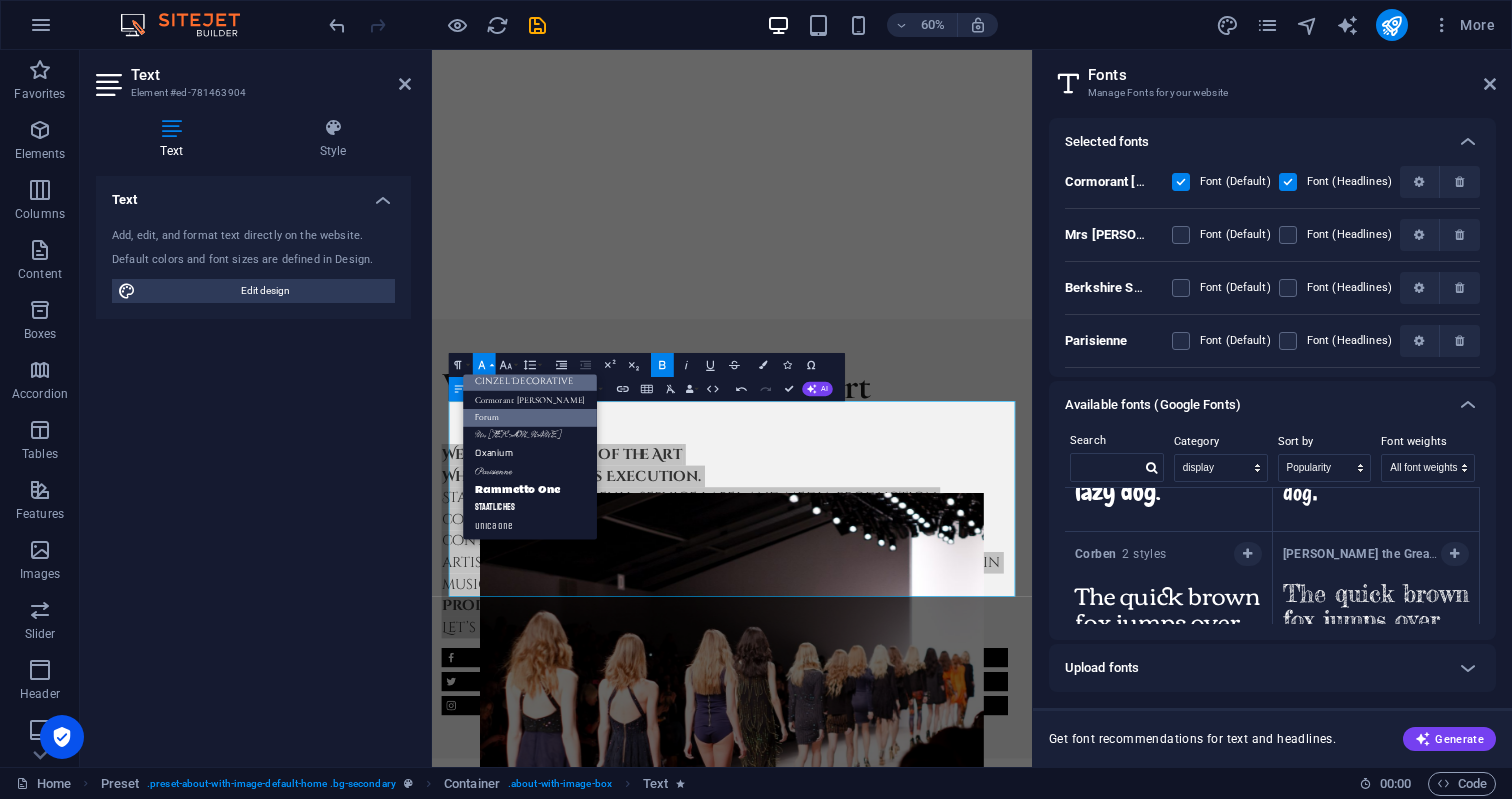 scroll, scrollTop: 251, scrollLeft: 0, axis: vertical 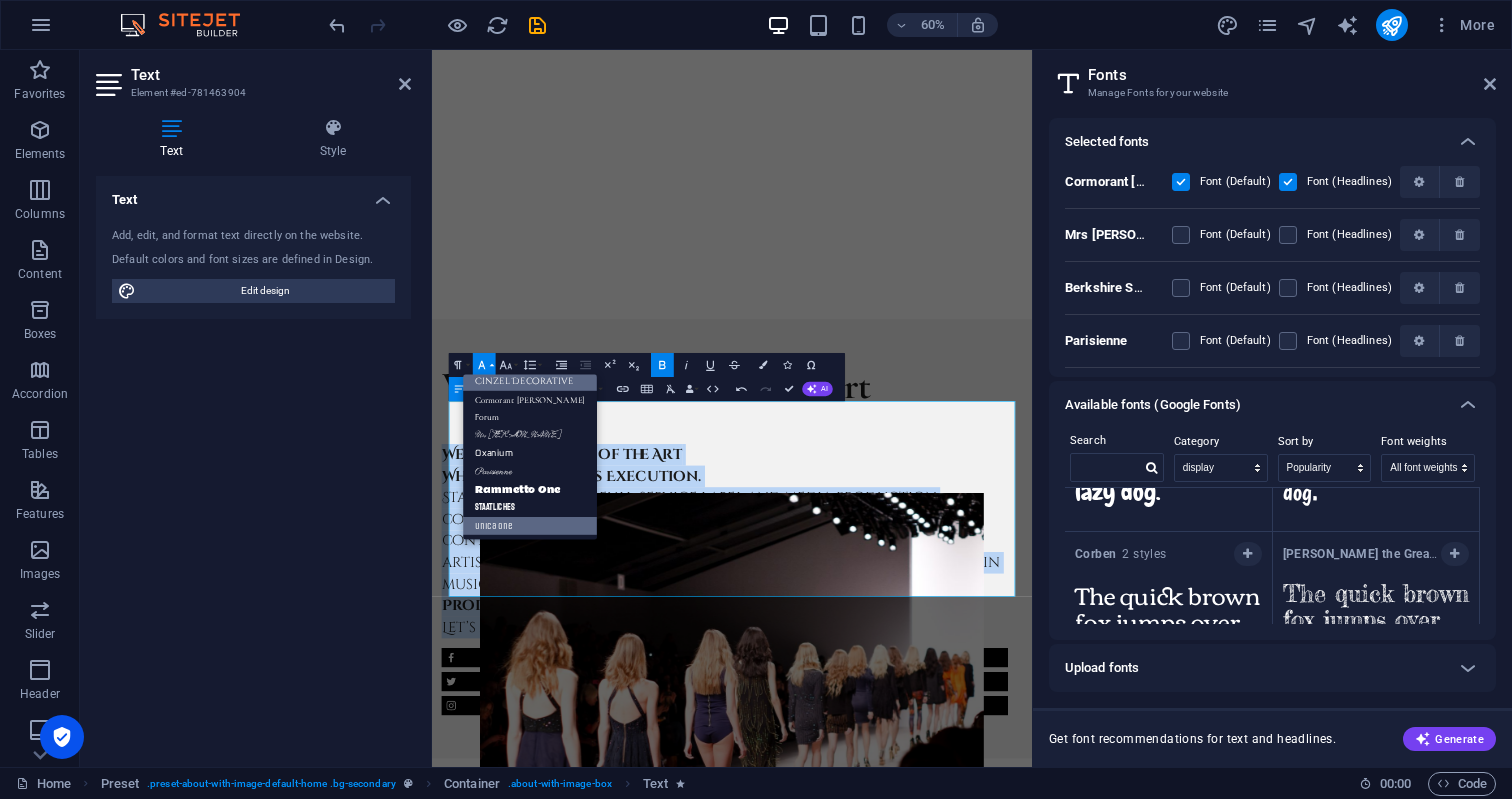 click on "Unica One" at bounding box center (530, 526) 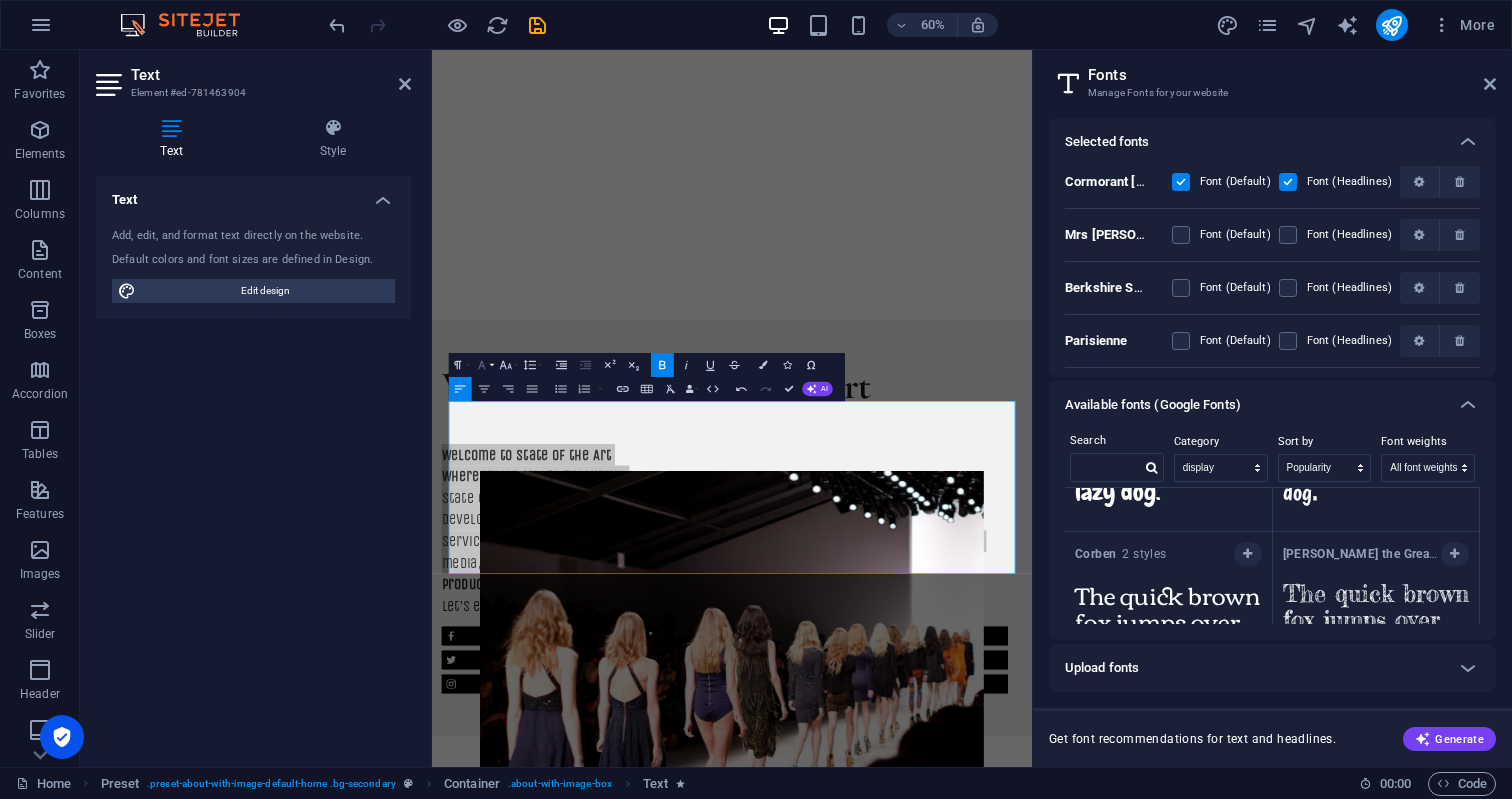 click on "Font Family" at bounding box center [484, 365] 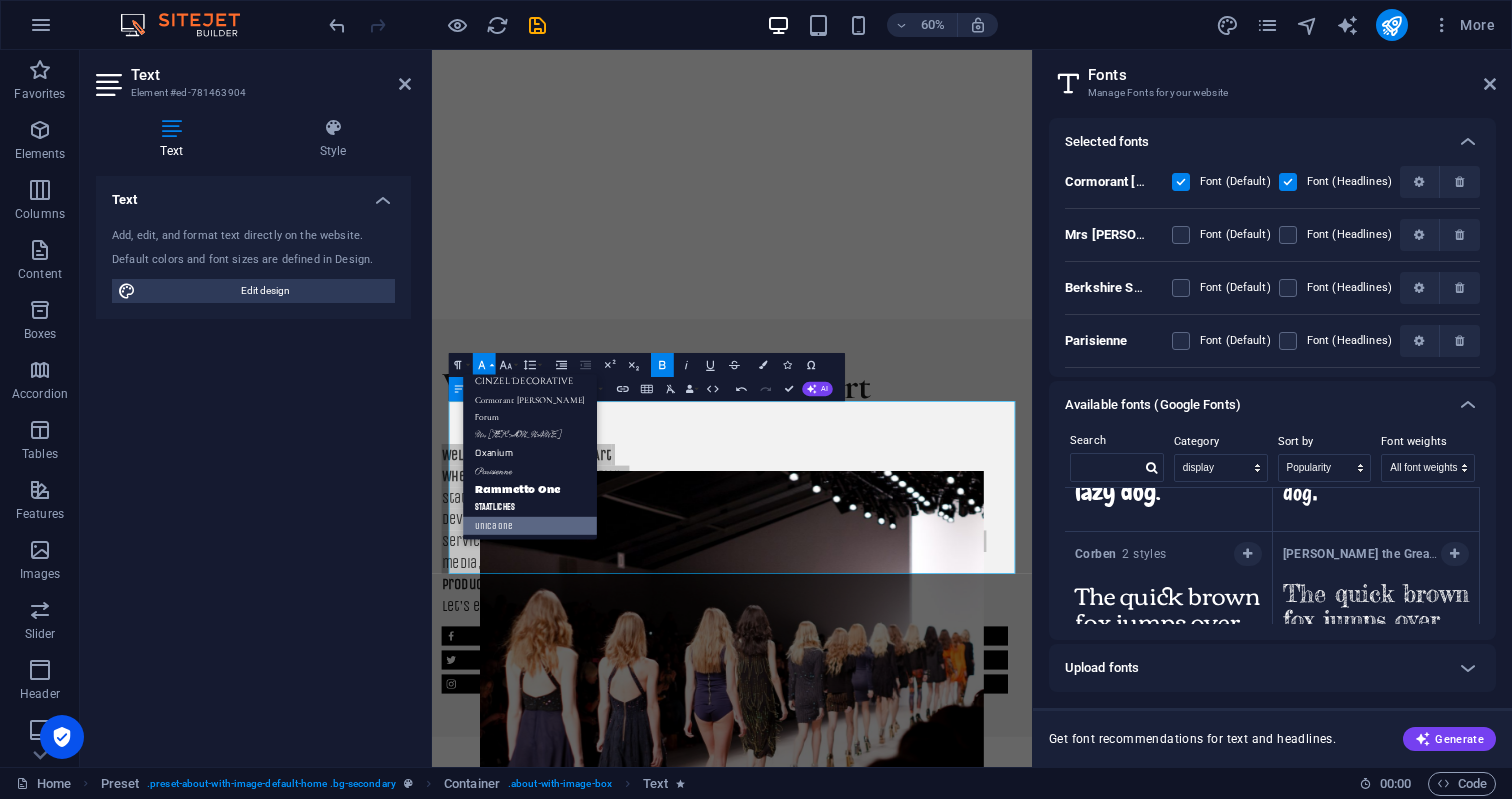 scroll, scrollTop: 251, scrollLeft: 0, axis: vertical 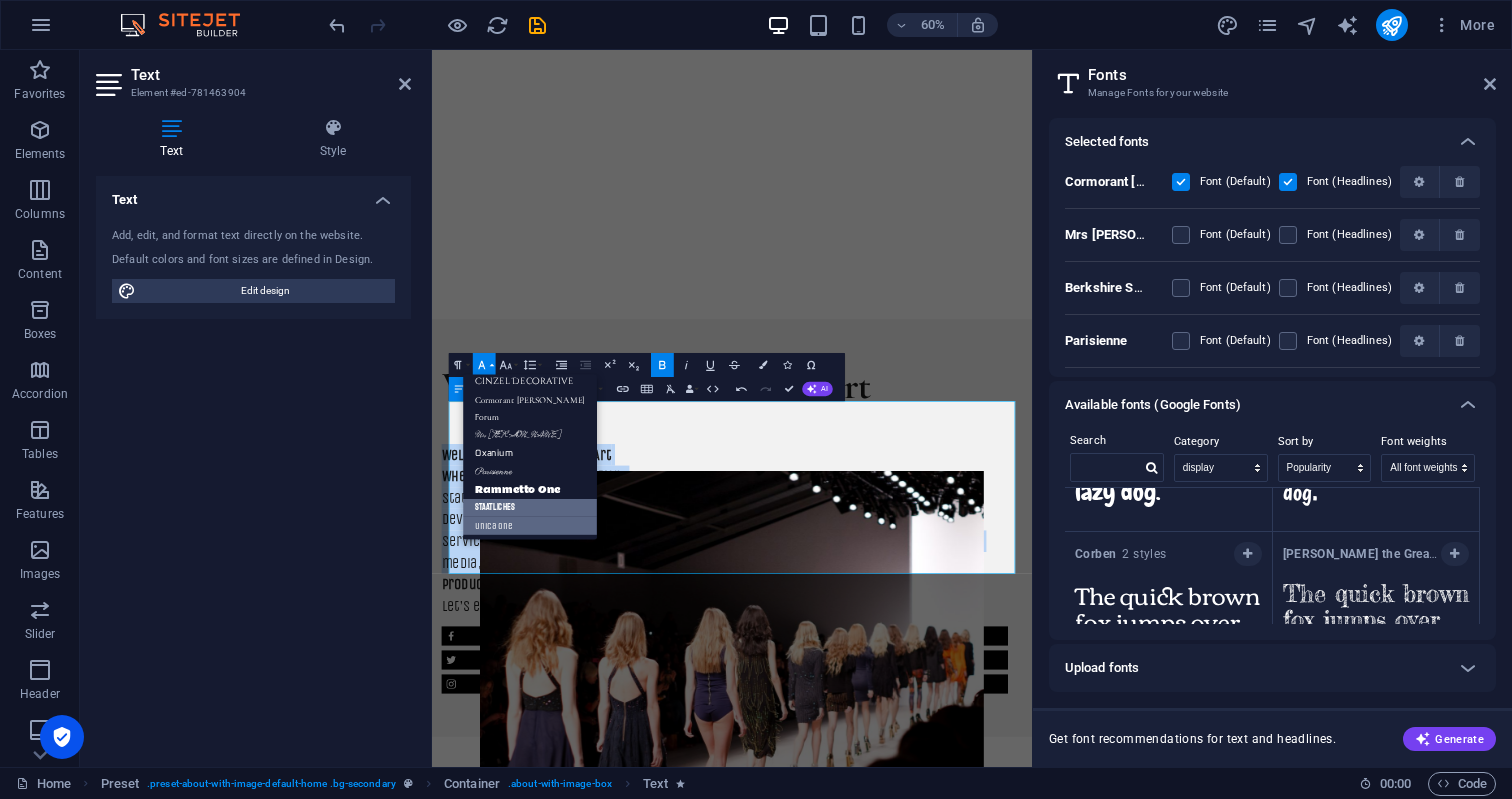click on "Staatliches" at bounding box center [530, 508] 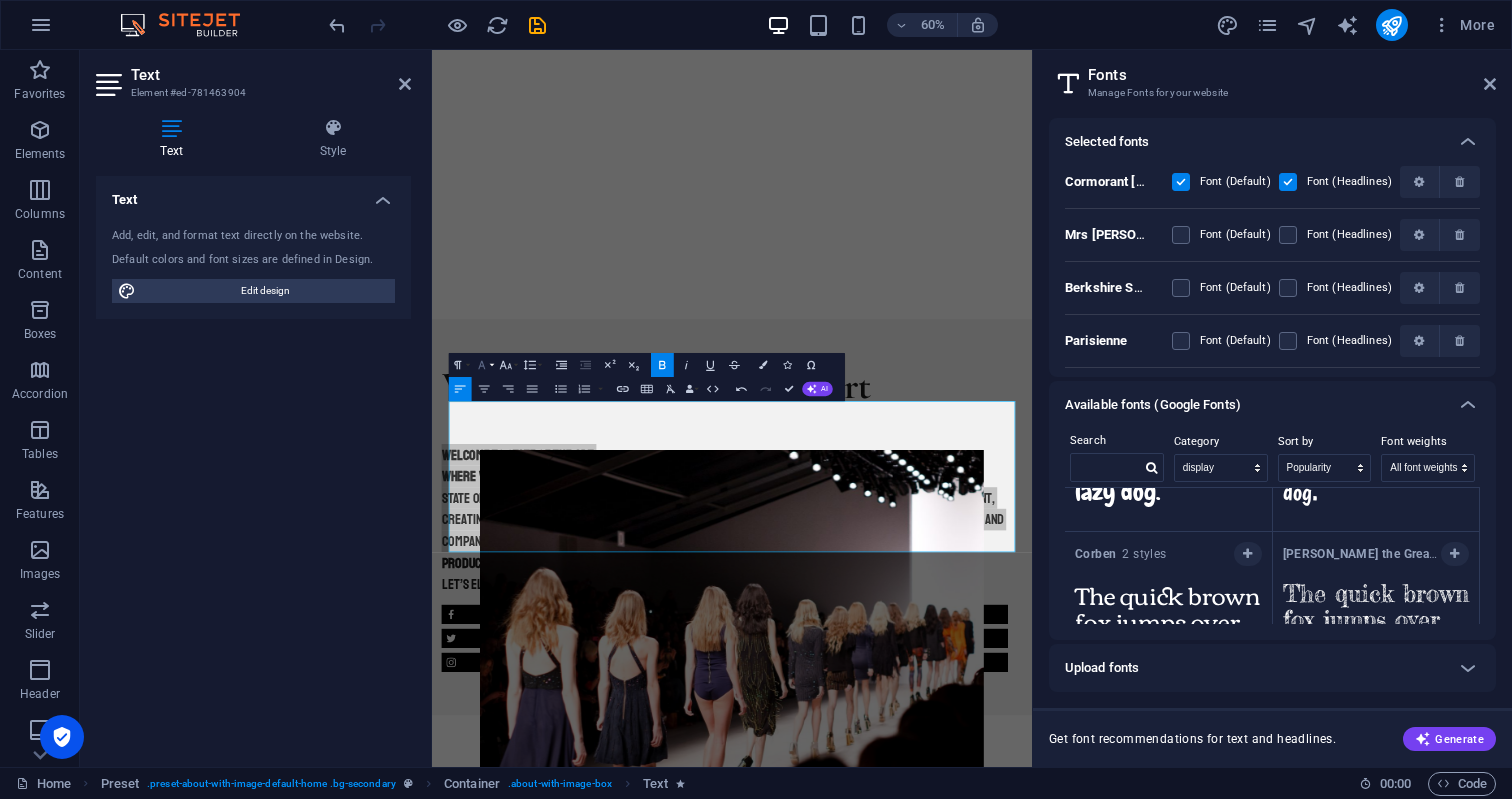 click on "Font Family" at bounding box center (484, 365) 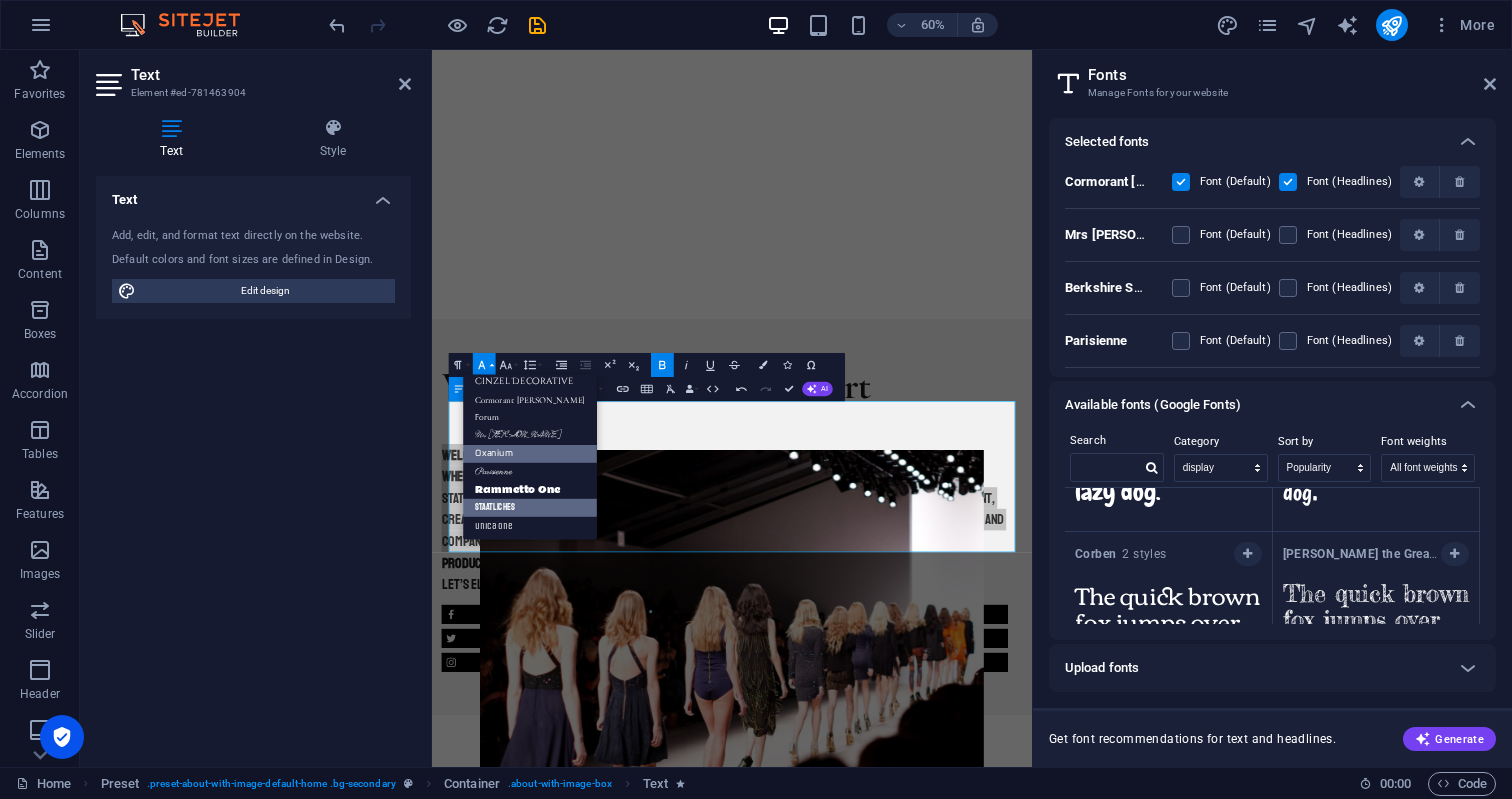 scroll, scrollTop: 251, scrollLeft: 0, axis: vertical 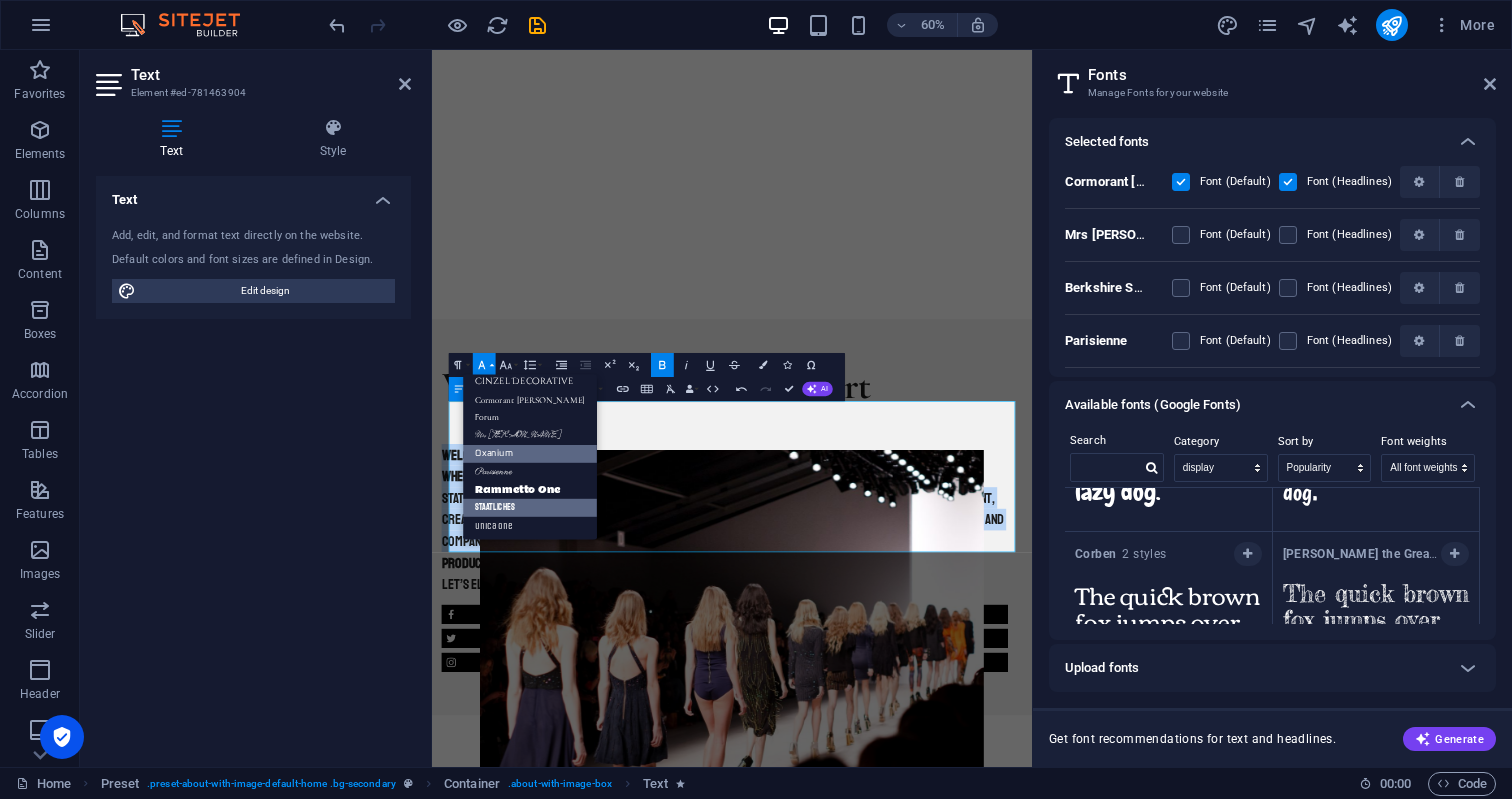 click on "Oxanium" at bounding box center [530, 454] 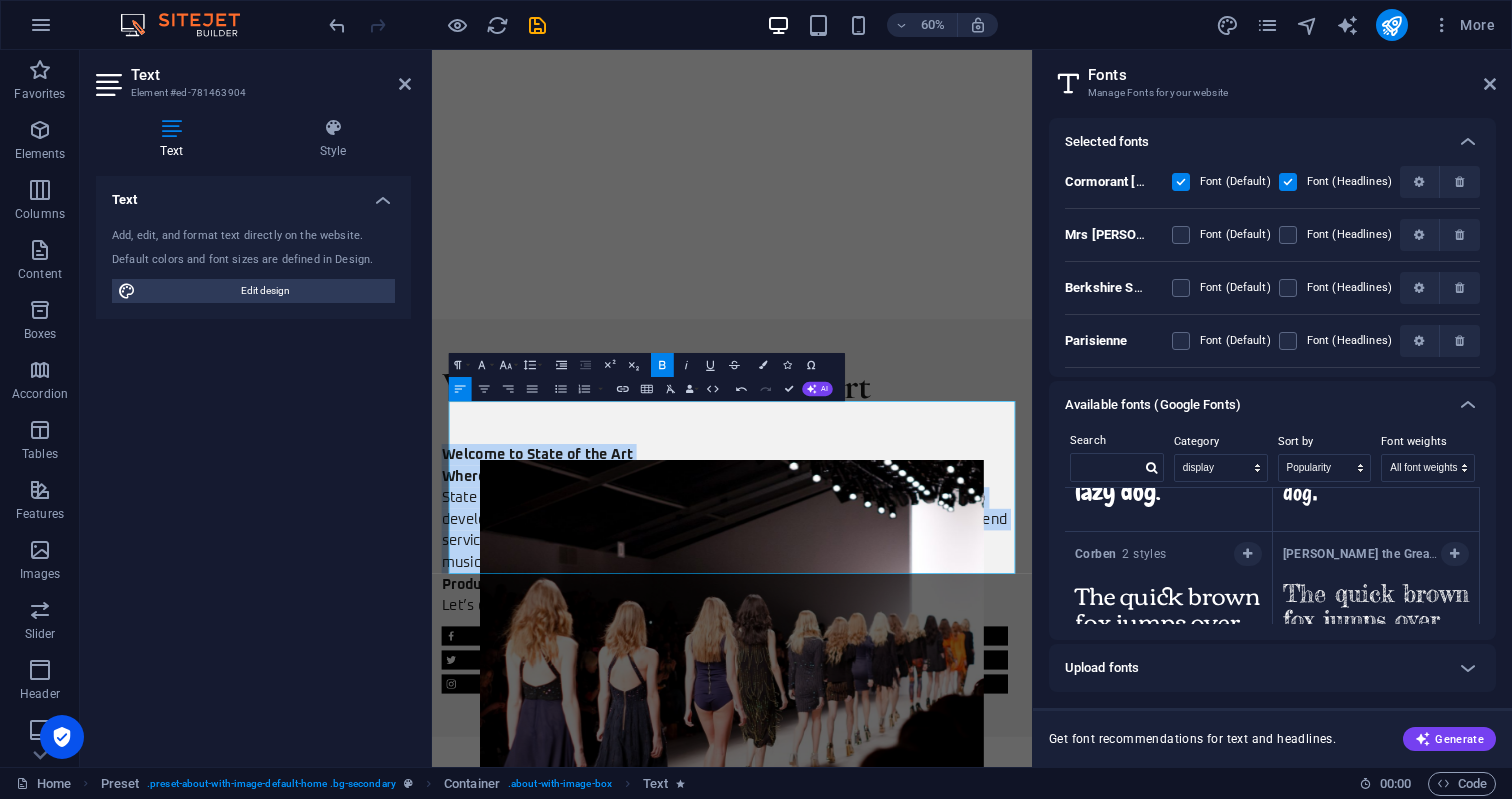 click at bounding box center [932, 51] 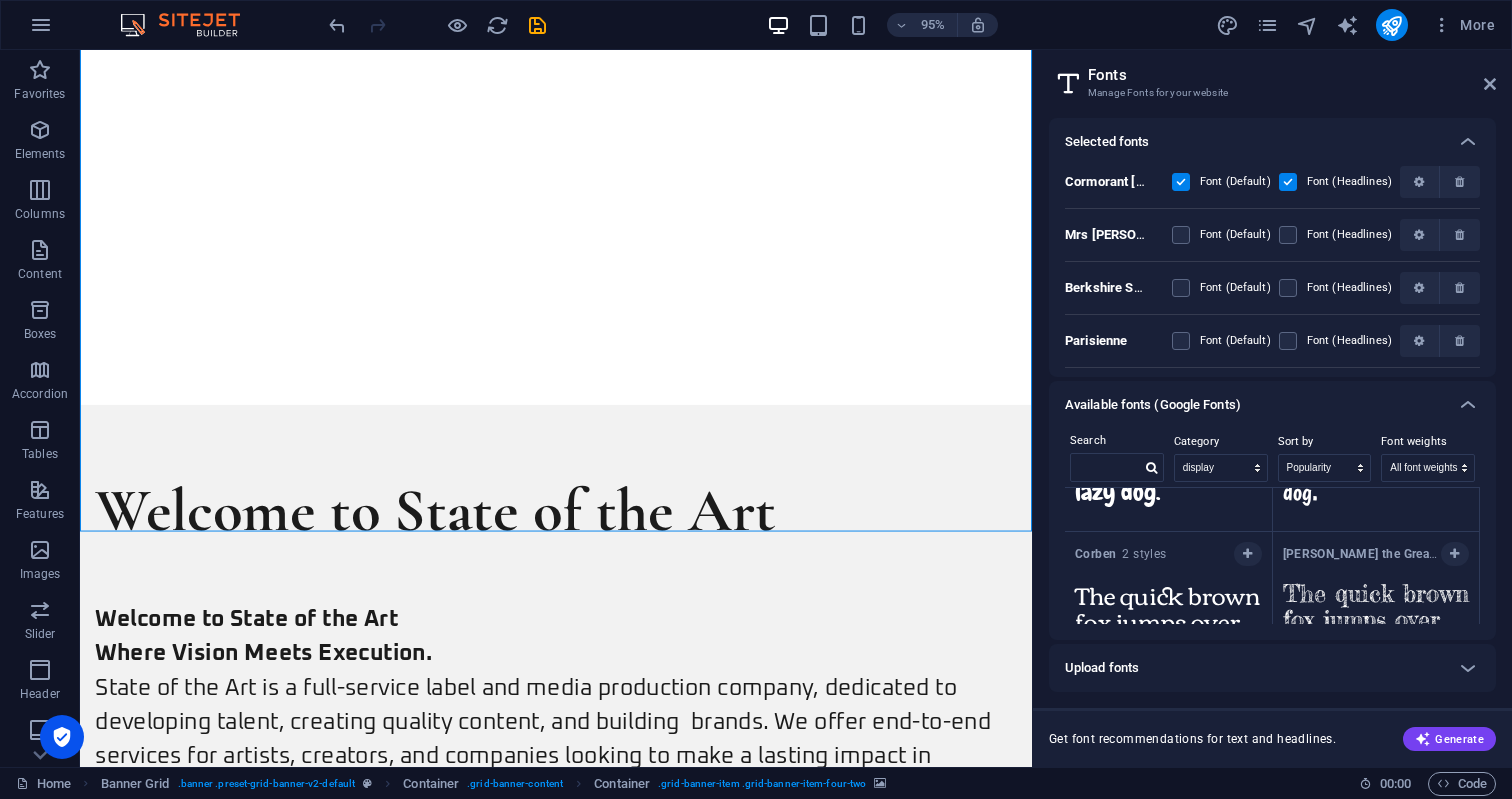 click at bounding box center [581, 140] 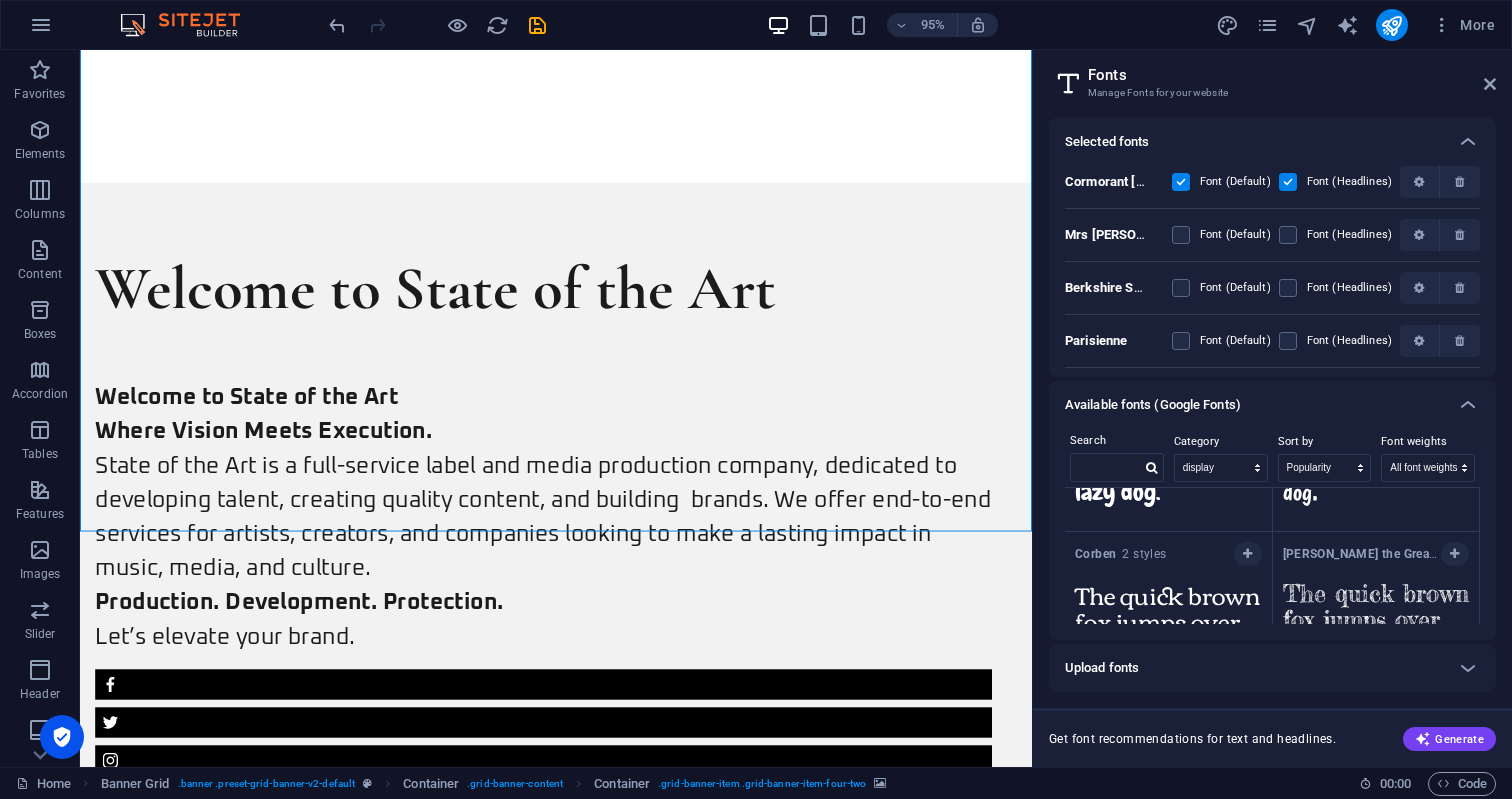 click on "Welcome to State of the Art" at bounding box center (568, 334) 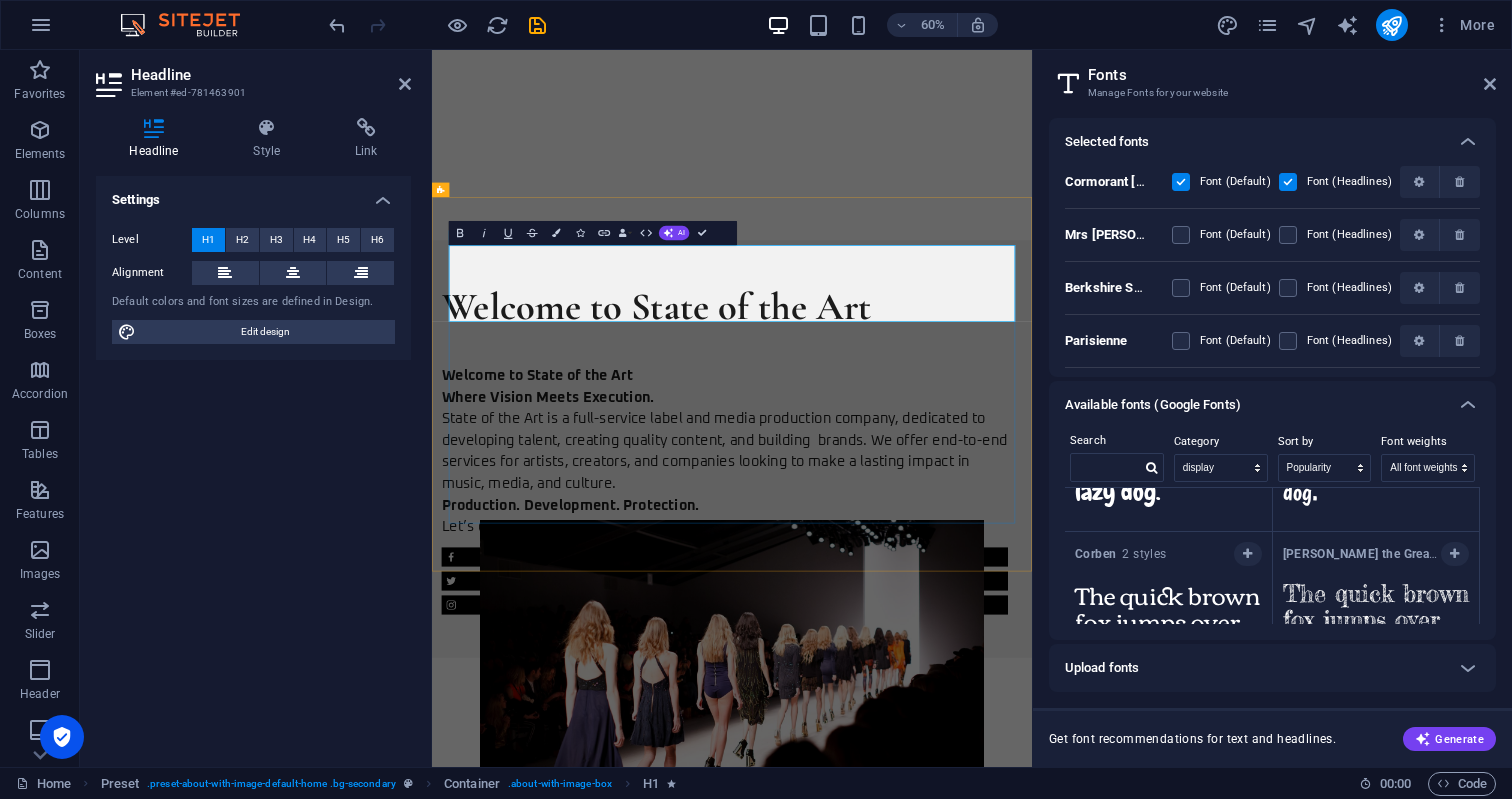 click on "Welcome to State of the Art" at bounding box center [920, 511] 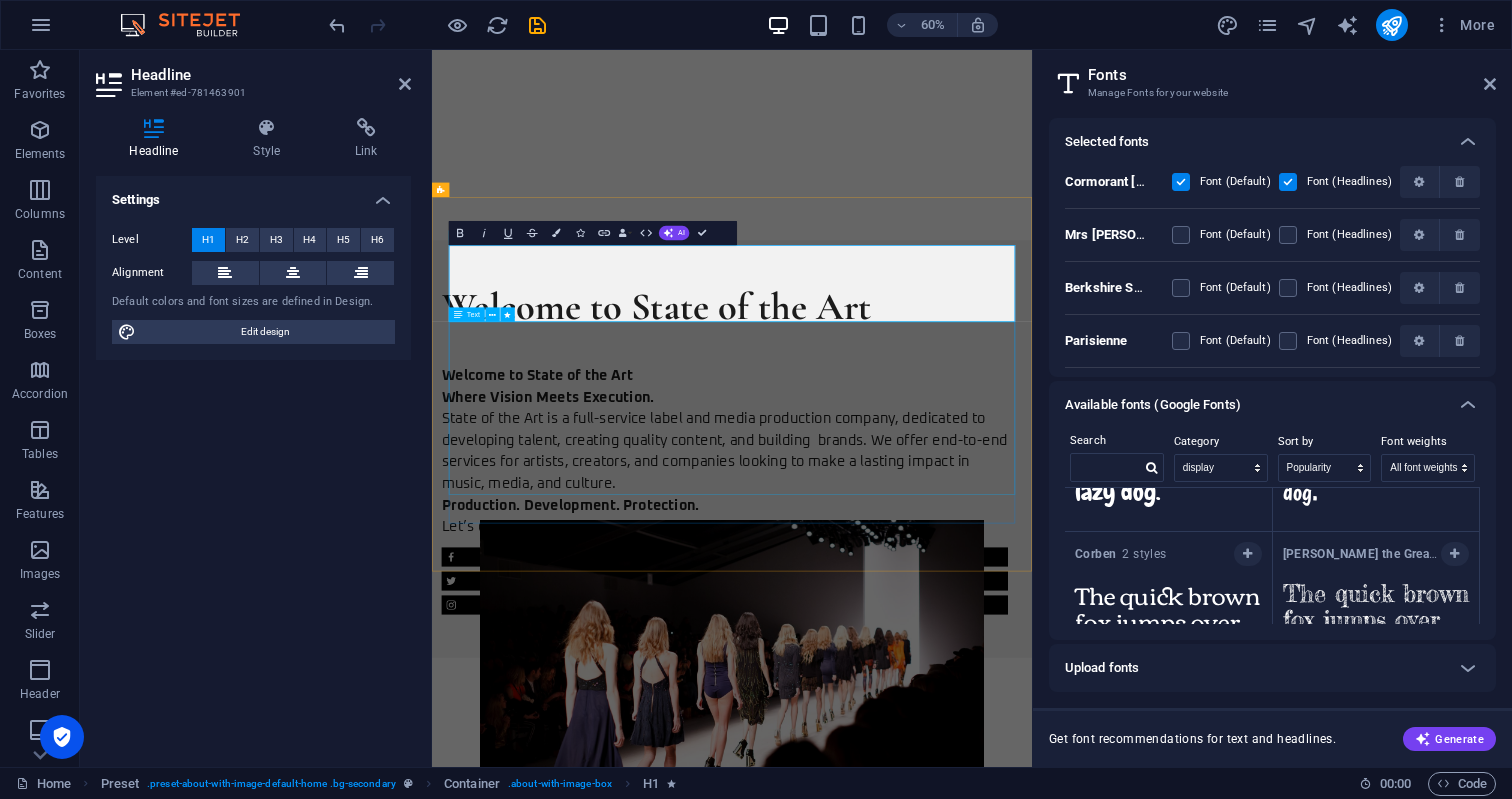 click on "Welcome to State of the Art Where Vision Meets Execution. State of the Art is a full-service label and media production company, dedicated to developing talent, creating quality content, and building  brands. We offer end-to-end services for artists, creators, and companies looking to make a lasting impact in music, media, and culture. Production. Development. Protection. Let’s elevate your brand." at bounding box center (920, 719) 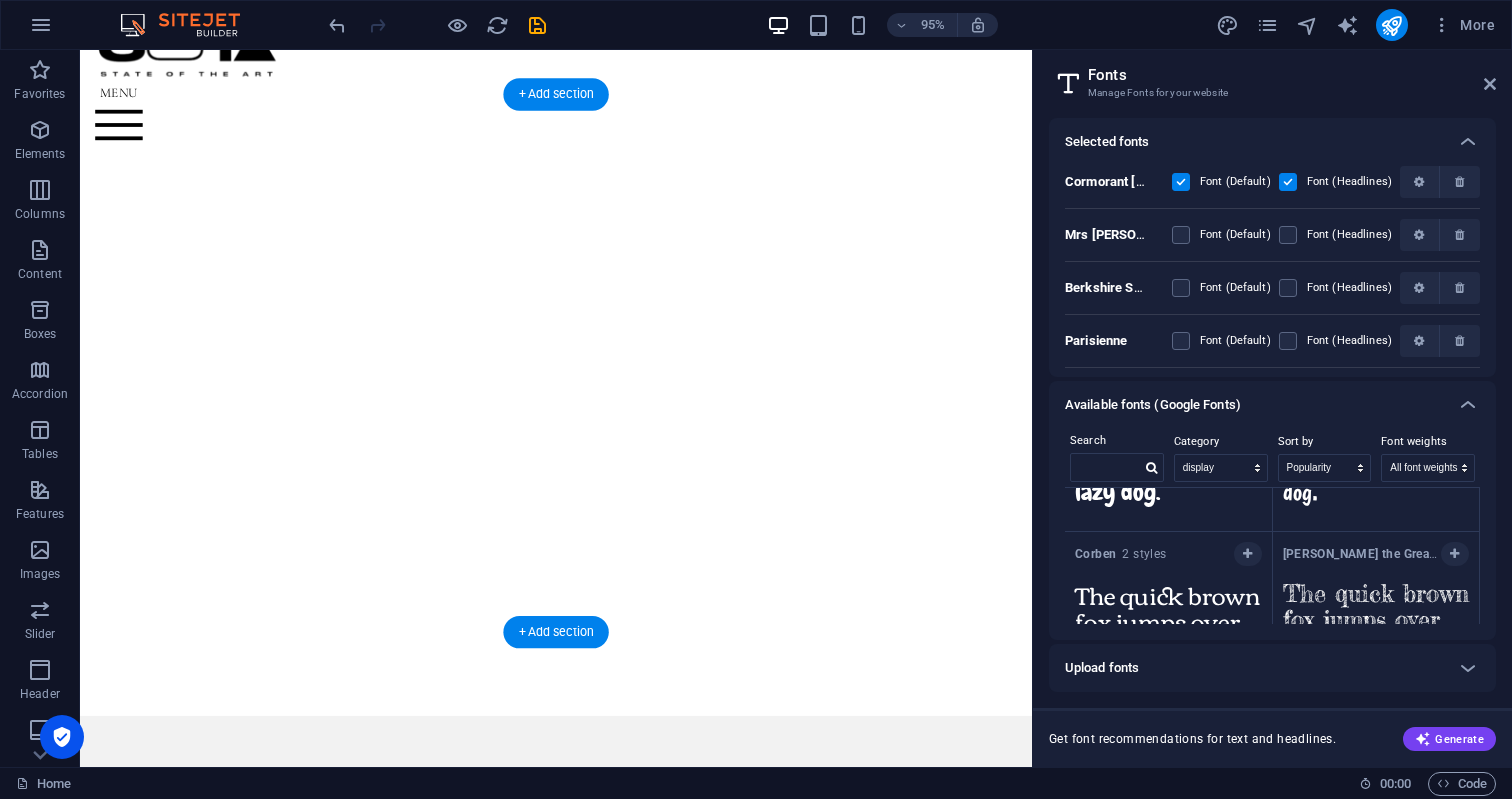 scroll, scrollTop: 57, scrollLeft: 0, axis: vertical 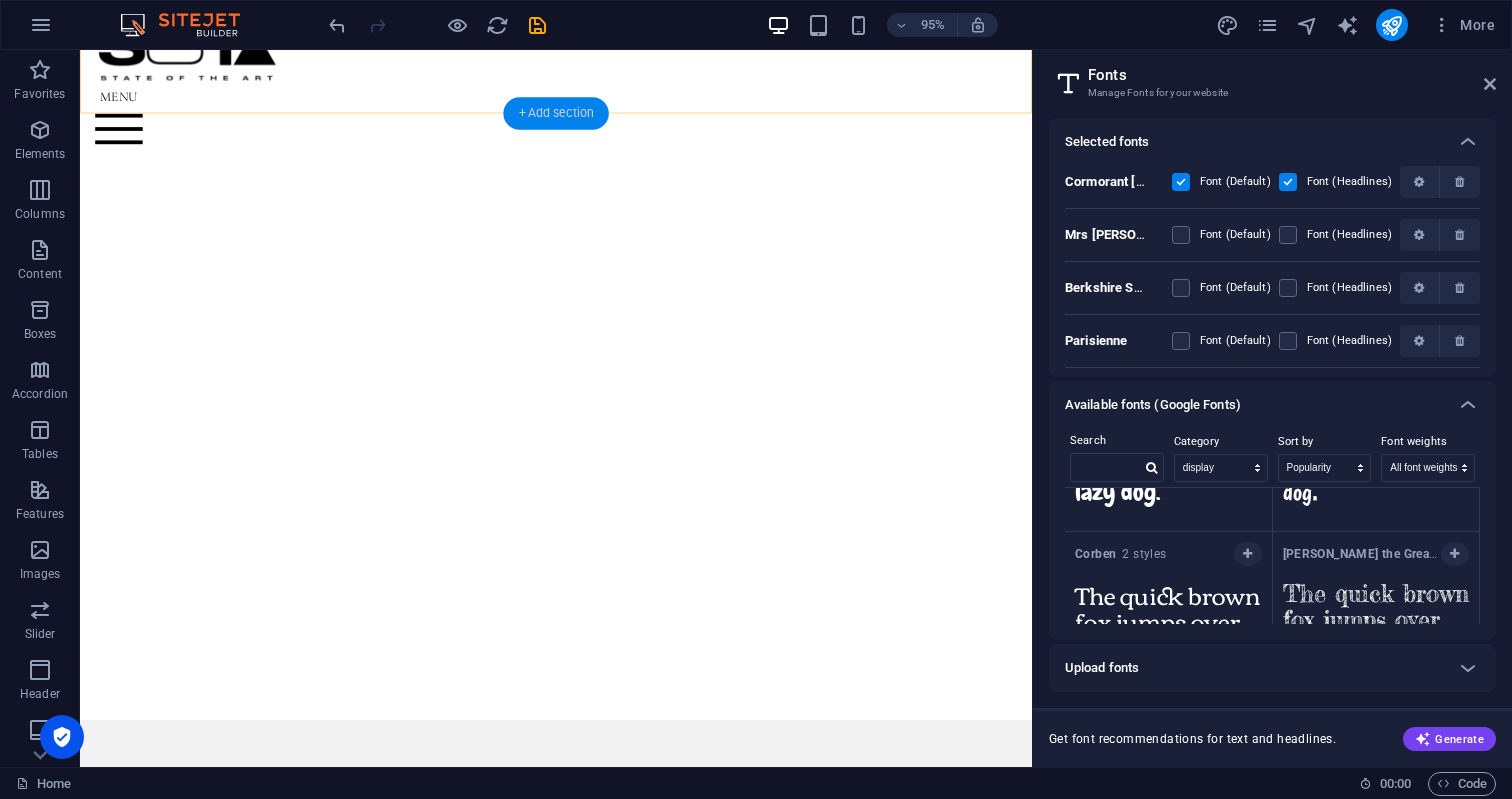 click on "+ Add section" at bounding box center (555, 114) 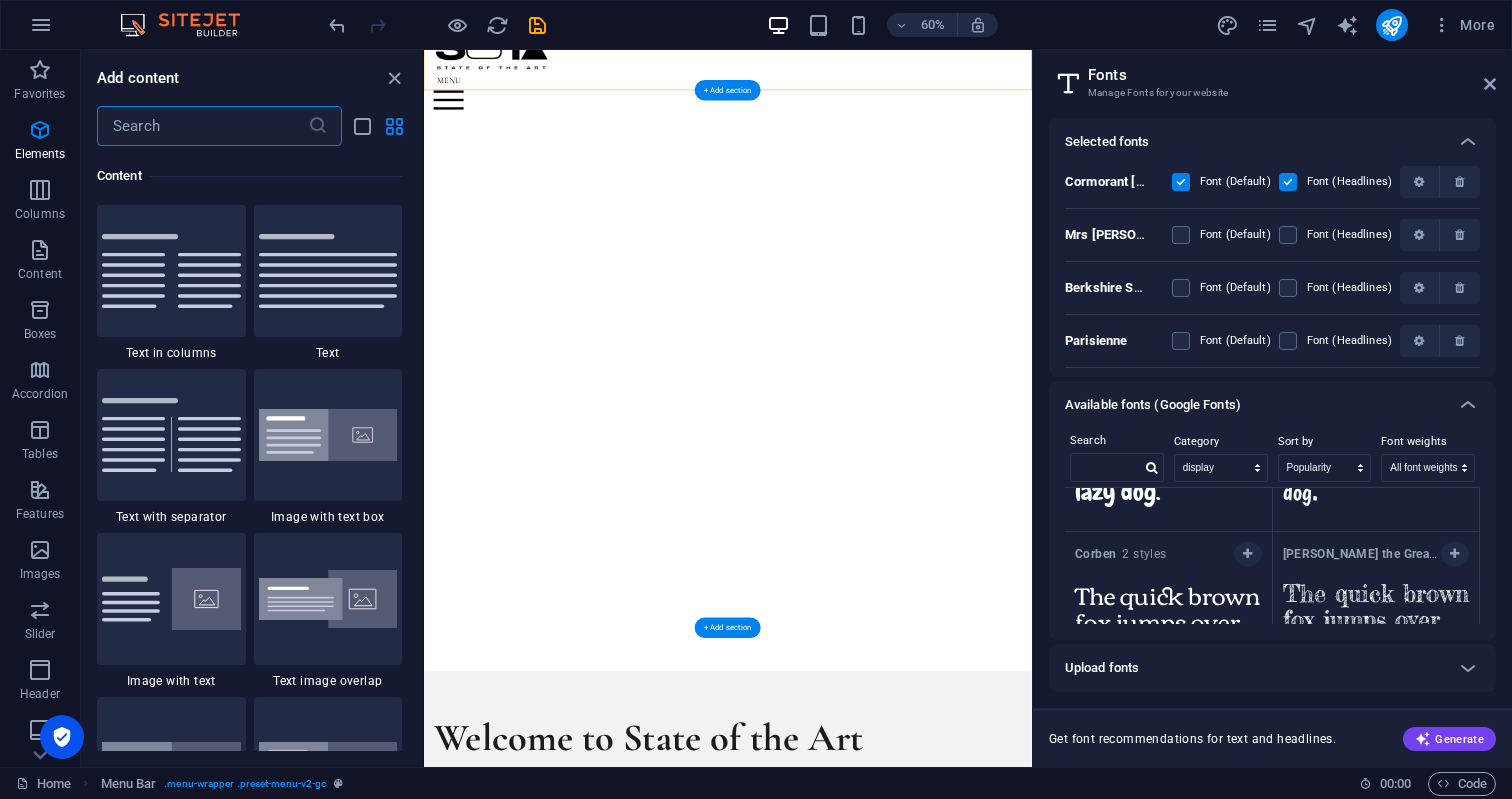 scroll, scrollTop: 3499, scrollLeft: 0, axis: vertical 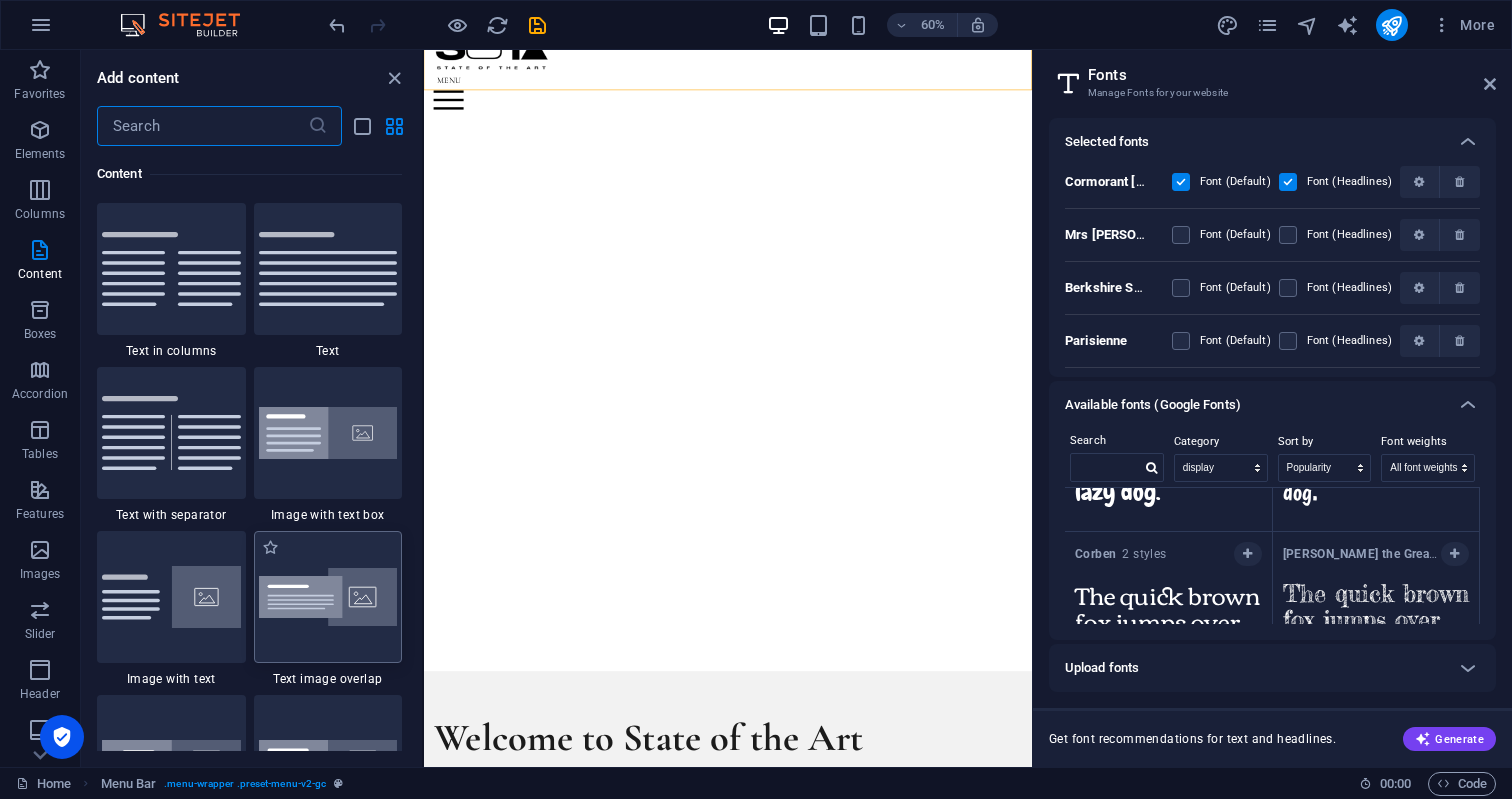 click at bounding box center (328, 597) 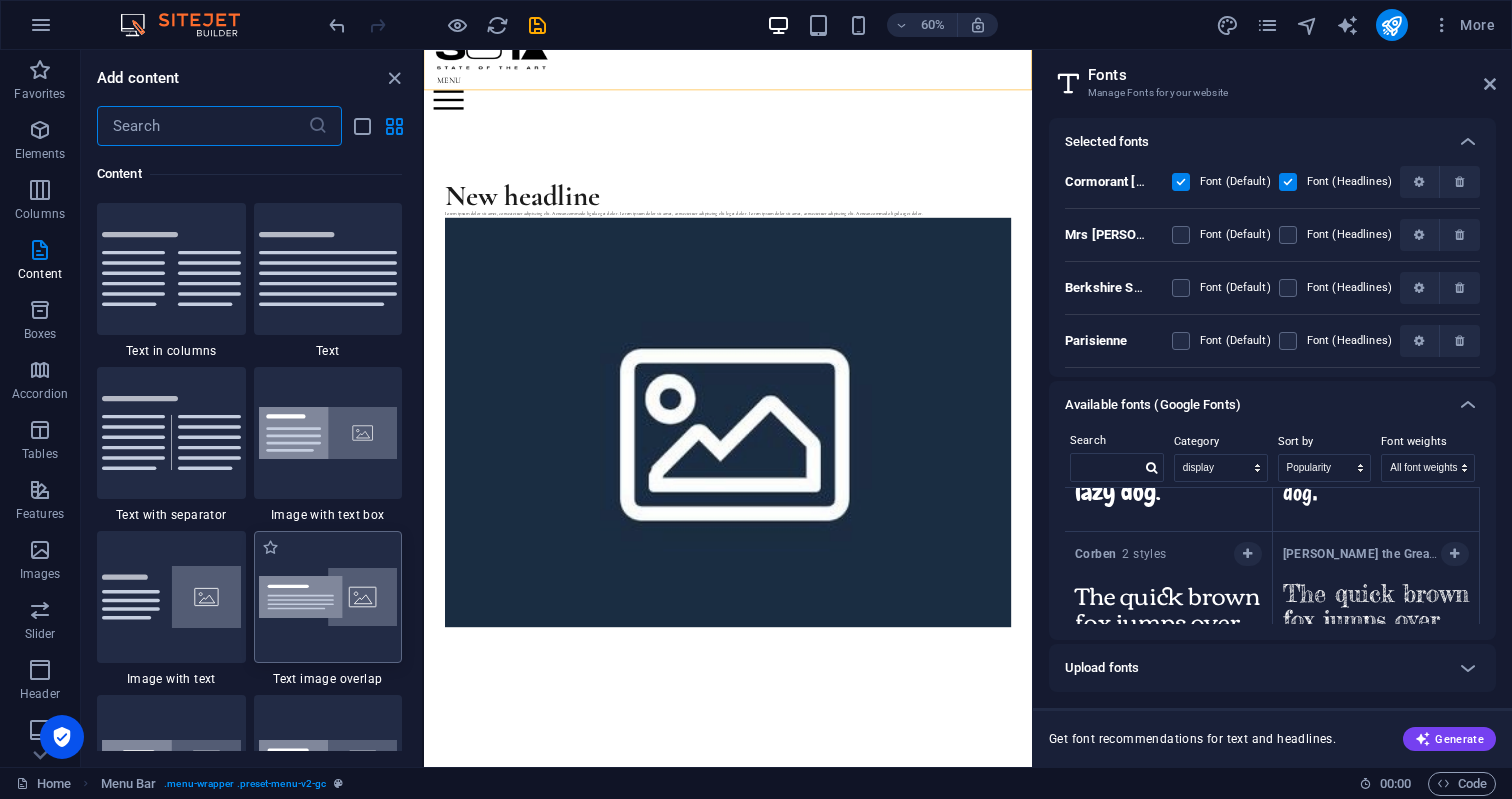 select on "rem" 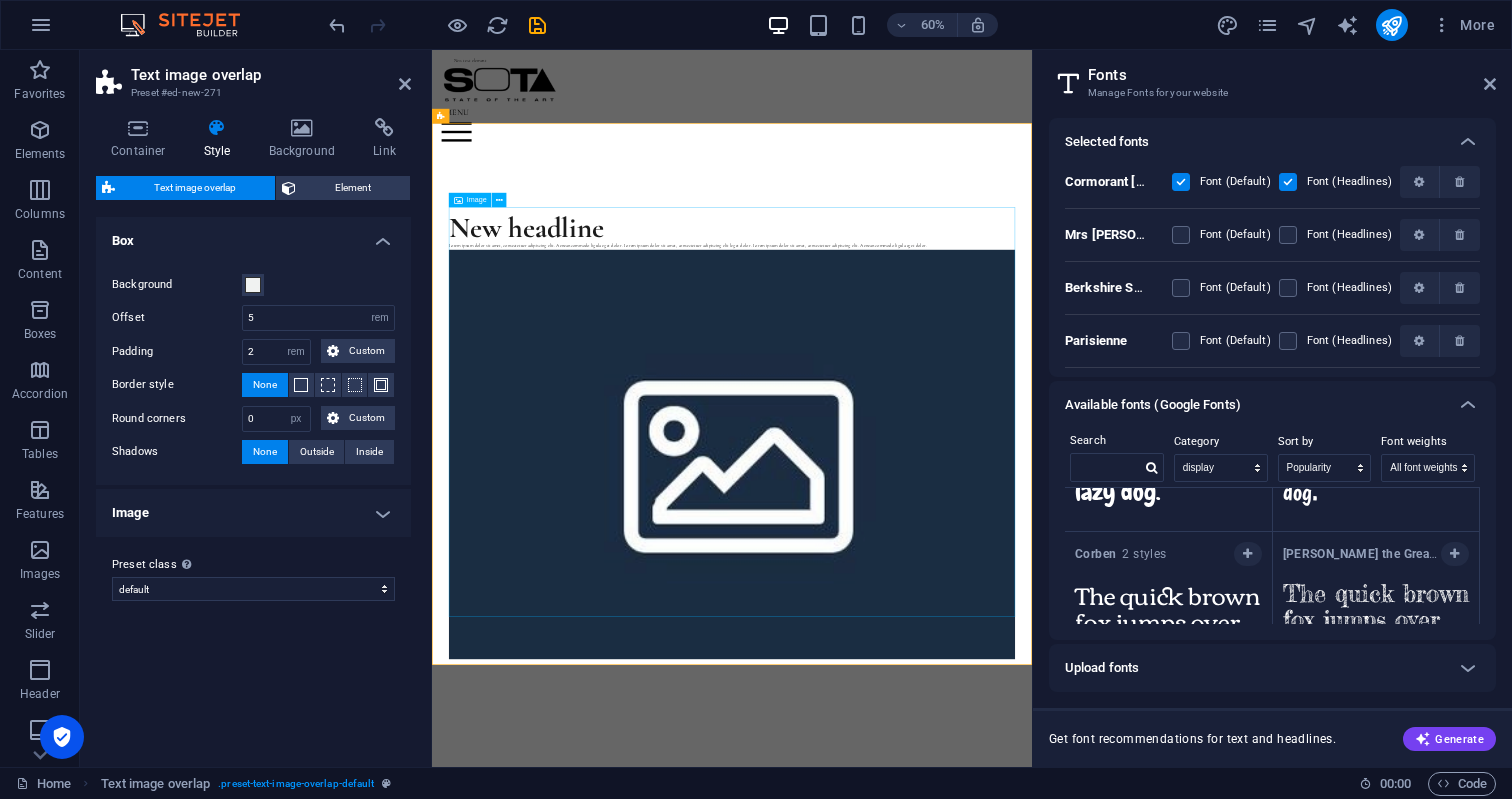 scroll, scrollTop: 2, scrollLeft: 0, axis: vertical 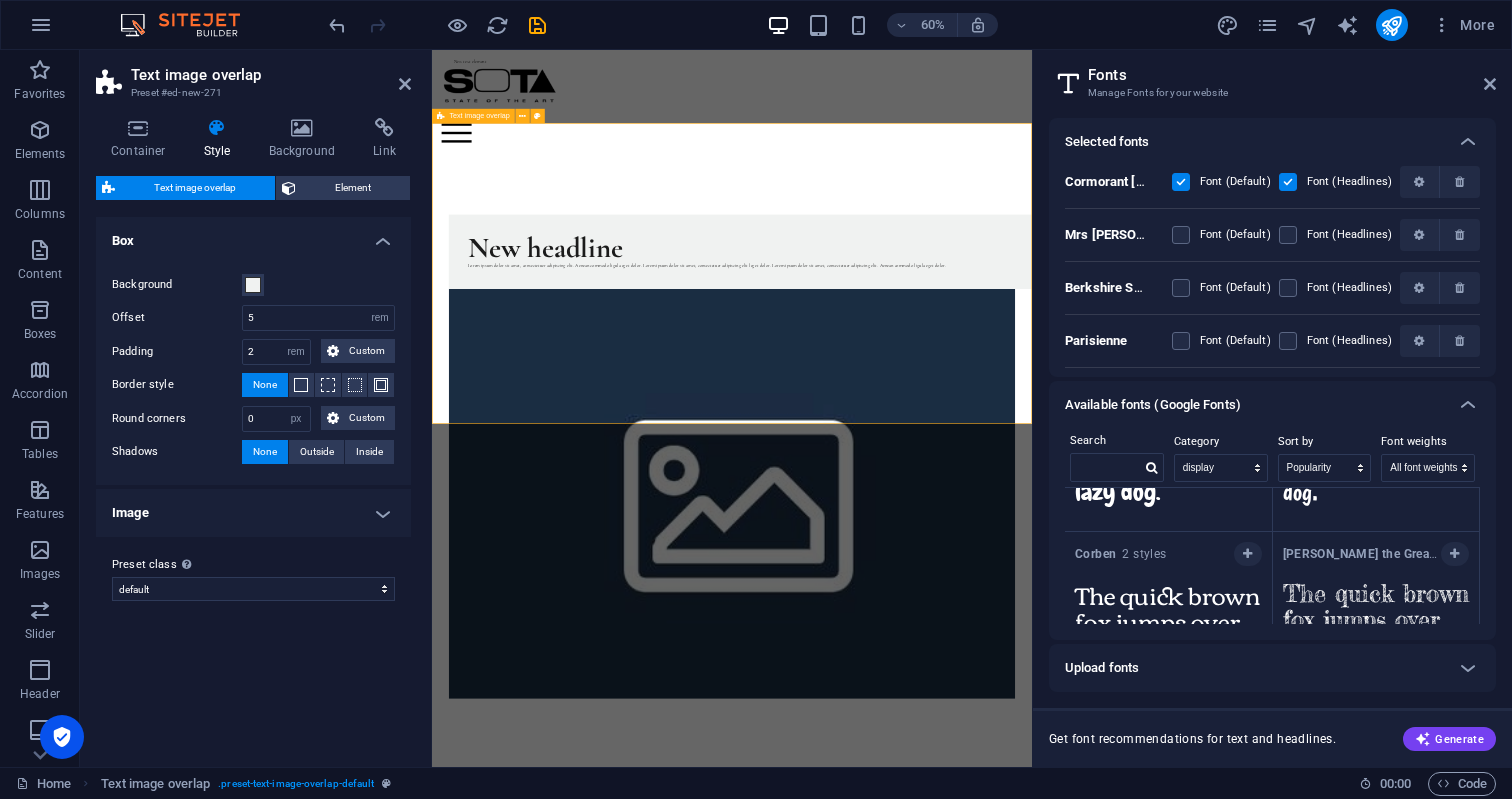 click on "New headline Lorem ipsum dolor sit amet, consectetuer adipiscing elit. Aenean commodo ligula eget dolor. Lorem ipsum dolor sit amet, consectetuer adipiscing elit leget dolor. Lorem ipsum dolor sit amet, consectetuer adipiscing elit. Aenean commodo ligula eget dolor." at bounding box center (932, 727) 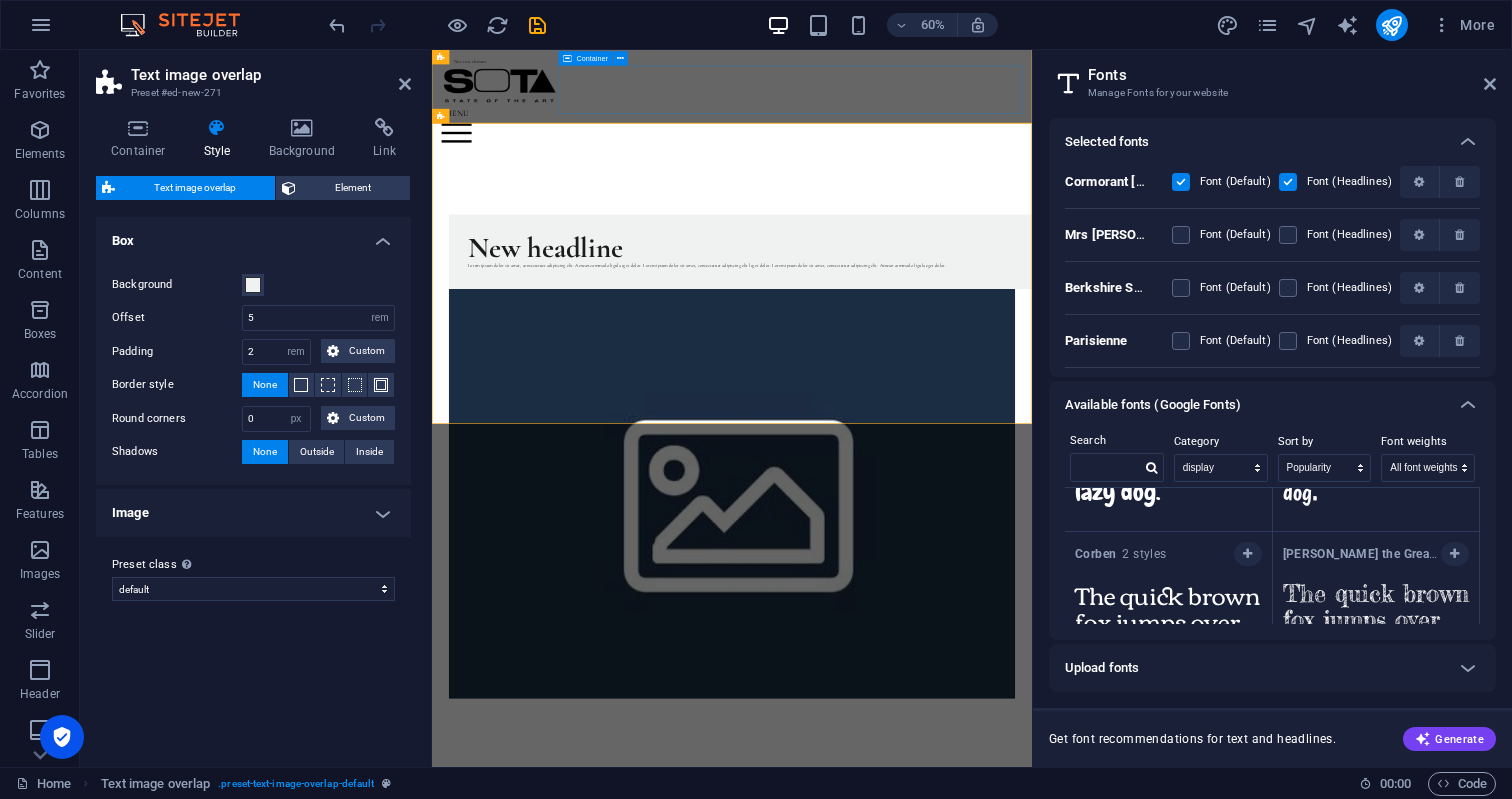click at bounding box center (932, 188) 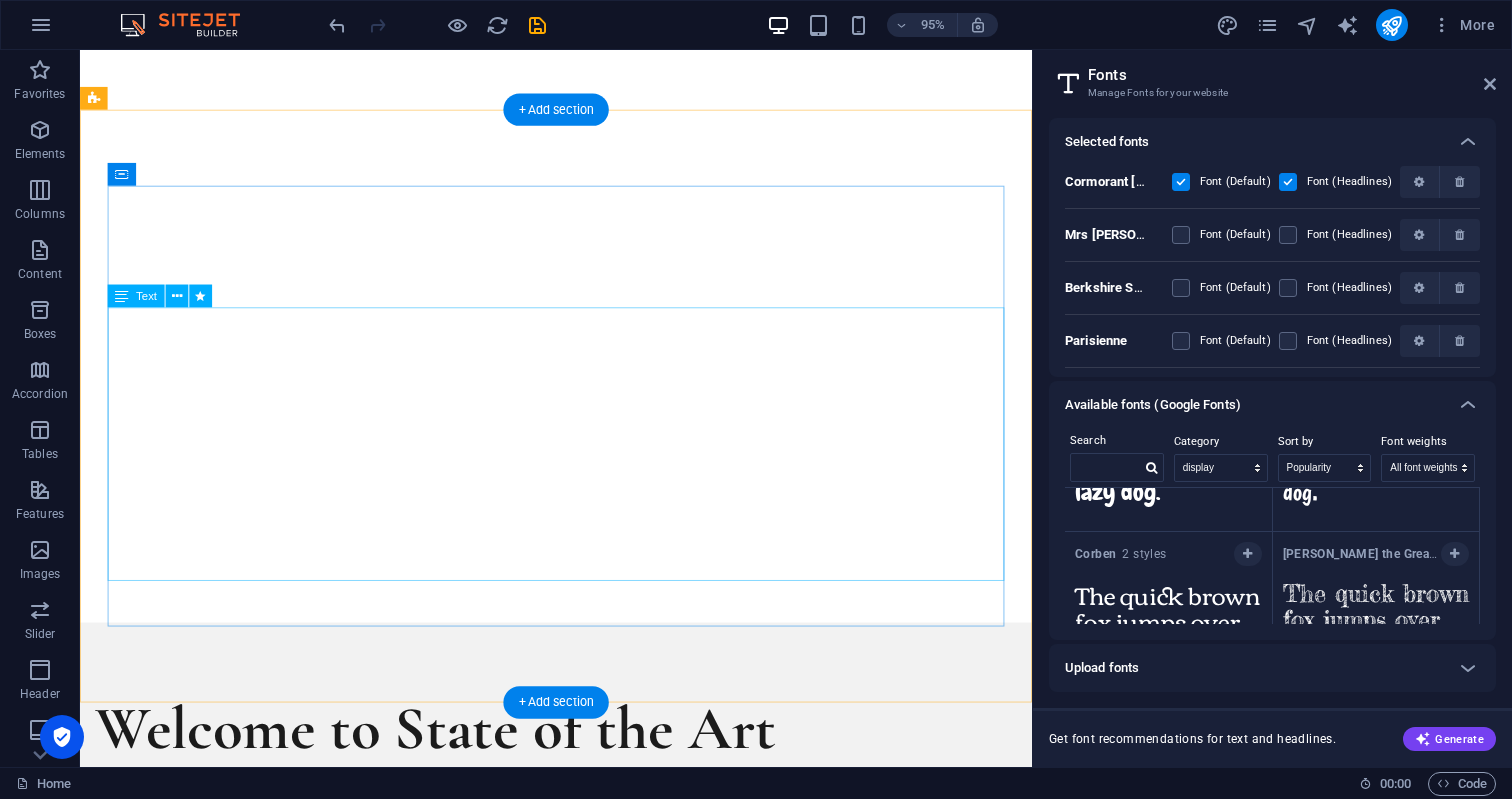 scroll, scrollTop: 1128, scrollLeft: 0, axis: vertical 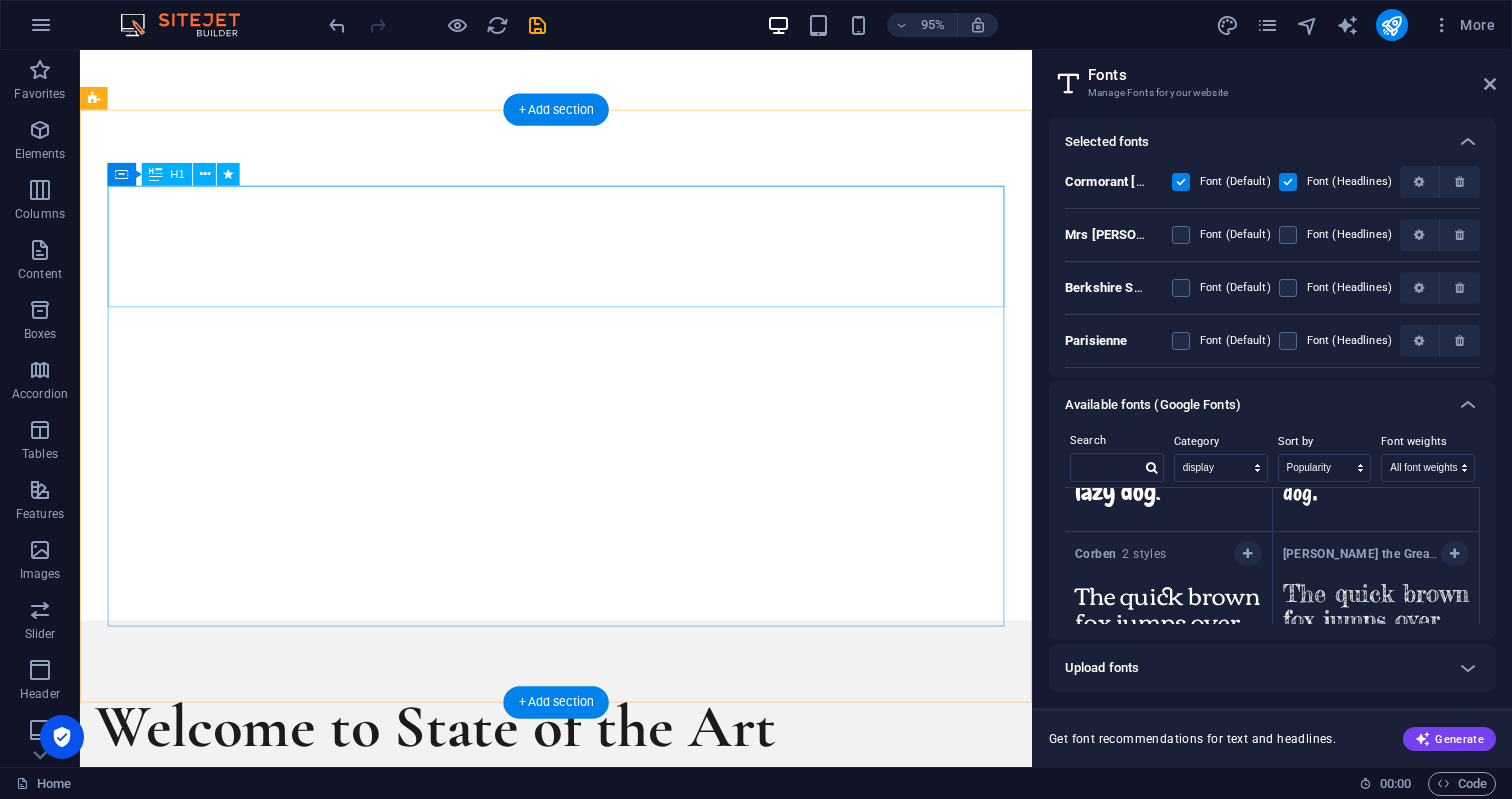 click on "Welcome to State of the Art" at bounding box center [568, 795] 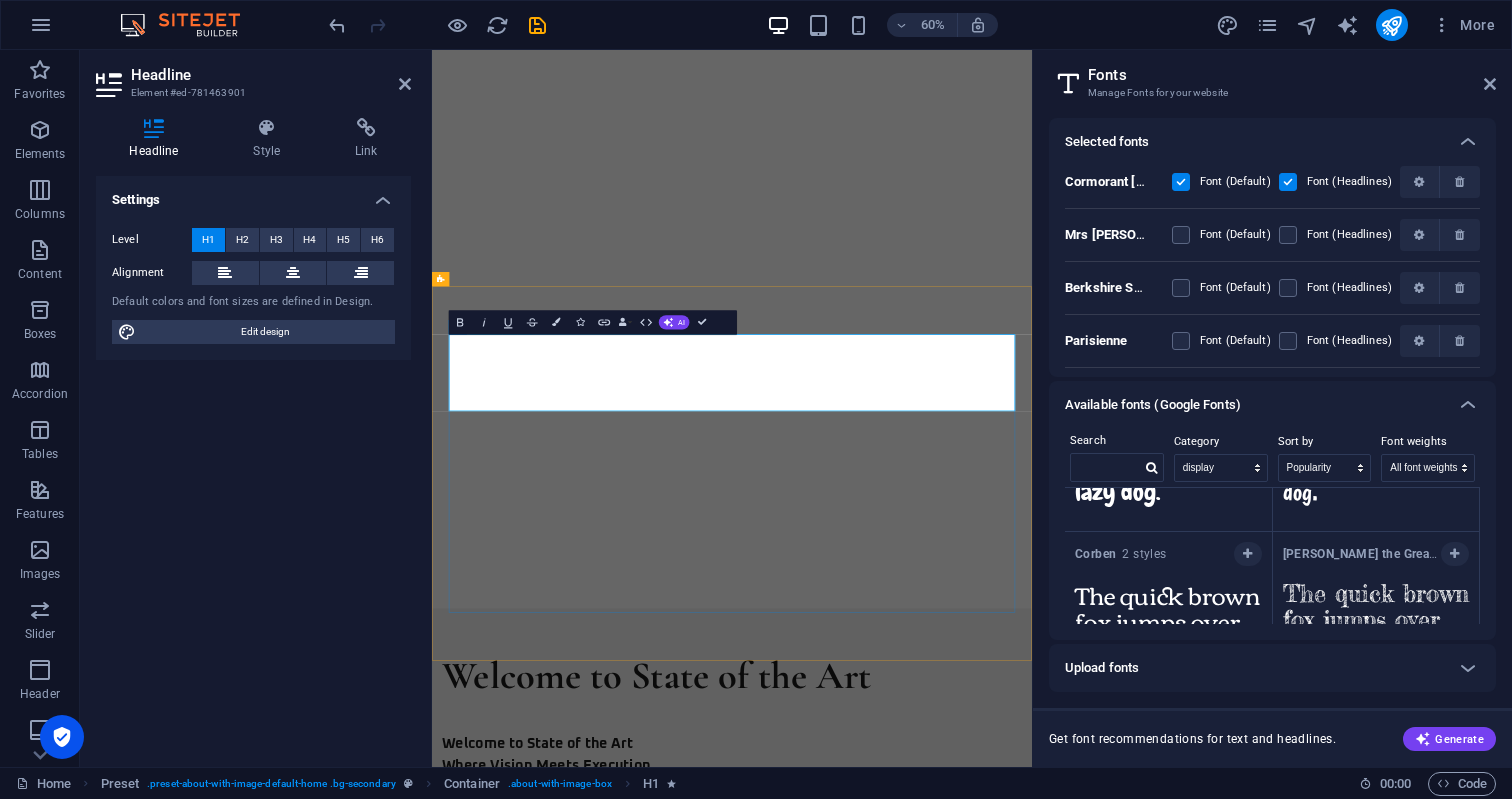 click on "Welcome to State of the Art" at bounding box center (920, 1125) 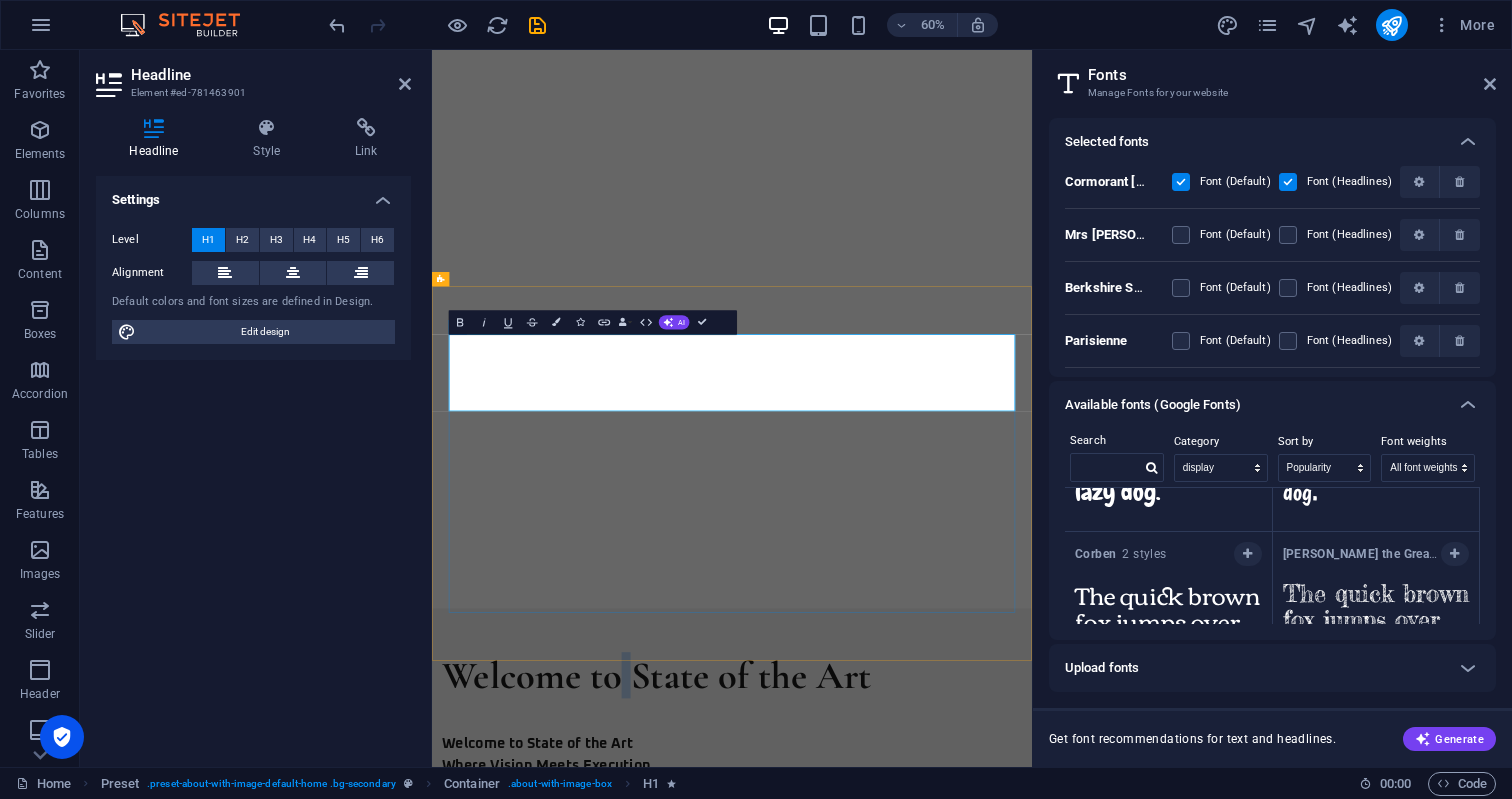 click on "Welcome to State of the Art" at bounding box center [920, 1125] 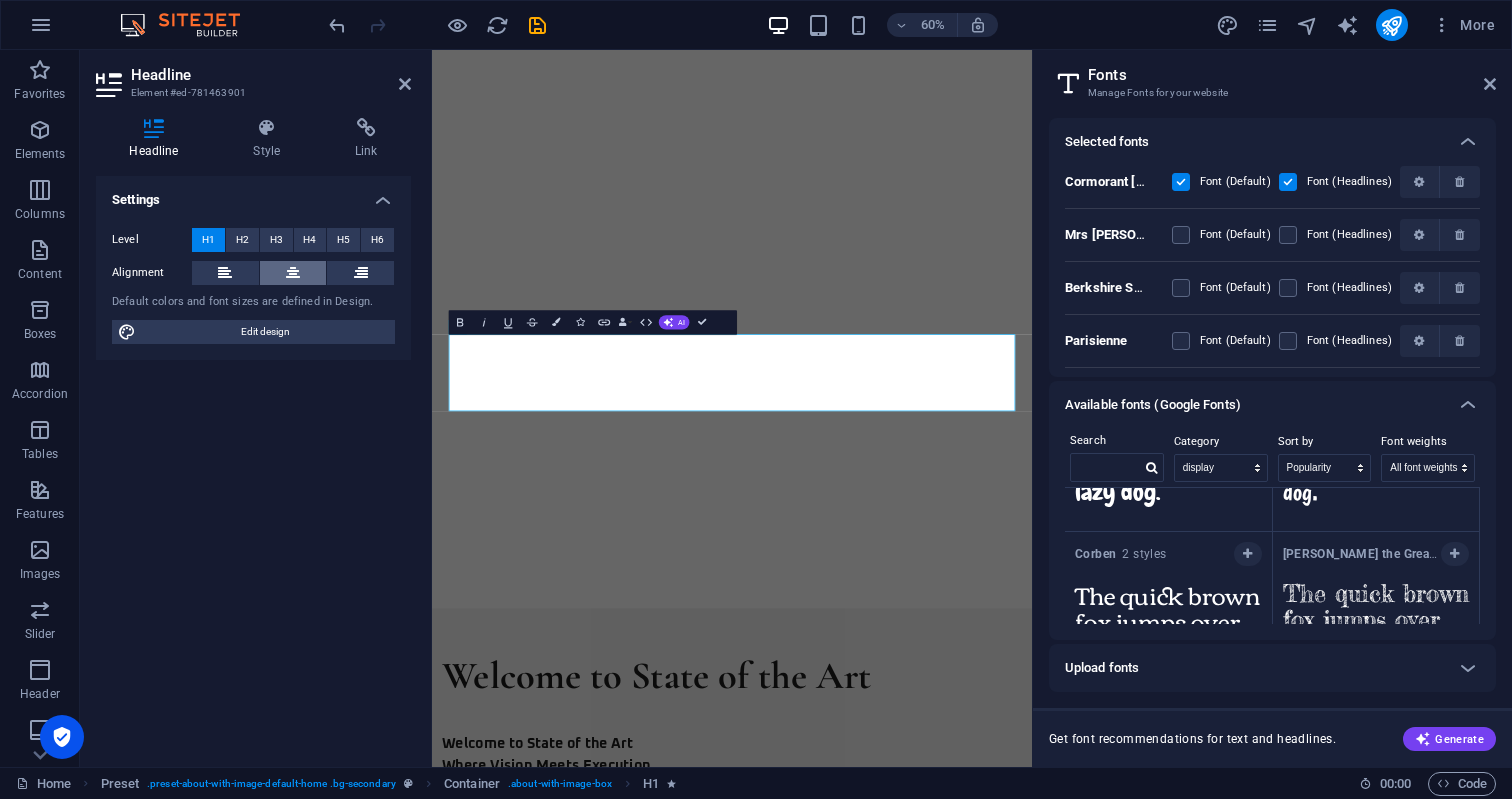 click at bounding box center [293, 273] 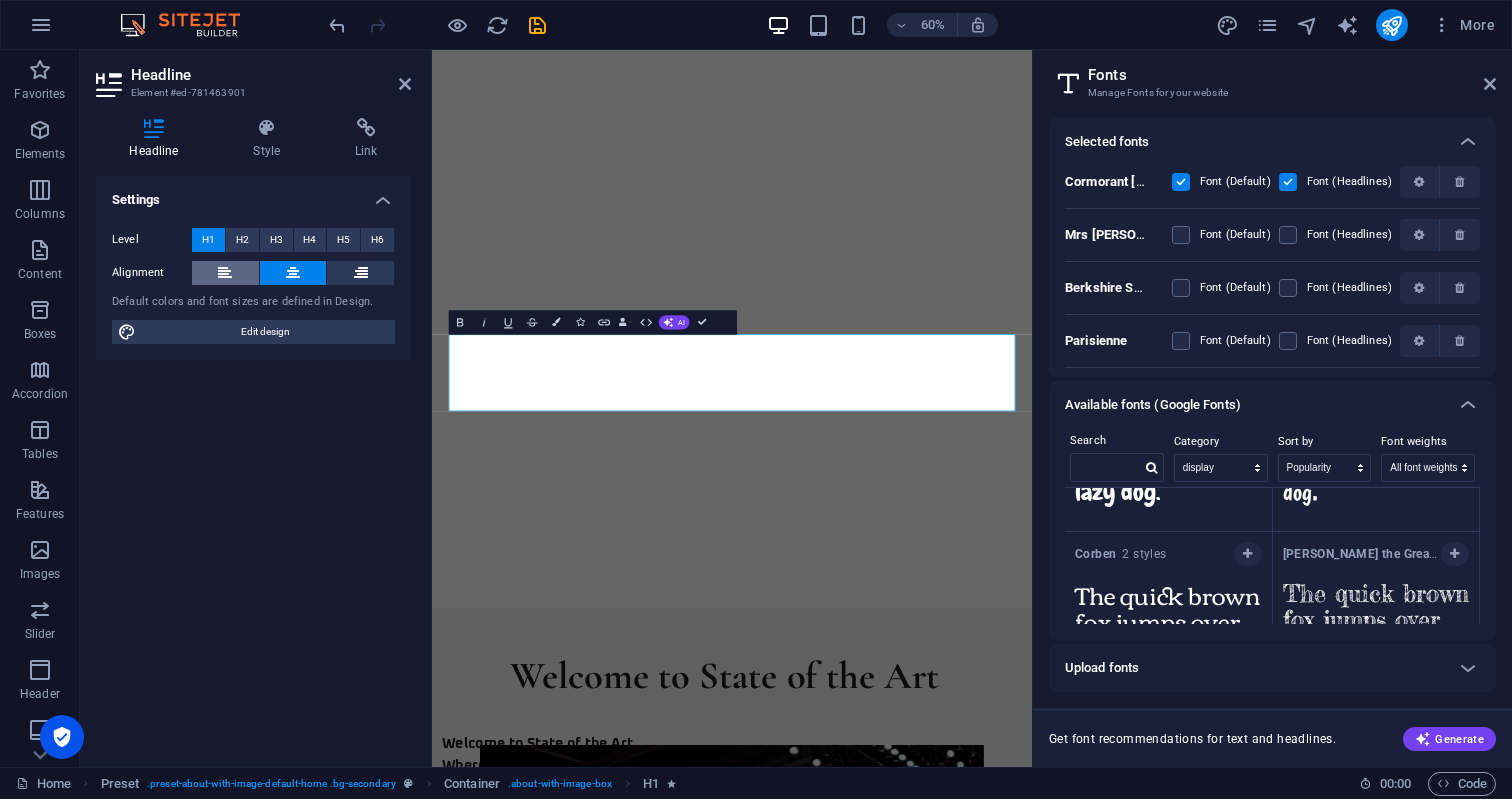 click at bounding box center (225, 273) 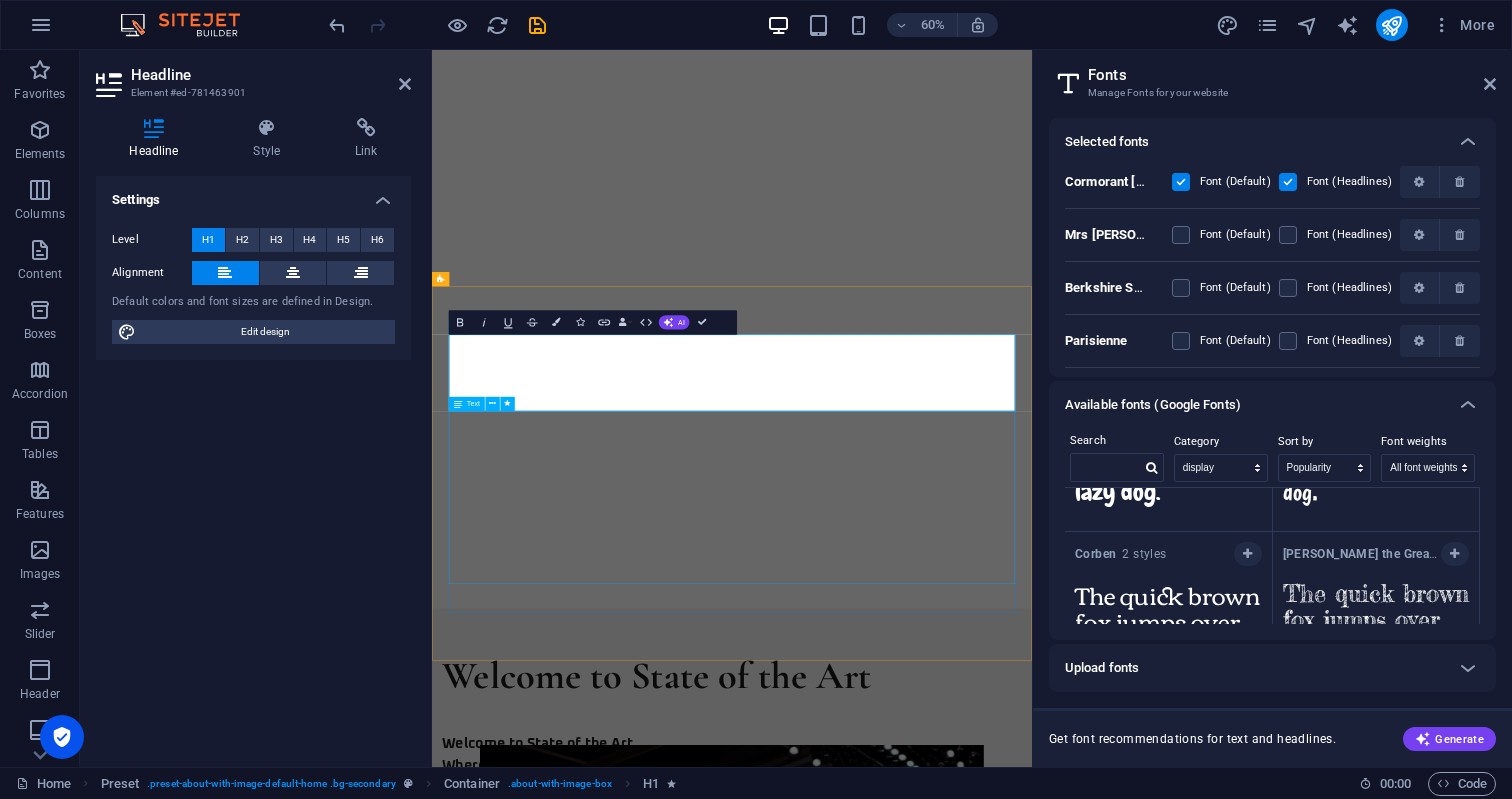 click on "Welcome to State of the Art Where Vision Meets Execution. State of the Art is a full-service label and media production company, dedicated to developing talent, creating quality content, and building  brands. We offer end-to-end services for artists, creators, and companies looking to make a lasting impact in music, media, and culture. Production. Development. Protection. Let’s elevate your brand." at bounding box center (920, 1333) 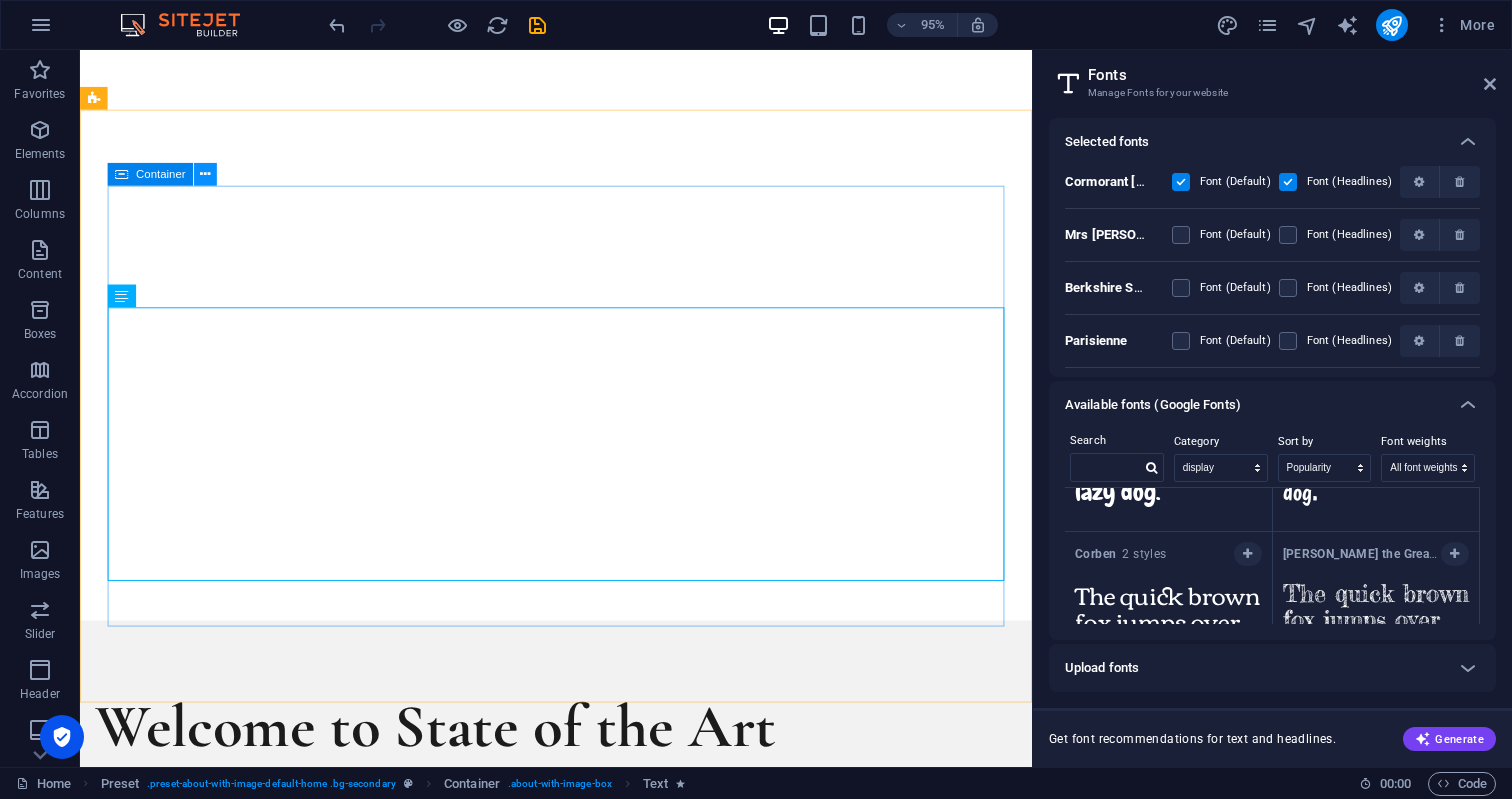 click at bounding box center (205, 175) 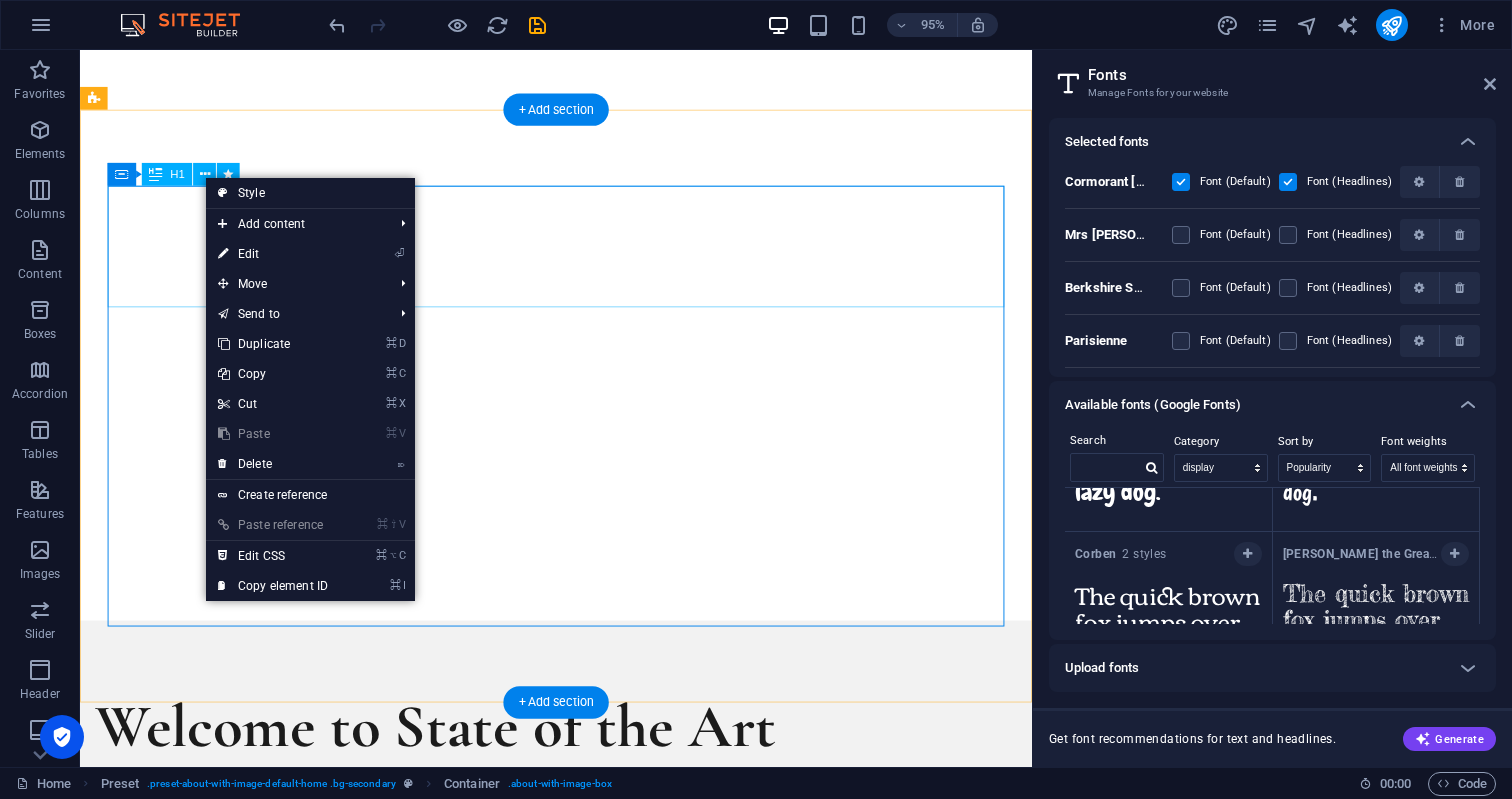 click on "Welcome to State of the Art" at bounding box center [568, 795] 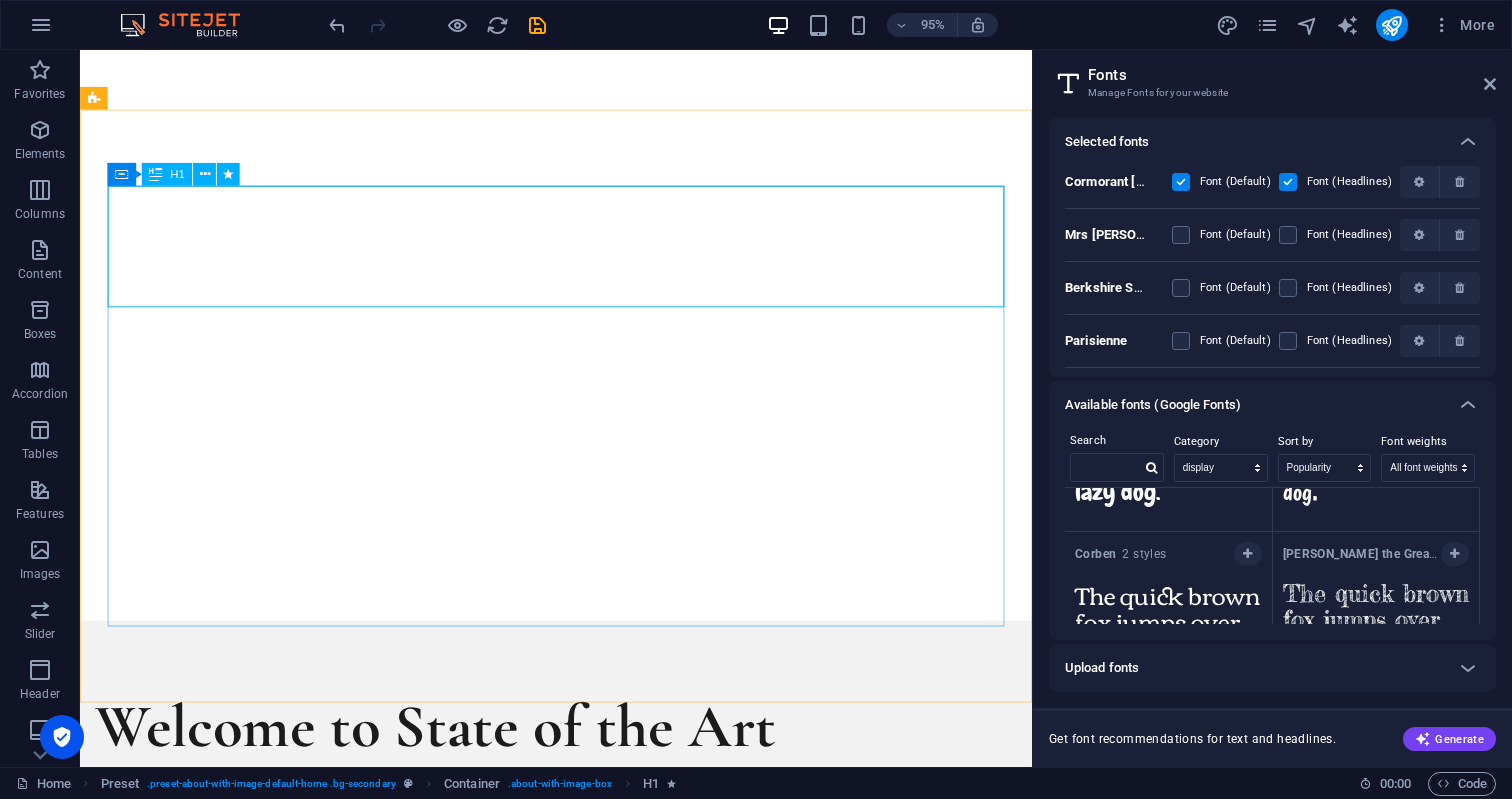 click on "H1" at bounding box center [177, 174] 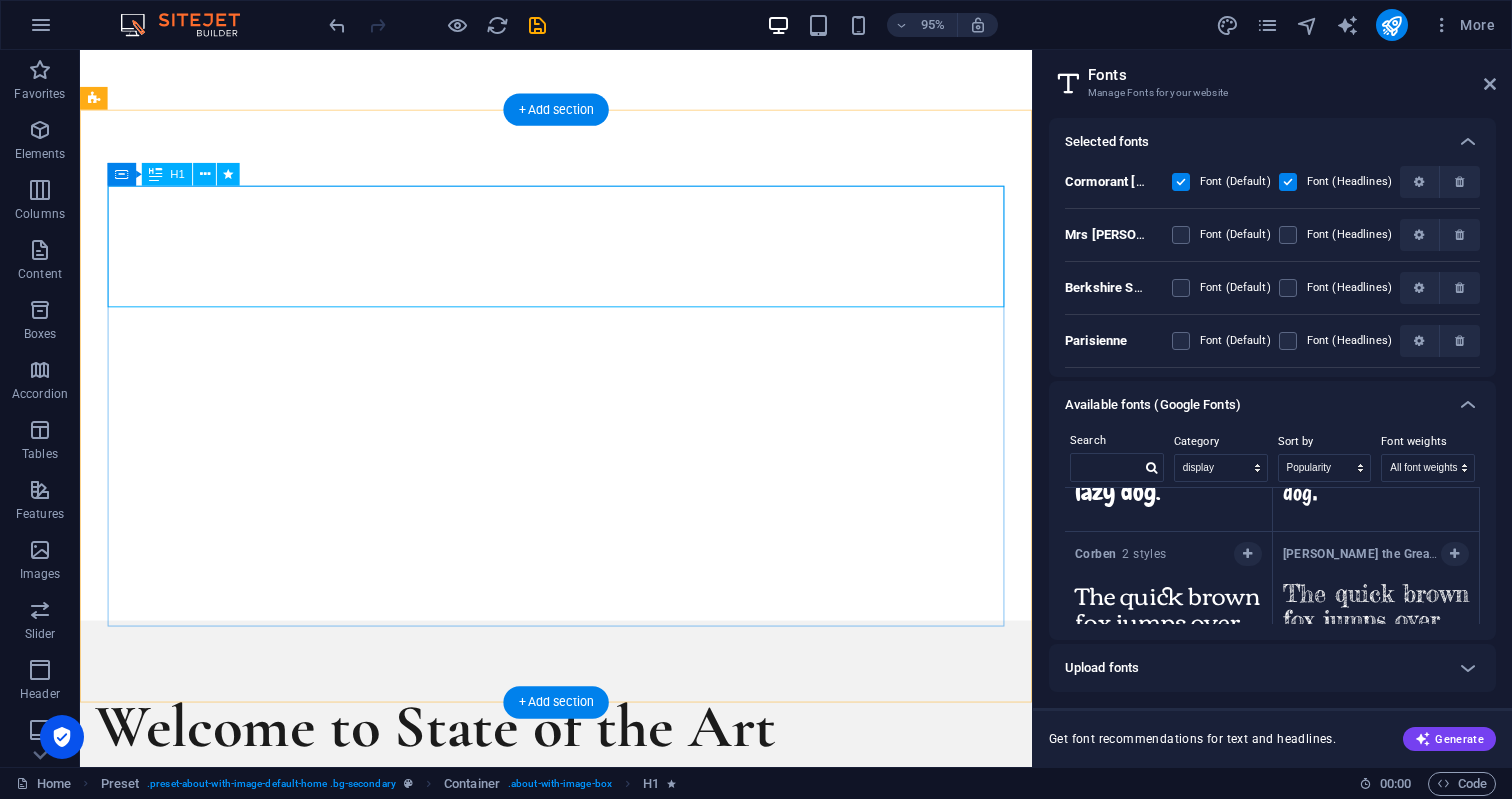 click on "Welcome to State of the Art" at bounding box center [568, 795] 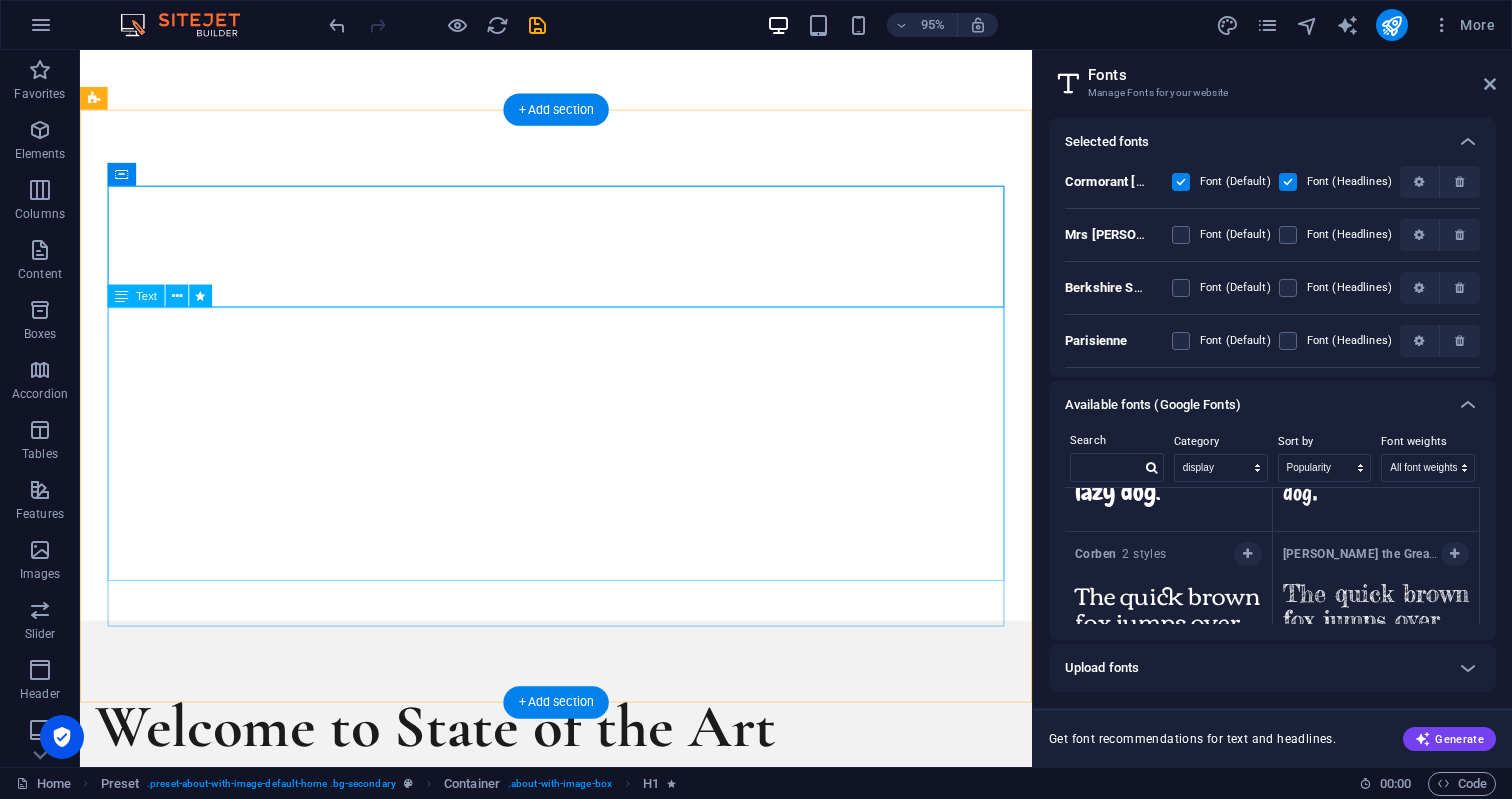 click on "Welcome to State of the Art Where Vision Meets Execution. State of the Art is a full-service label and media production company, dedicated to developing talent, creating quality content, and building  brands. We offer end-to-end services for artists, creators, and companies looking to make a lasting impact in music, media, and culture. Production. Development. Protection. Let’s elevate your brand." at bounding box center (568, 1003) 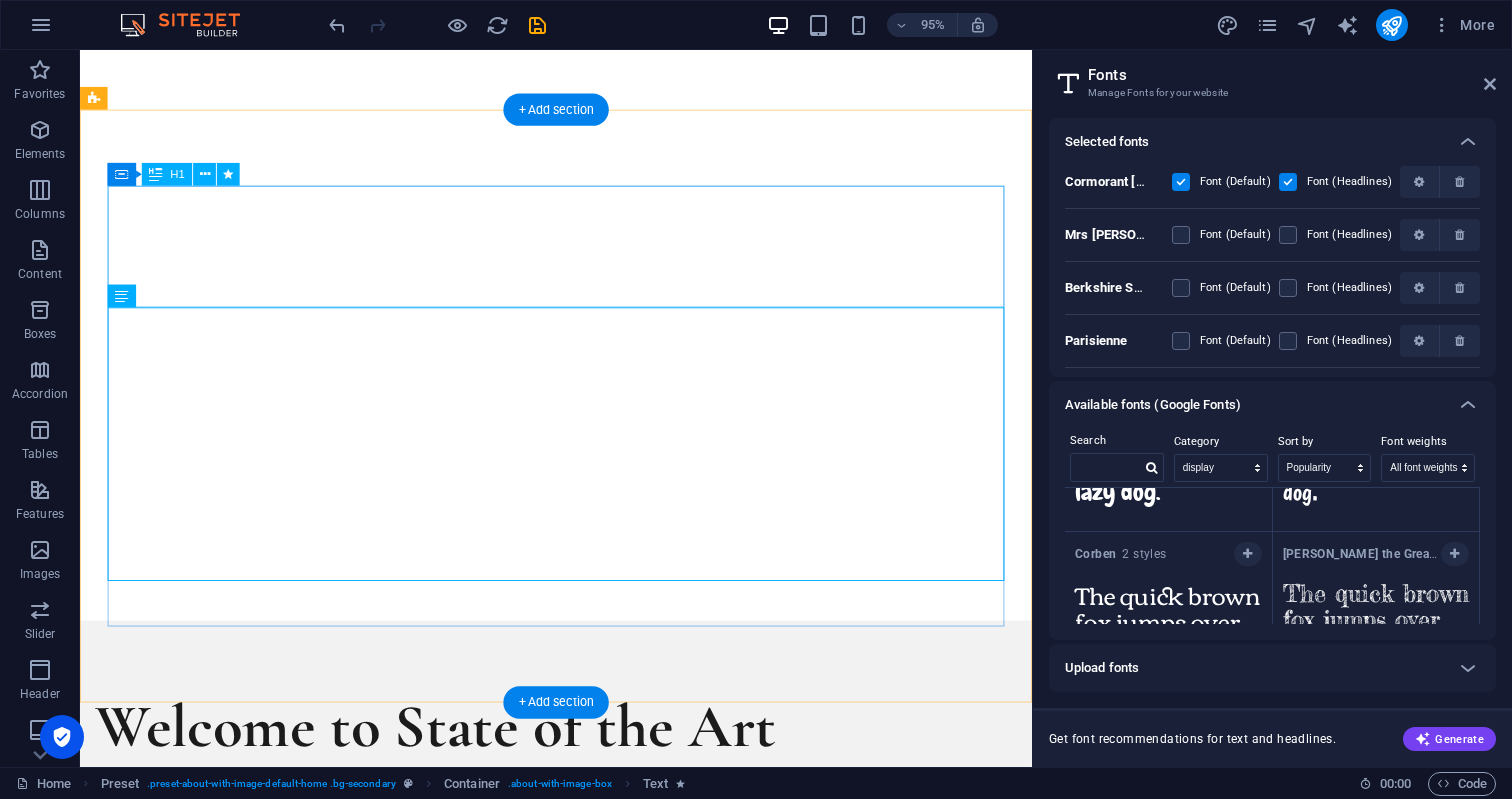 click on "Welcome to State of the Art" at bounding box center (568, 795) 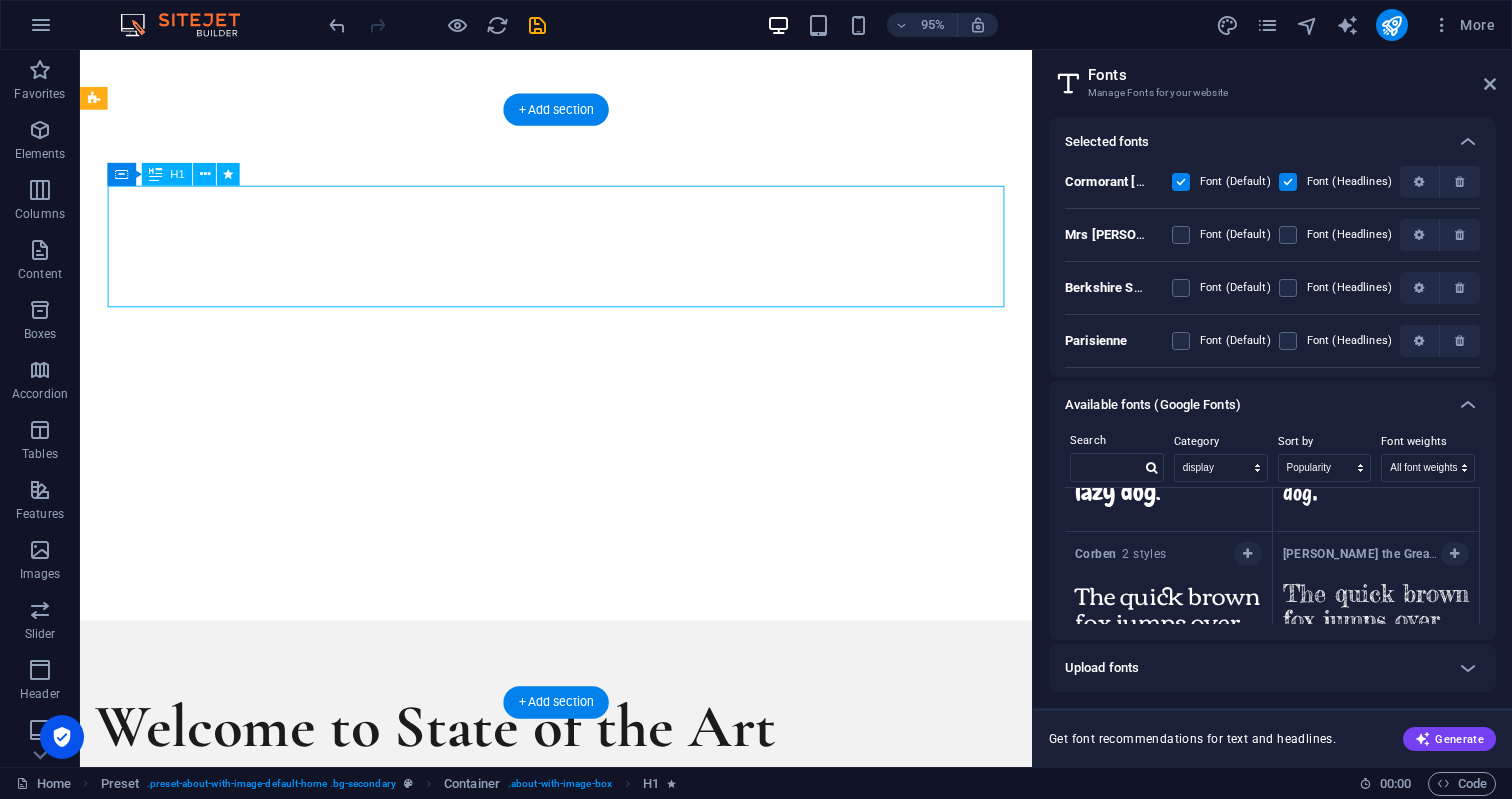 click on "Welcome to State of the Art" at bounding box center (568, 795) 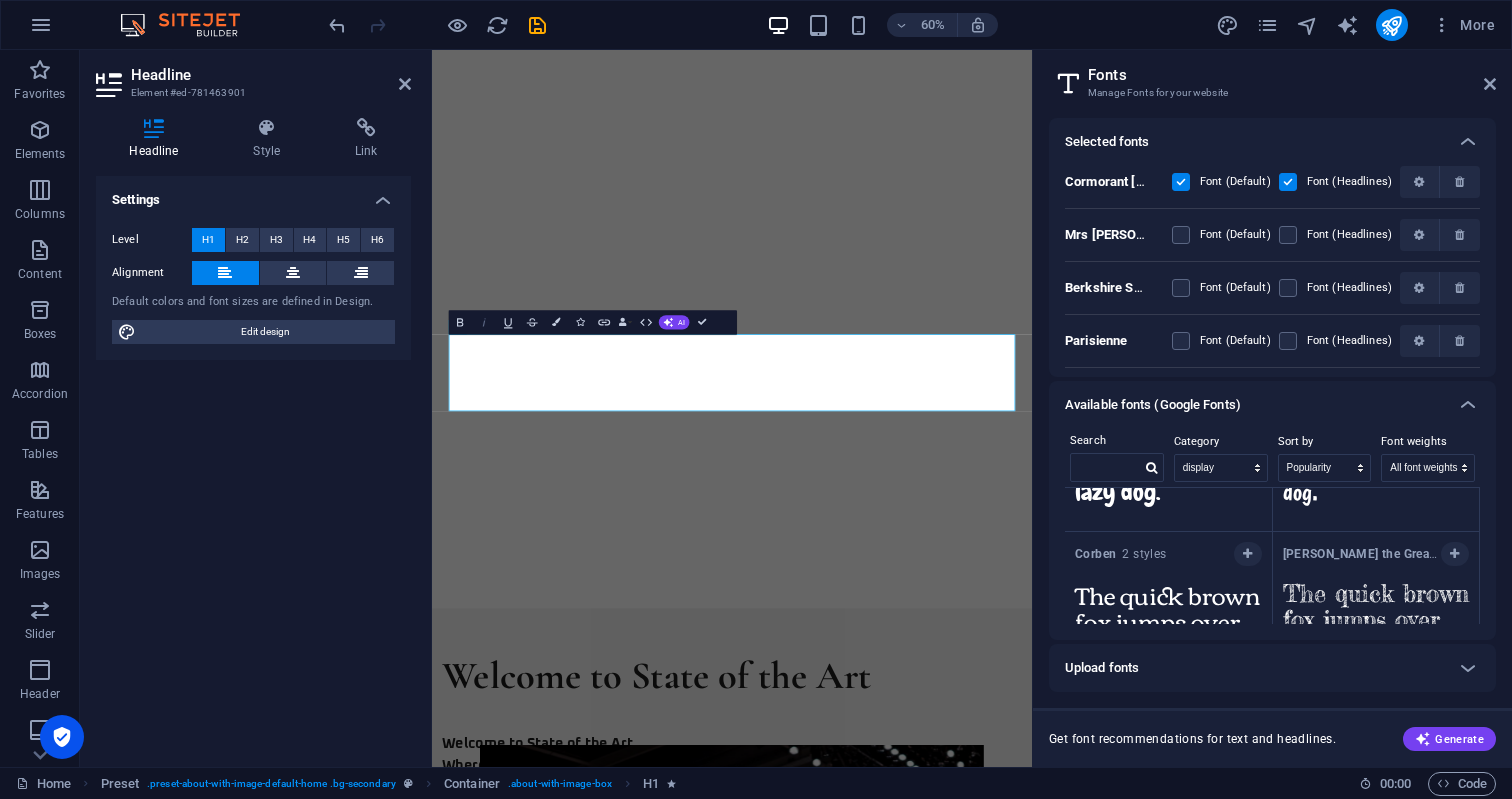 click 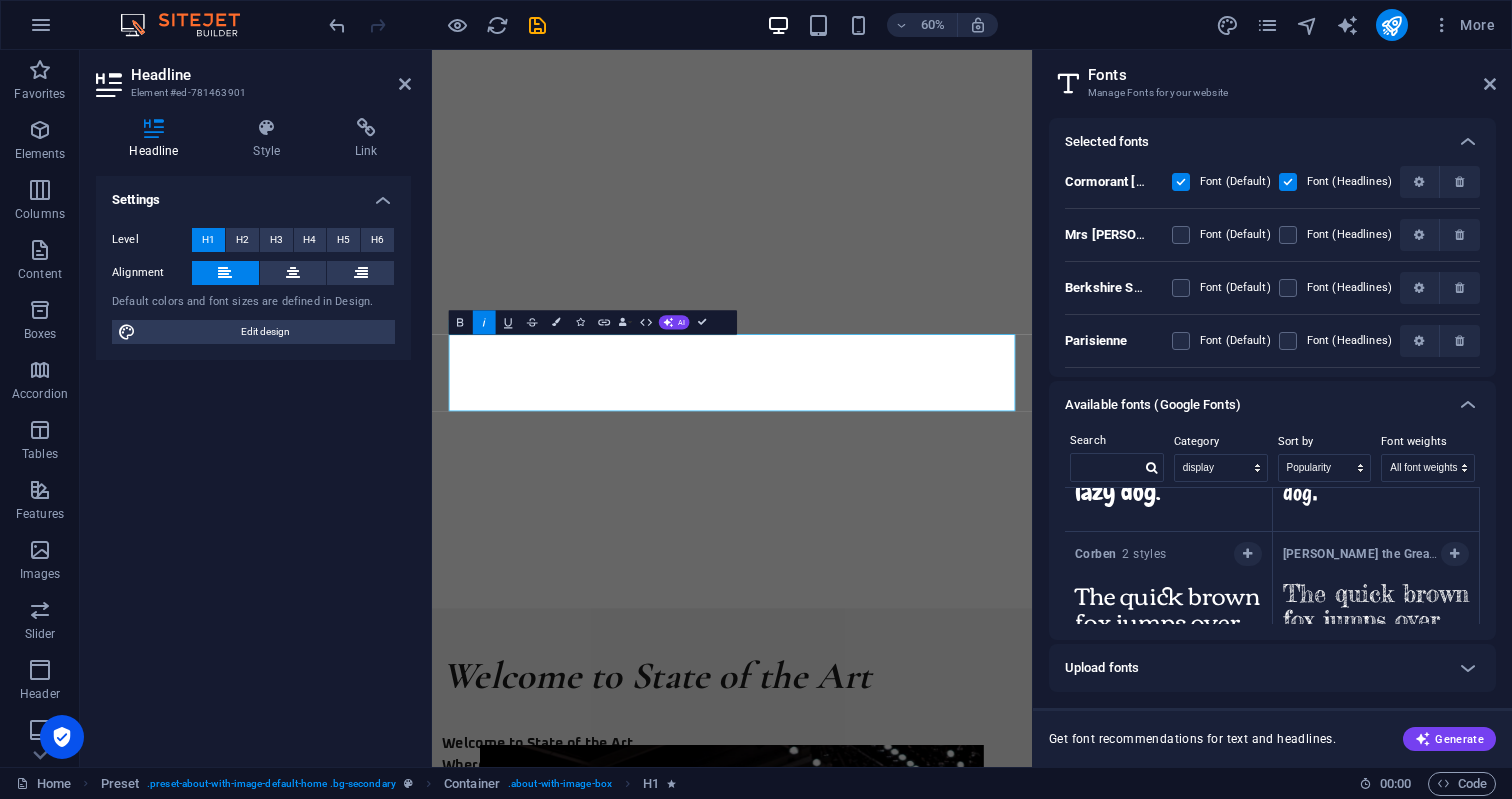 click 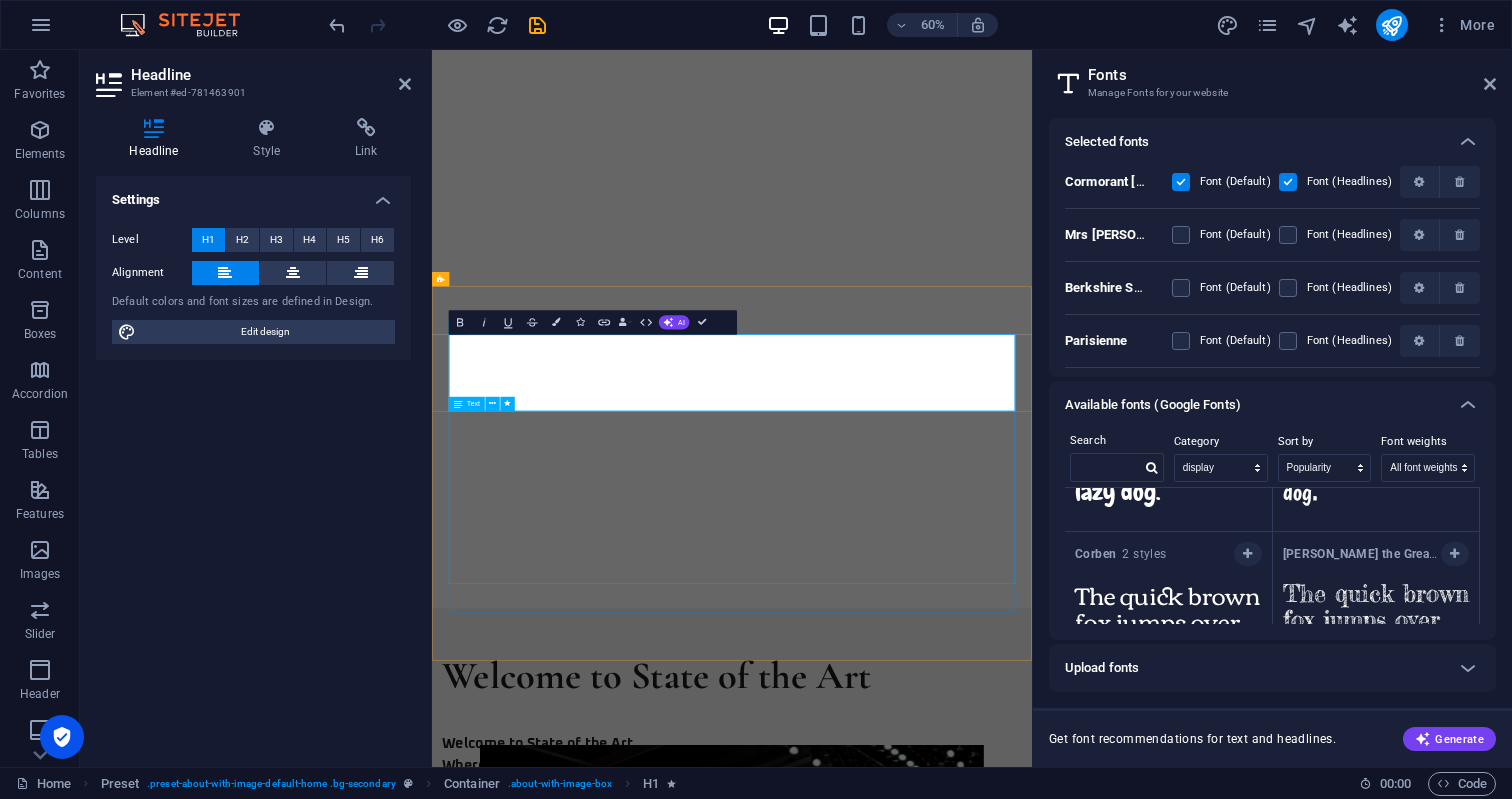 click on "Welcome to State of the Art Where Vision Meets Execution. State of the Art is a full-service label and media production company, dedicated to developing talent, creating quality content, and building  brands. We offer end-to-end services for artists, creators, and companies looking to make a lasting impact in music, media, and culture. Production. Development. Protection. Let’s elevate your brand." at bounding box center [920, 1333] 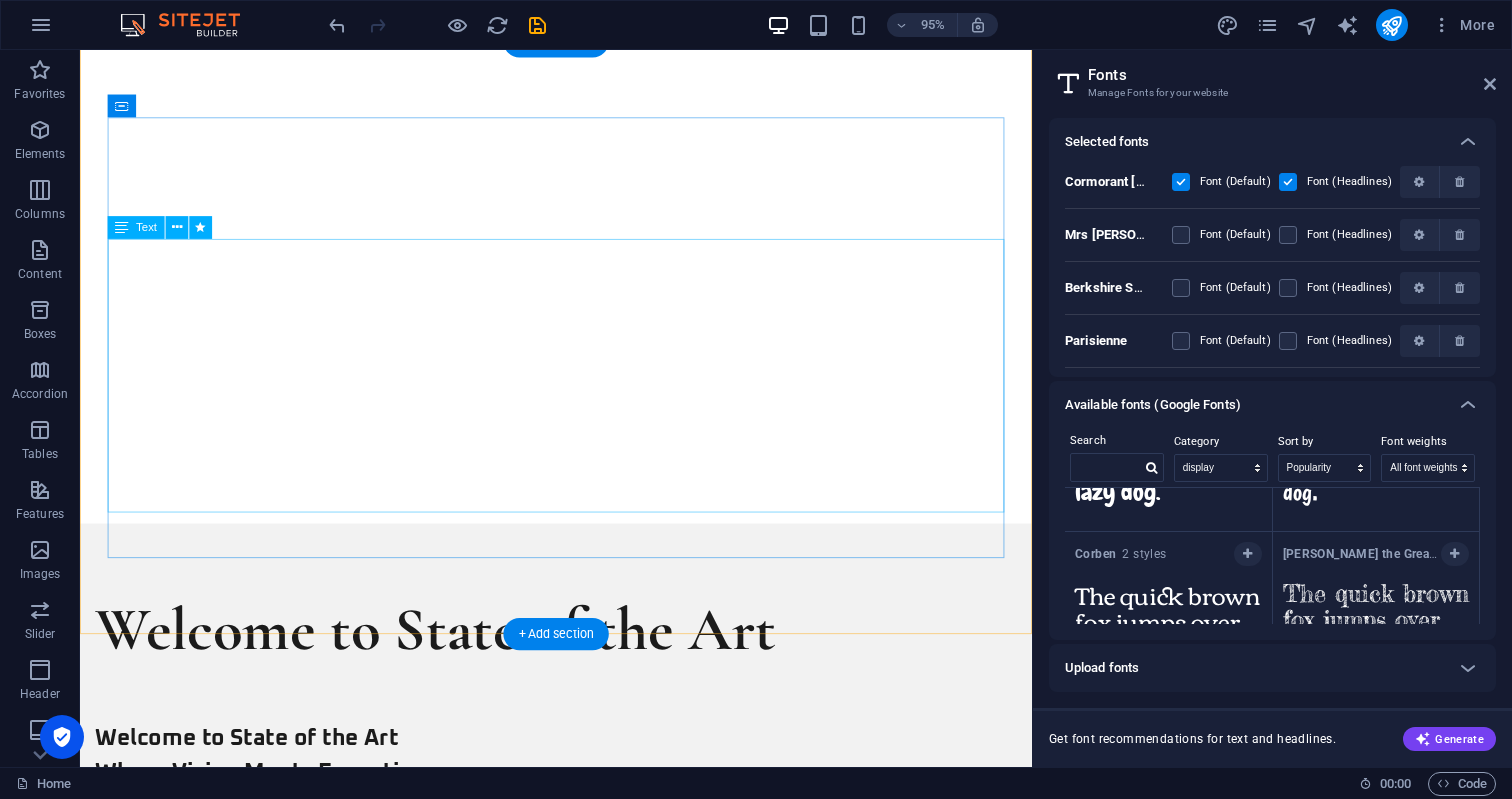 scroll, scrollTop: 1234, scrollLeft: 0, axis: vertical 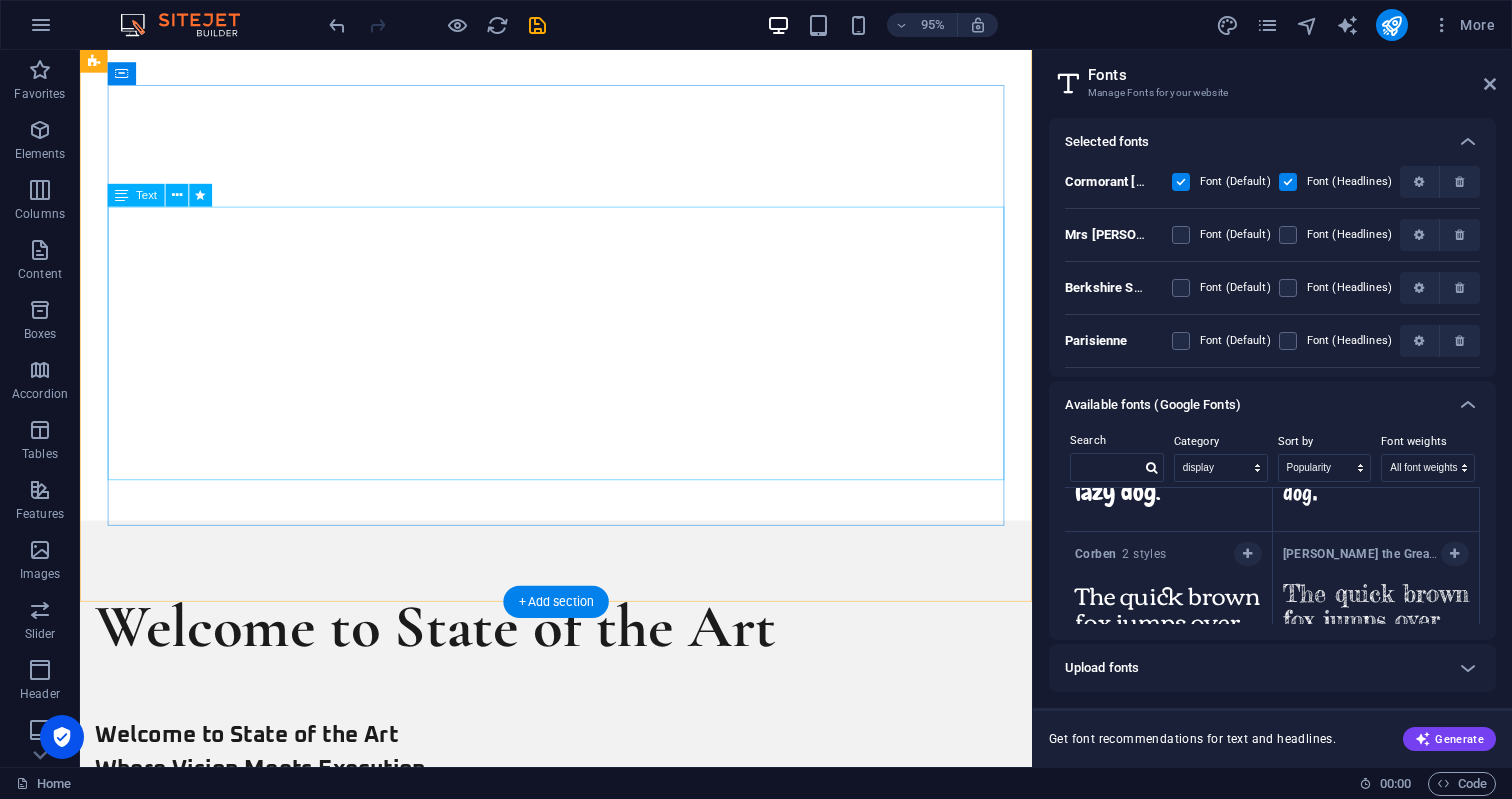click on "Welcome to State of the Art Where Vision Meets Execution. State of the Art is a full-service label and media production company, dedicated to developing talent, creating quality content, and building  brands. We offer end-to-end services for artists, creators, and companies looking to make a lasting impact in music, media, and culture. Production. Development. Protection. Let’s elevate your brand." at bounding box center (568, 897) 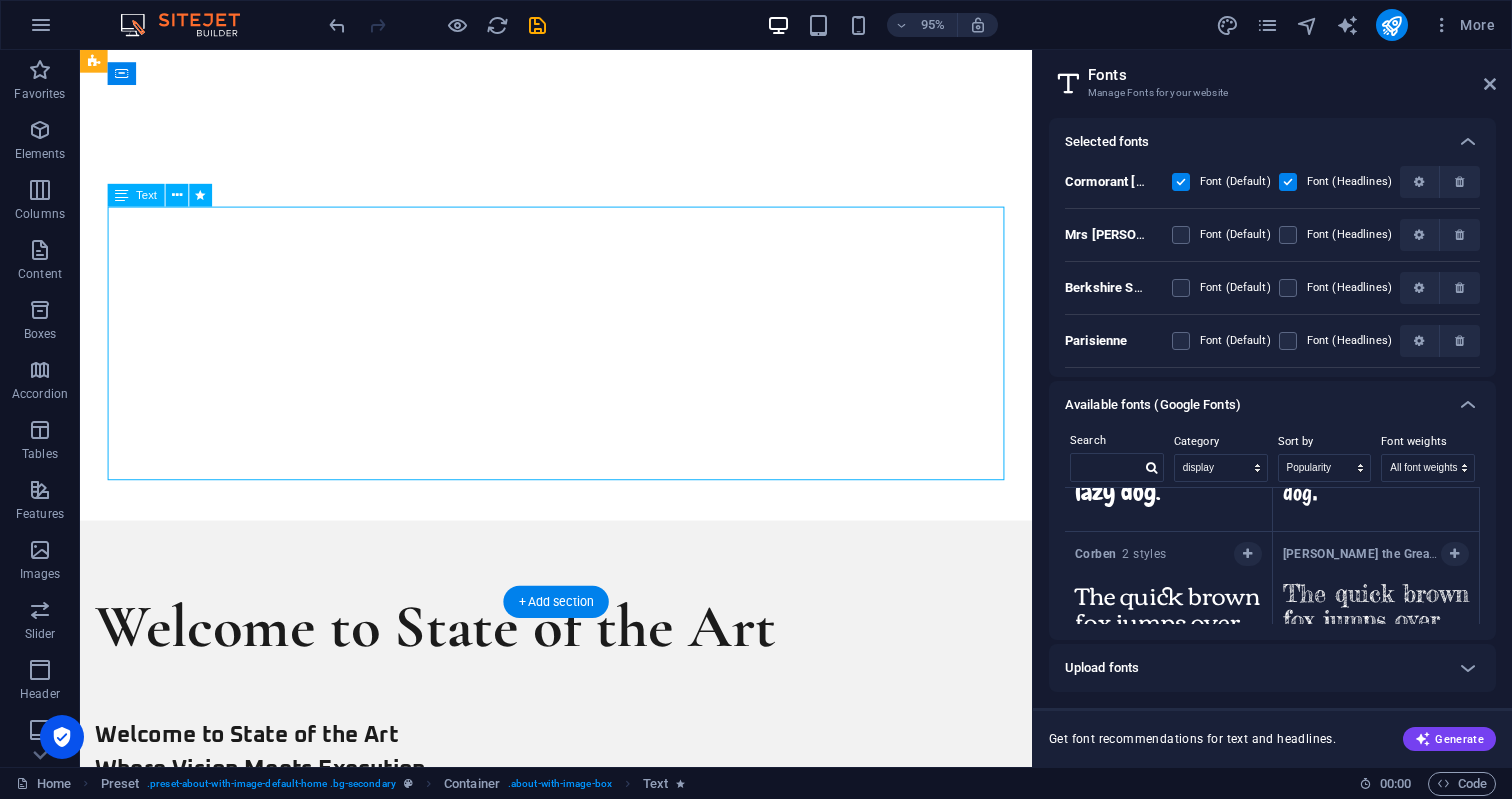 click on "Welcome to State of the Art Where Vision Meets Execution. State of the Art is a full-service label and media production company, dedicated to developing talent, creating quality content, and building  brands. We offer end-to-end services for artists, creators, and companies looking to make a lasting impact in music, media, and culture. Production. Development. Protection. Let’s elevate your brand." at bounding box center [568, 897] 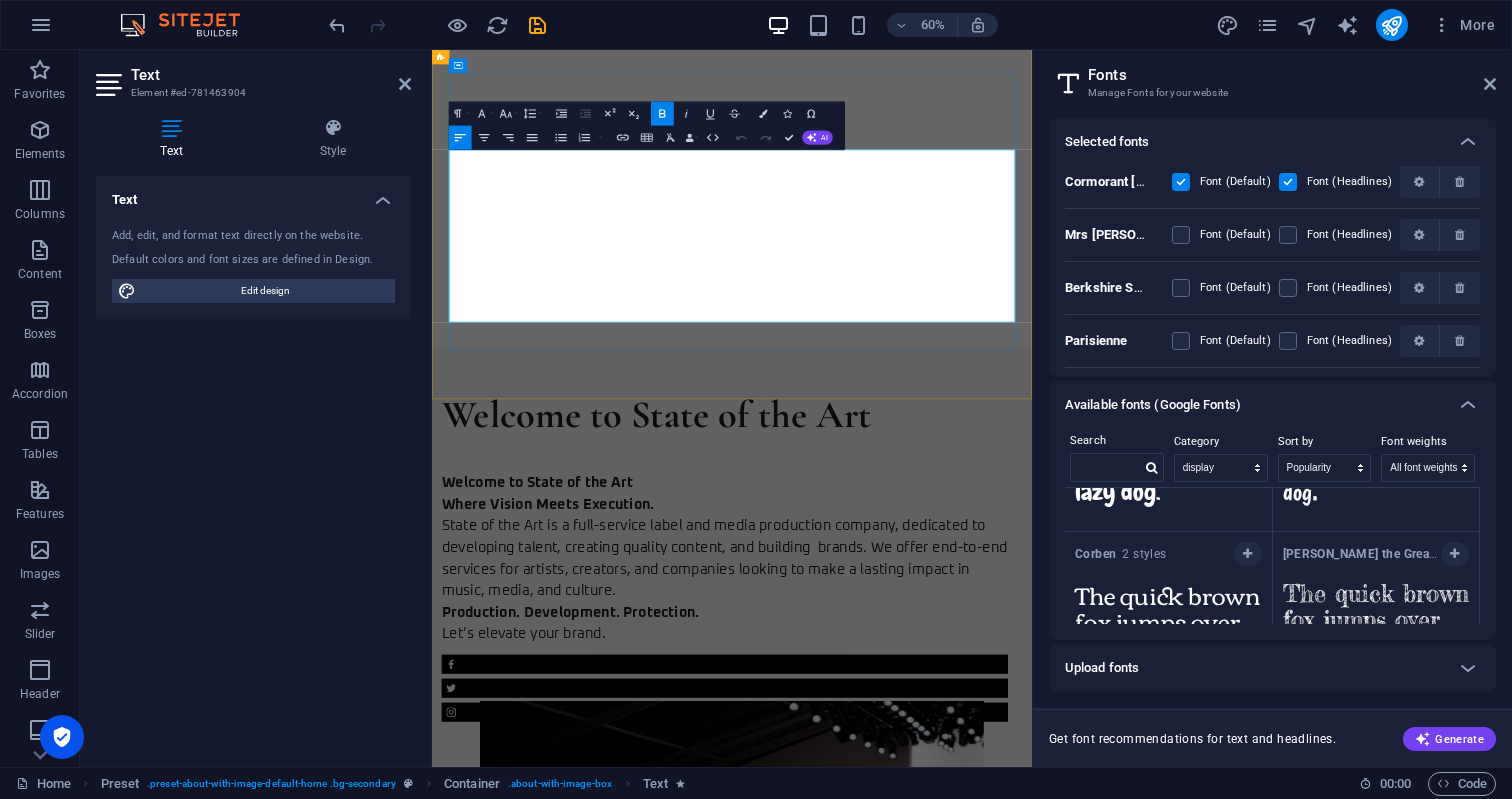 click on "Welcome to State of the Art Where Vision Meets Execution." at bounding box center [920, 789] 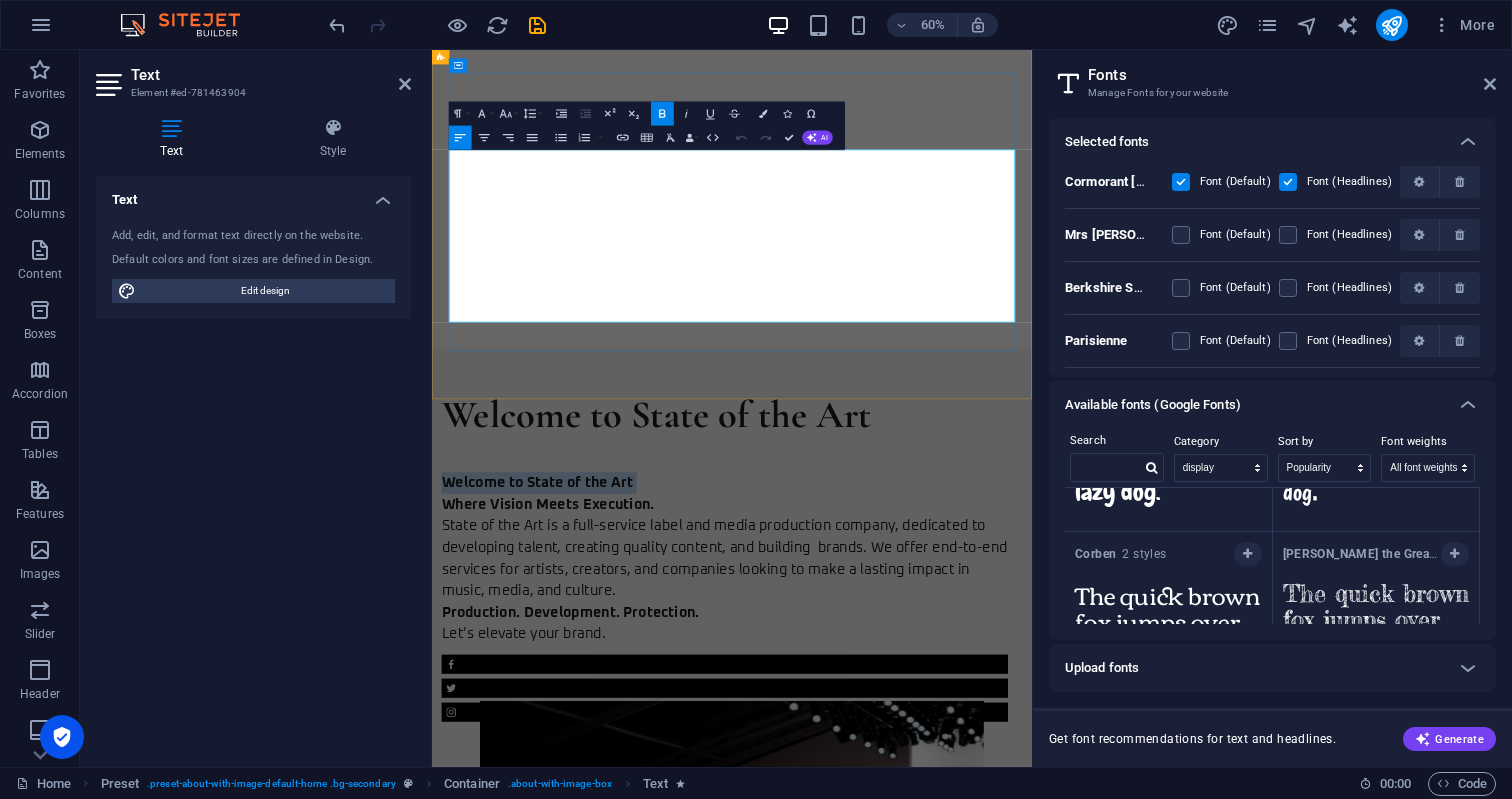 drag, startPoint x: 796, startPoint y: 228, endPoint x: 509, endPoint y: 218, distance: 287.17416 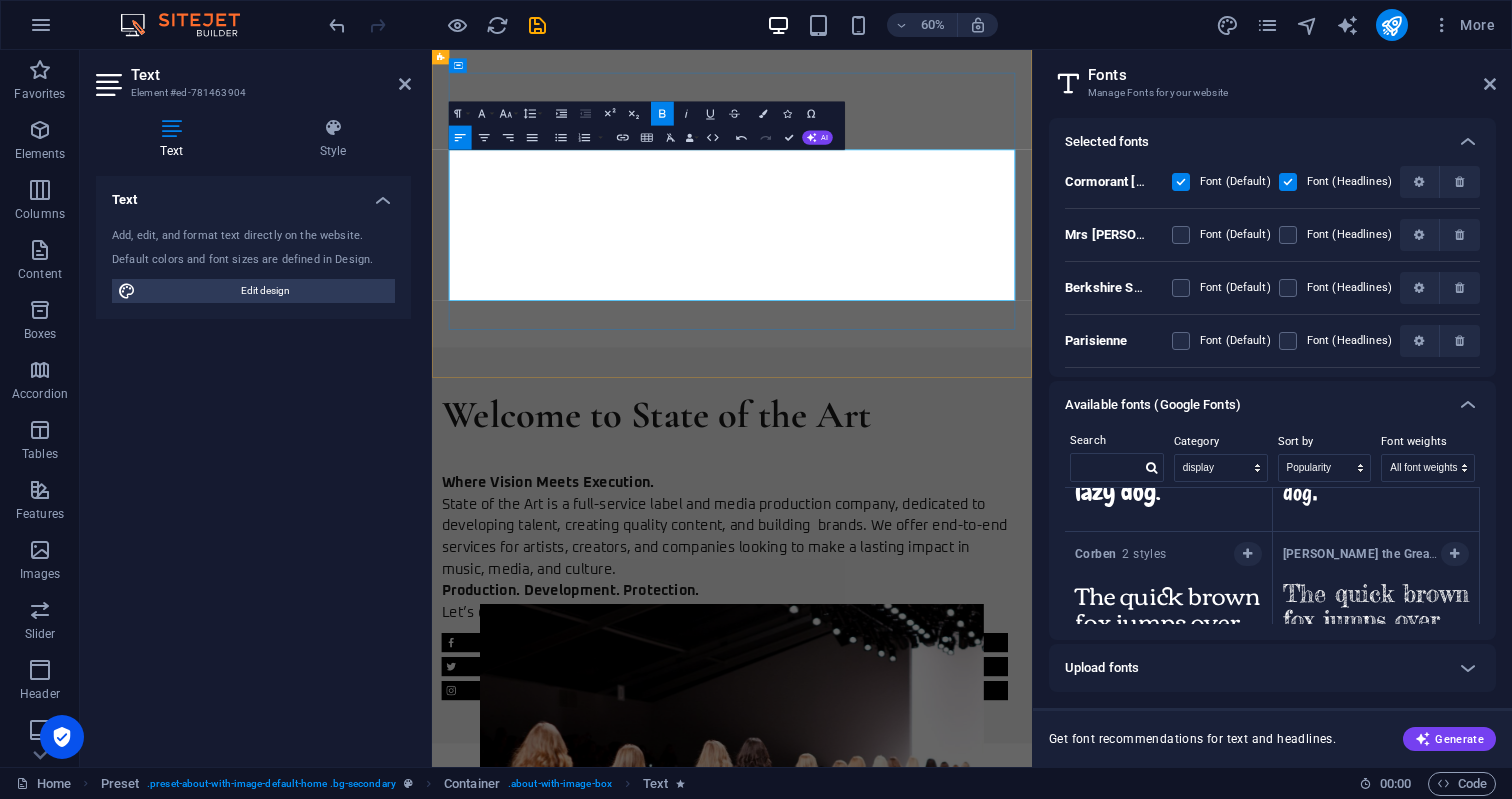 click on "Production. Development. Protection. Let’s elevate your brand." at bounding box center [920, 969] 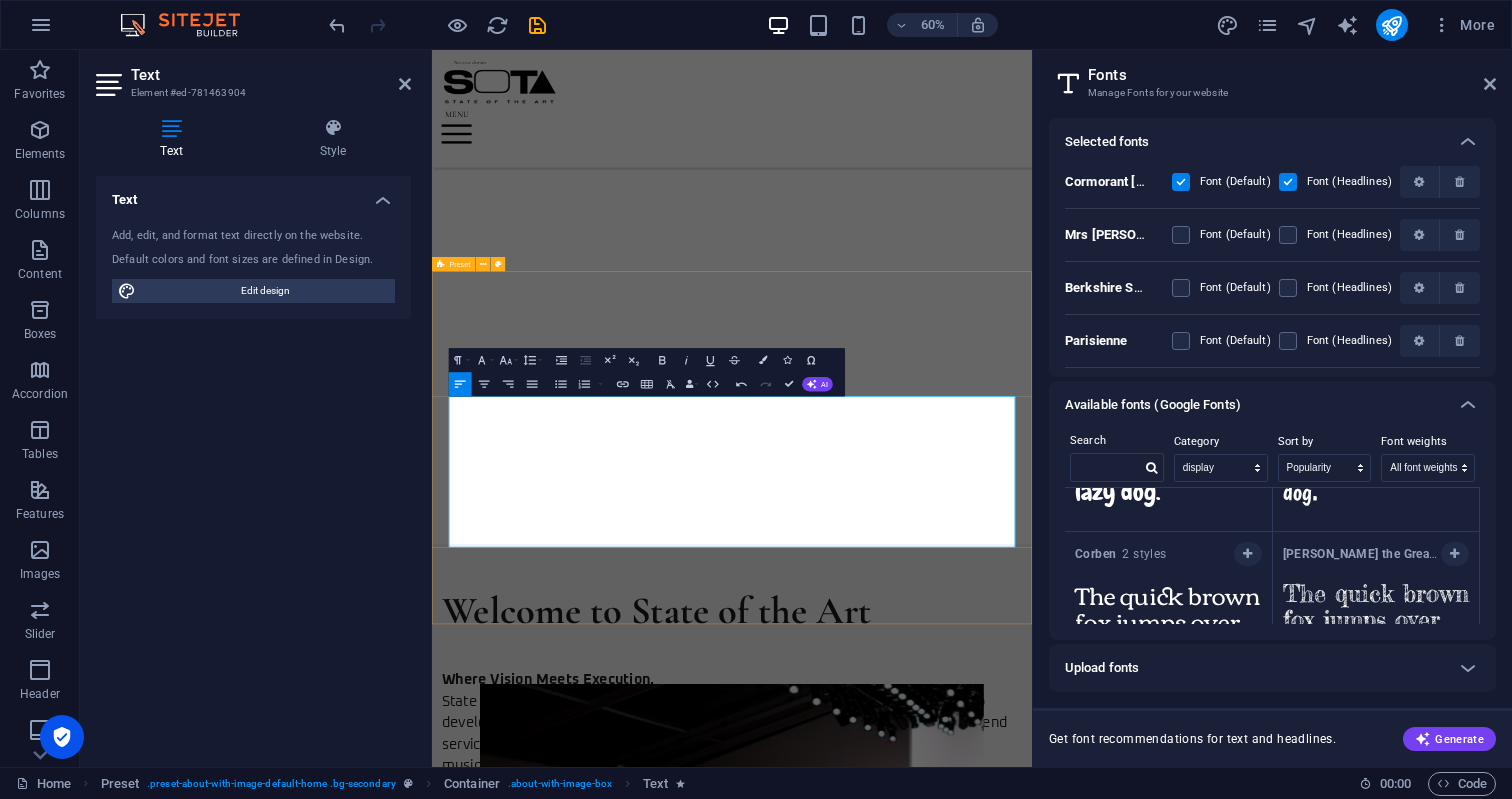 scroll, scrollTop: 1138, scrollLeft: 0, axis: vertical 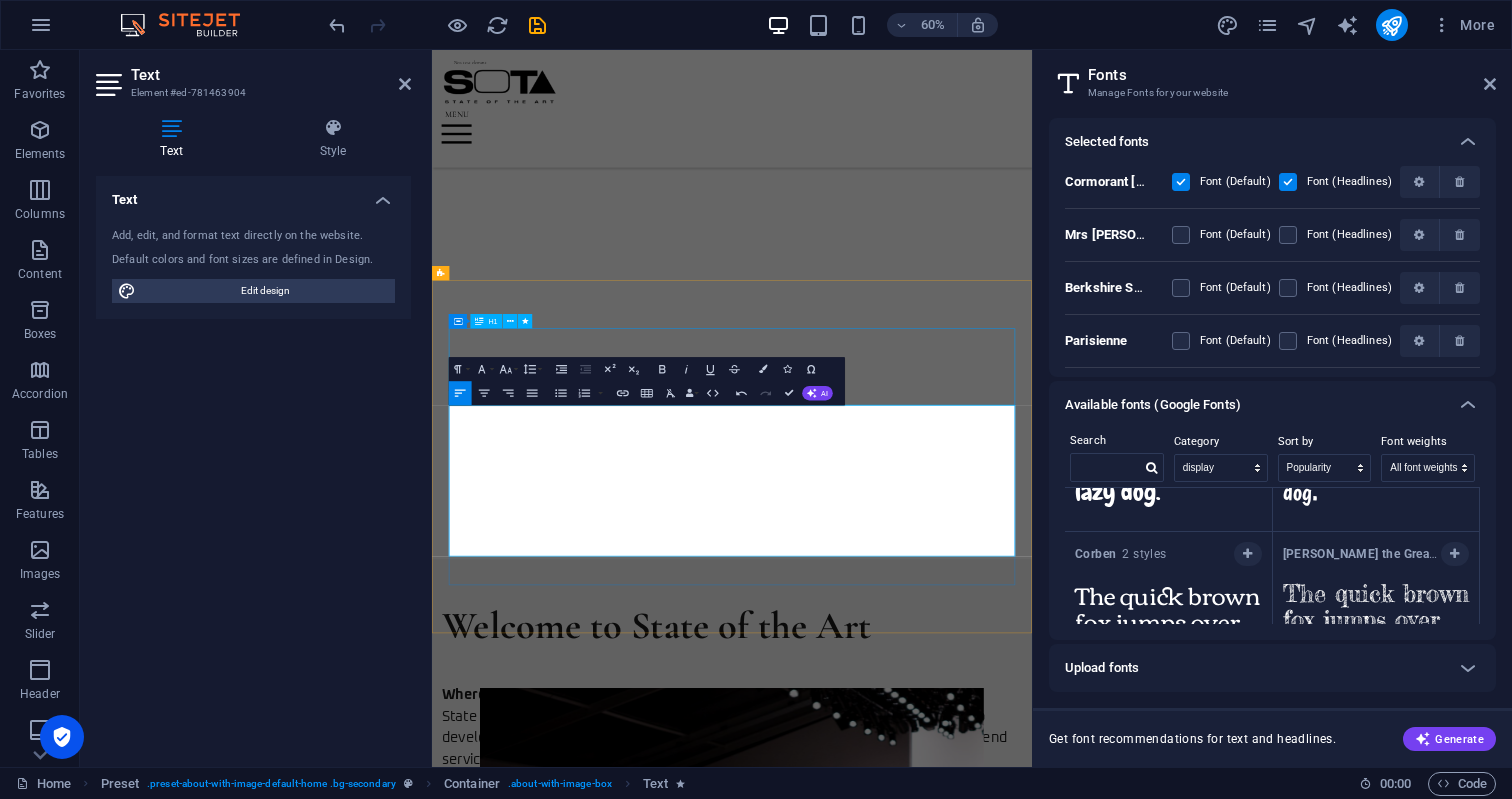 click on "Welcome to State of the Art" at bounding box center (920, 1043) 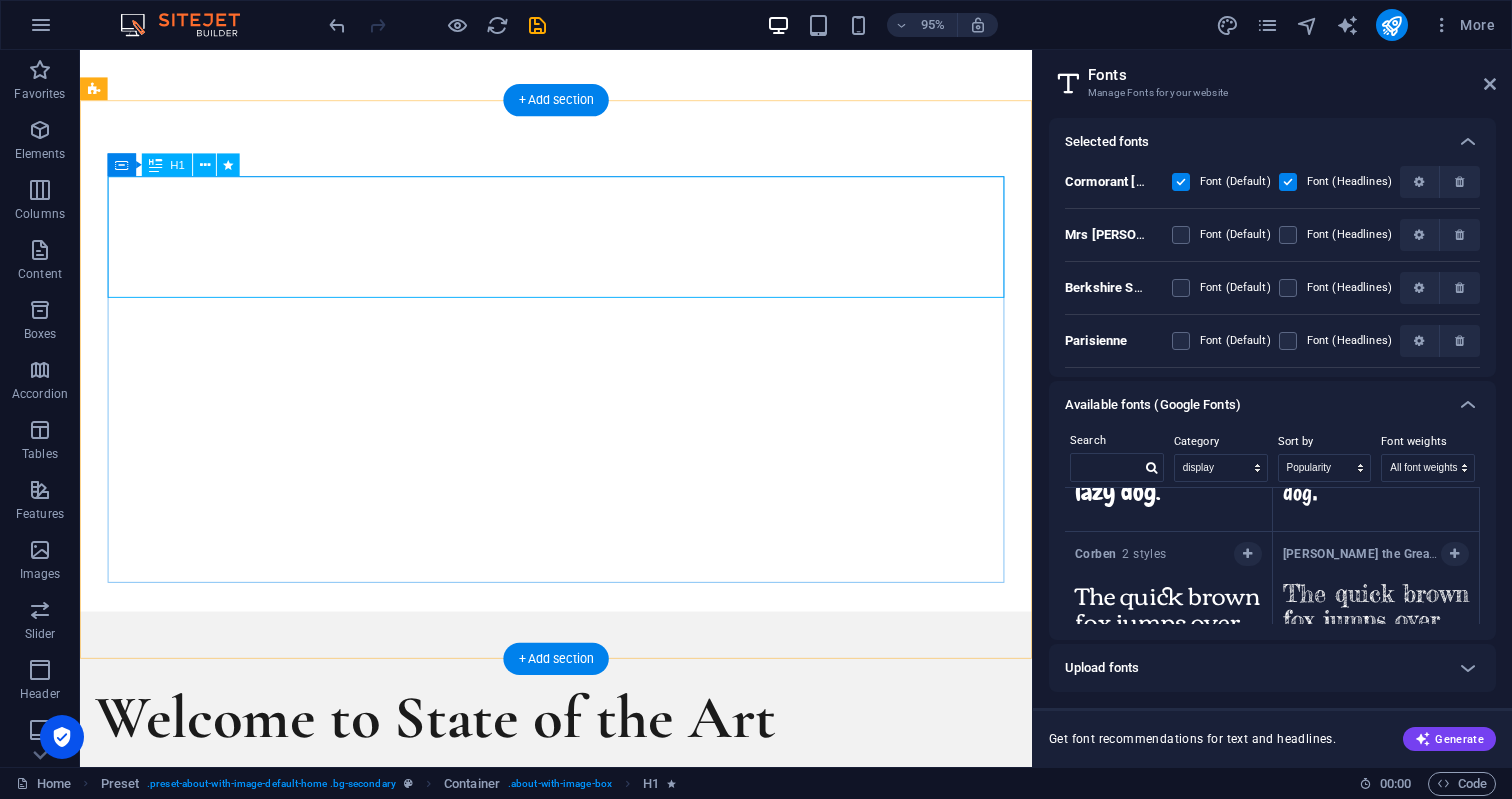 click on "Welcome to State of the Art" at bounding box center [568, 785] 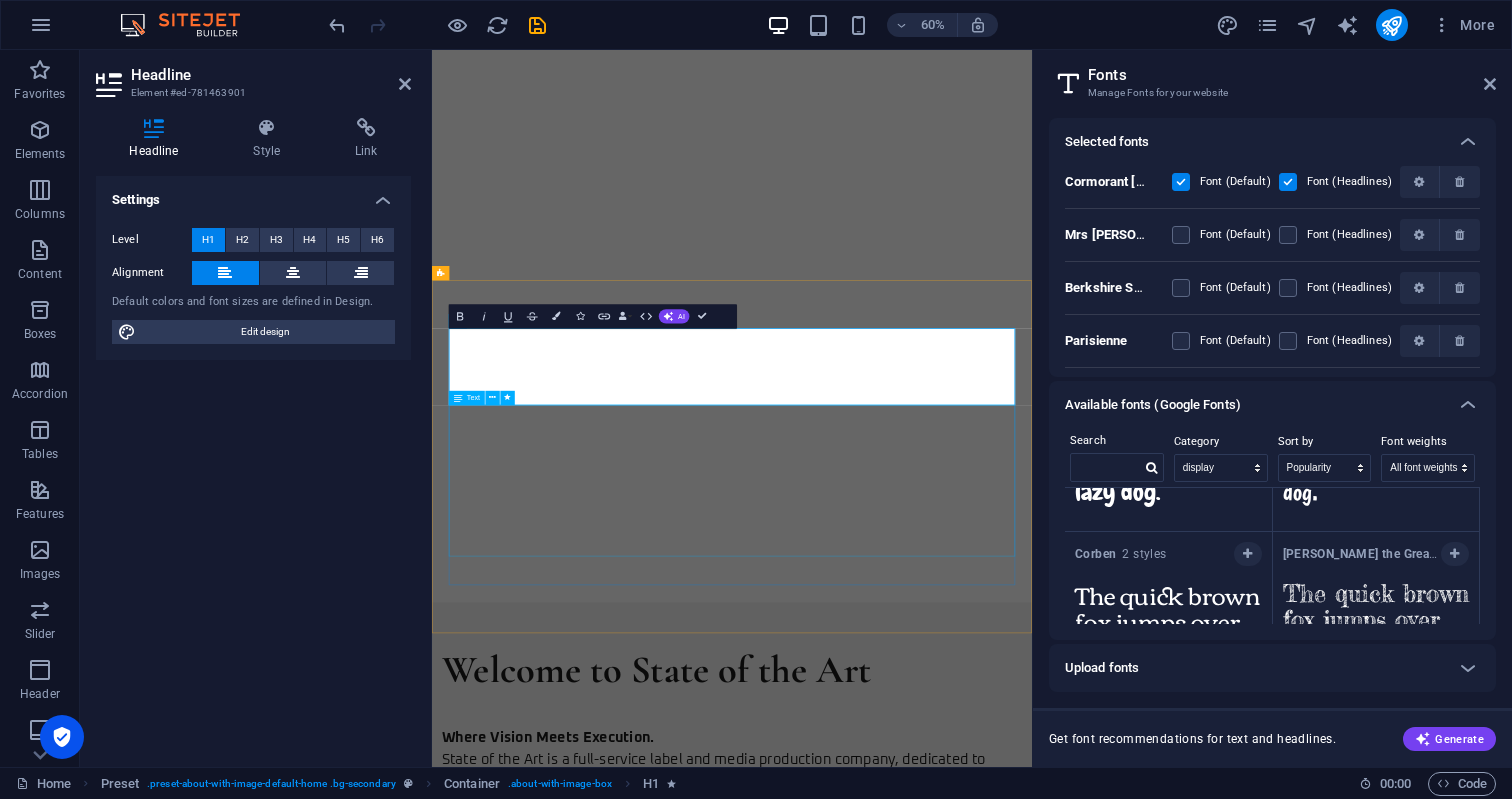 click on "Where Vision Meets Execution. State of the Art is a full-service label and media production company, dedicated to developing talent, creating quality content, and building  brands. We offer end-to-end services for artists, creators, and companies looking to make a lasting impact in music, media, and culture. Production. Development. Protection. Let’s elevate your brand." at bounding box center [920, 1305] 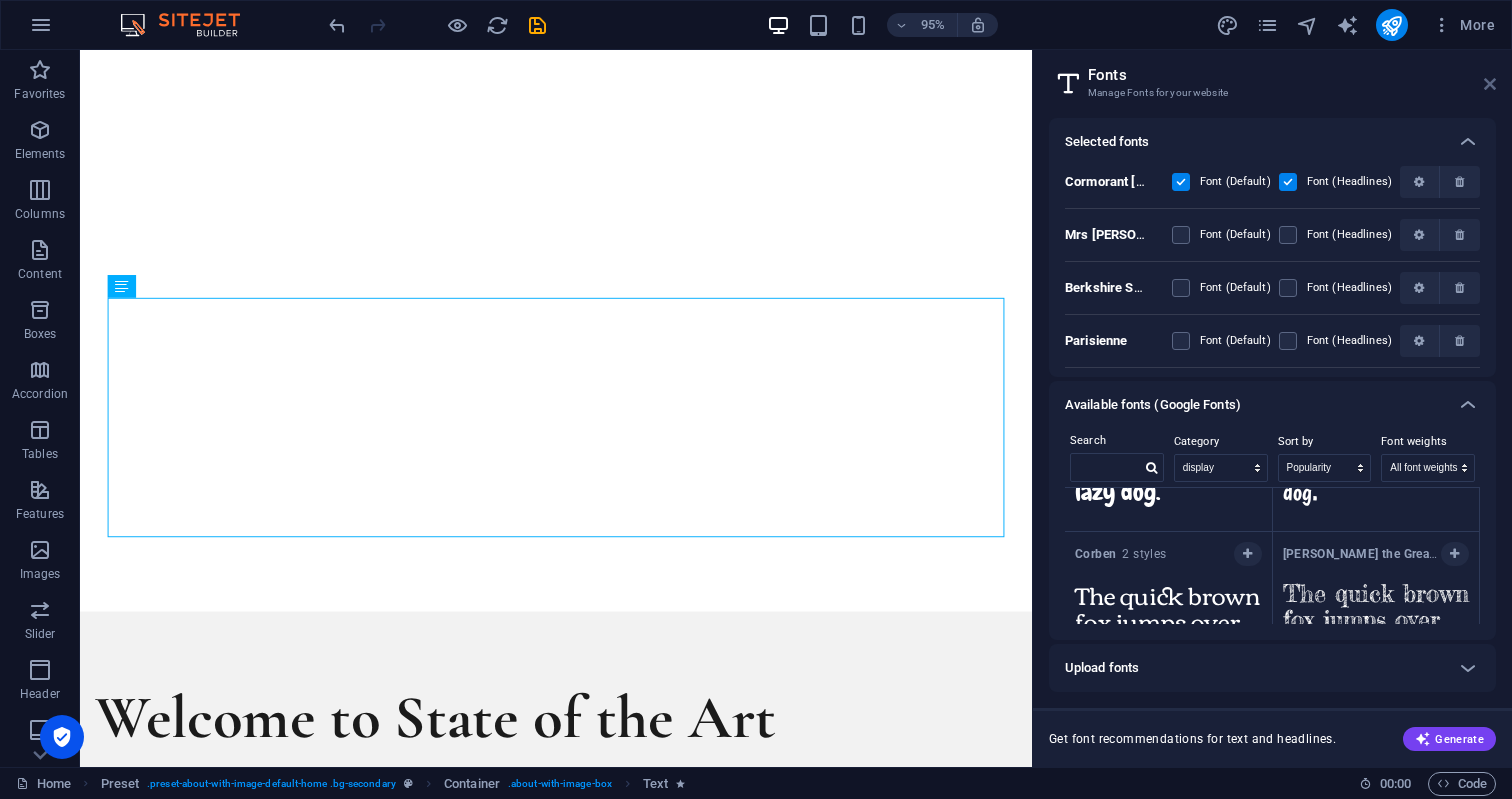 click at bounding box center (1490, 84) 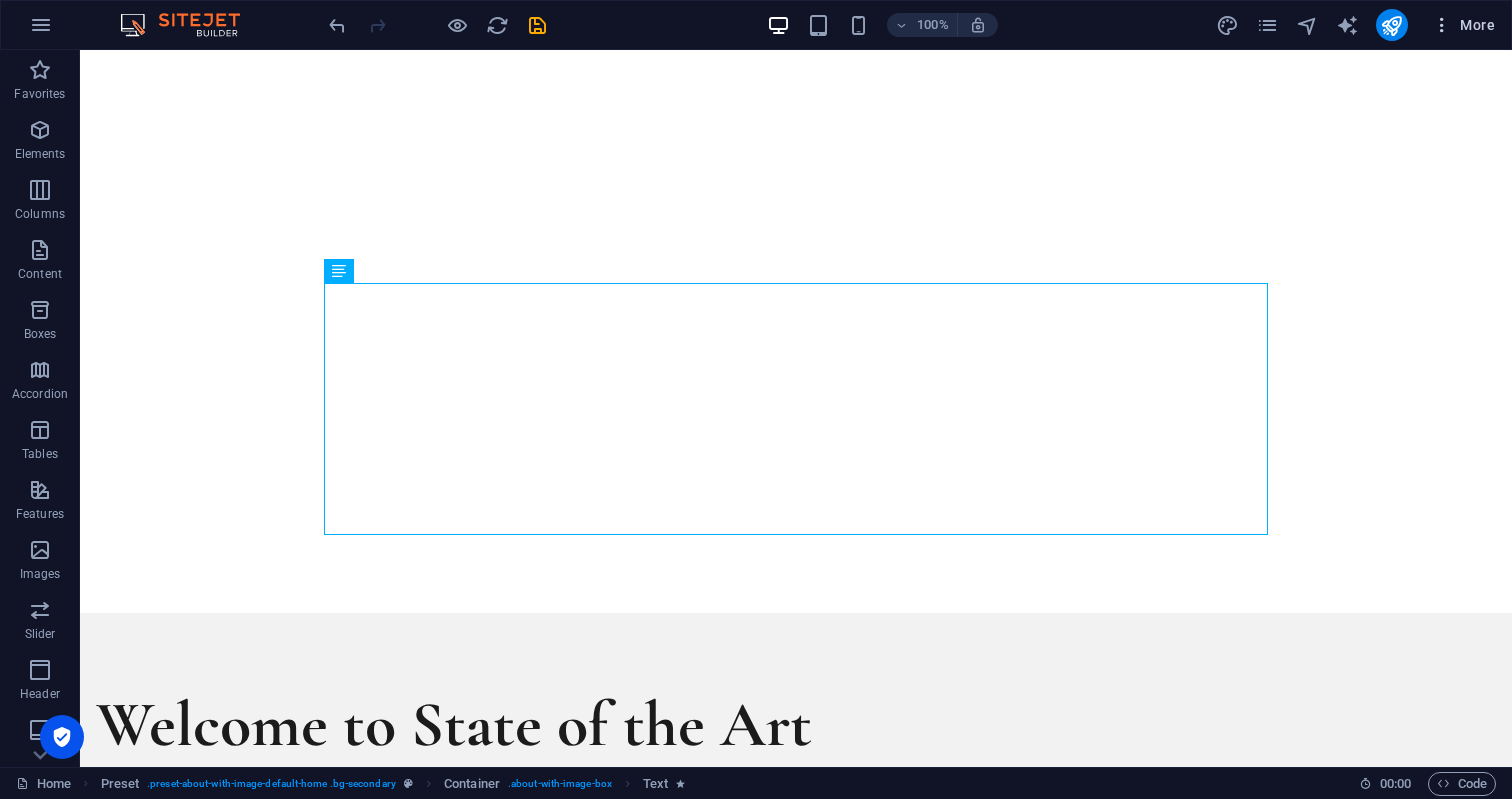 click at bounding box center [1442, 25] 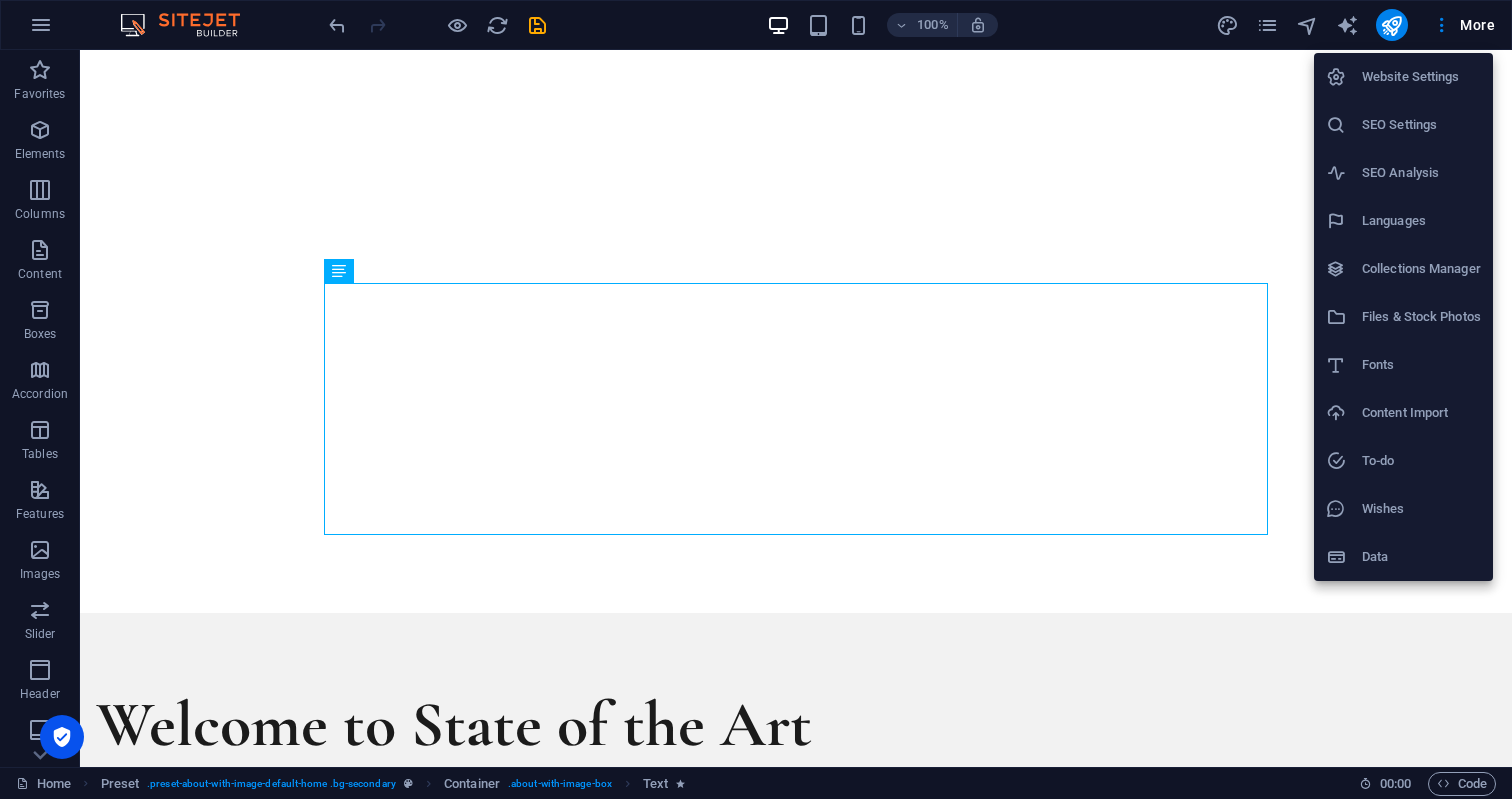 click on "Website Settings" at bounding box center (1403, 77) 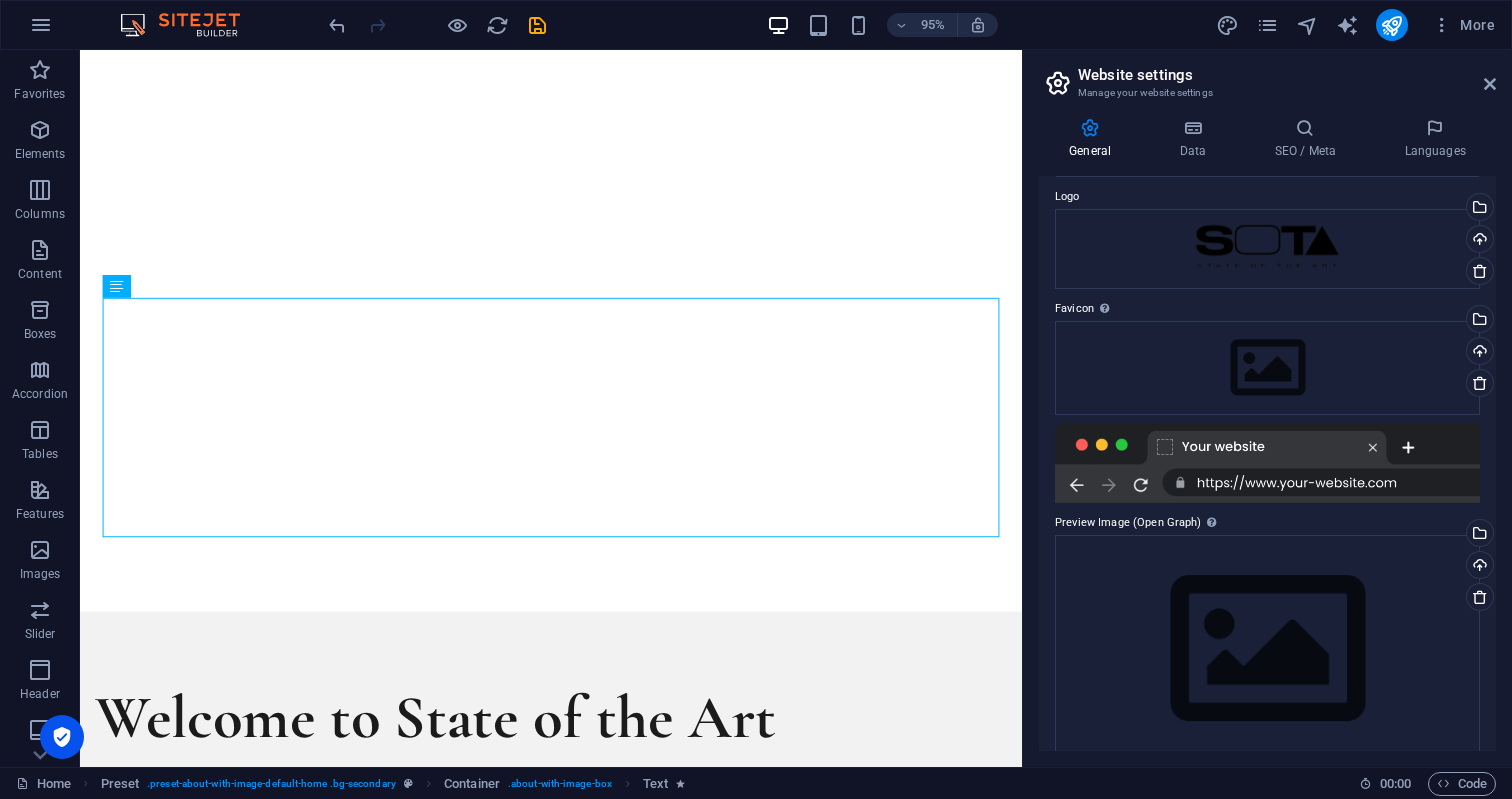 scroll, scrollTop: 92, scrollLeft: 0, axis: vertical 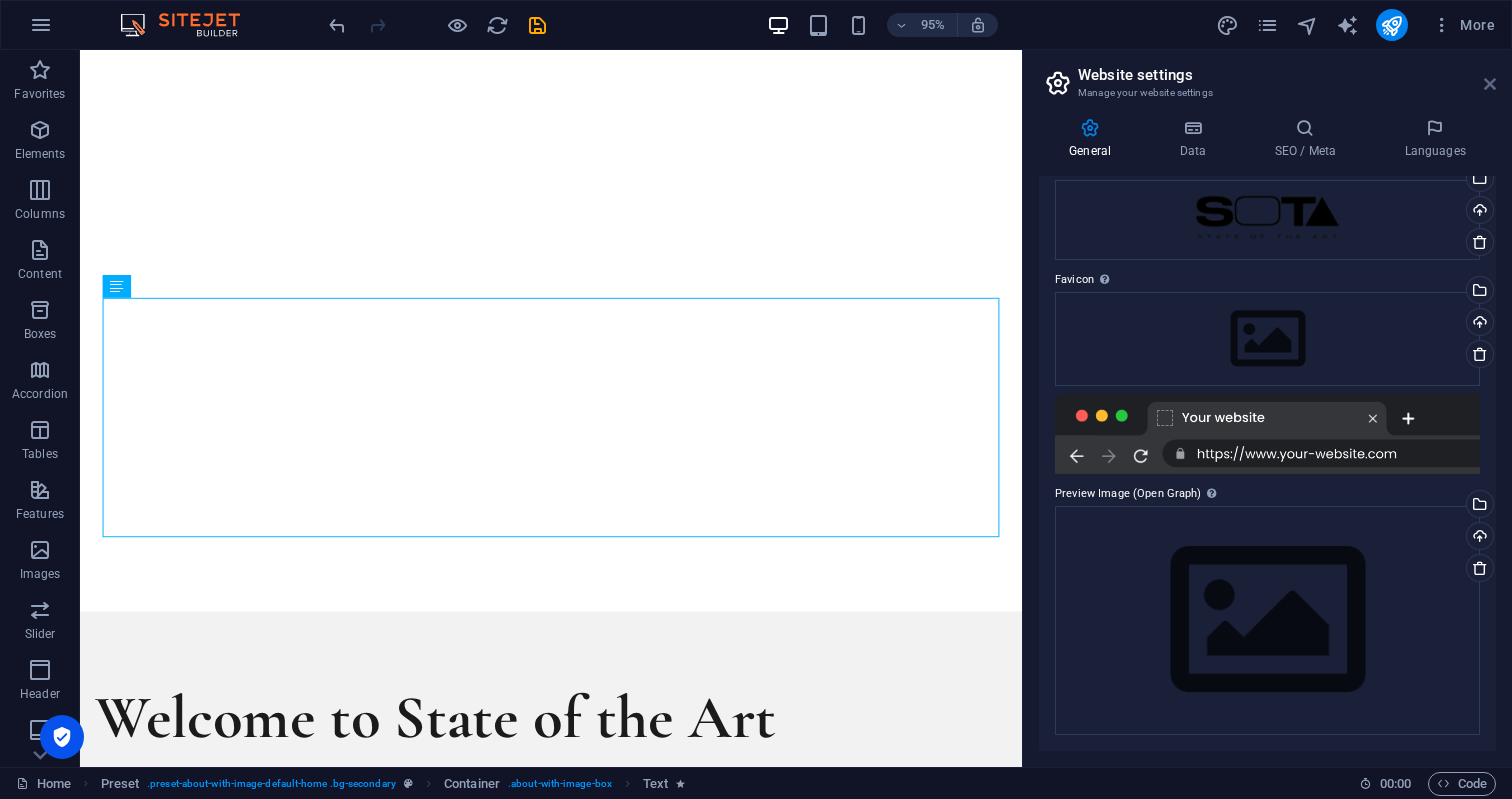 click at bounding box center [1490, 84] 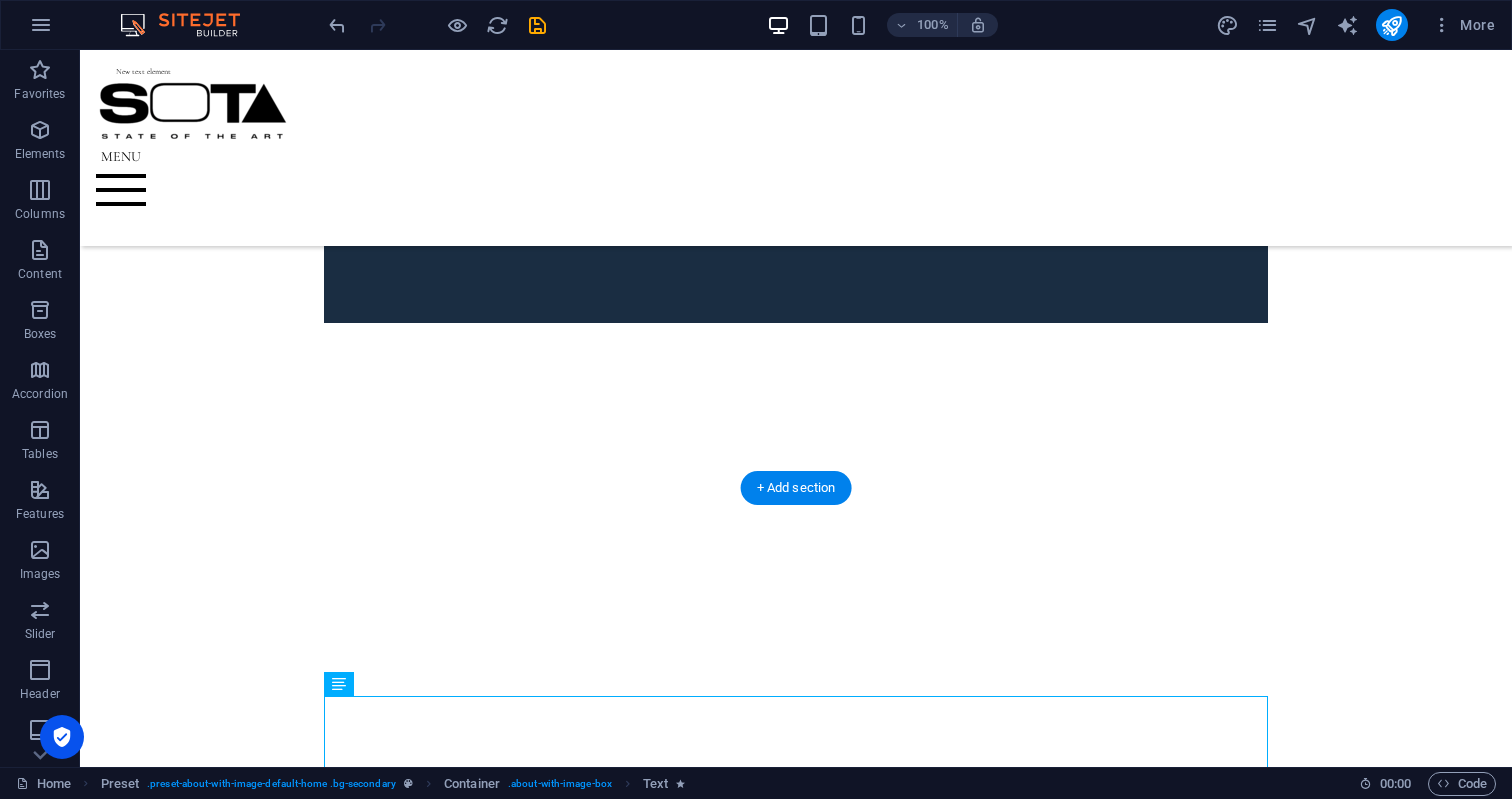 scroll, scrollTop: 723, scrollLeft: 0, axis: vertical 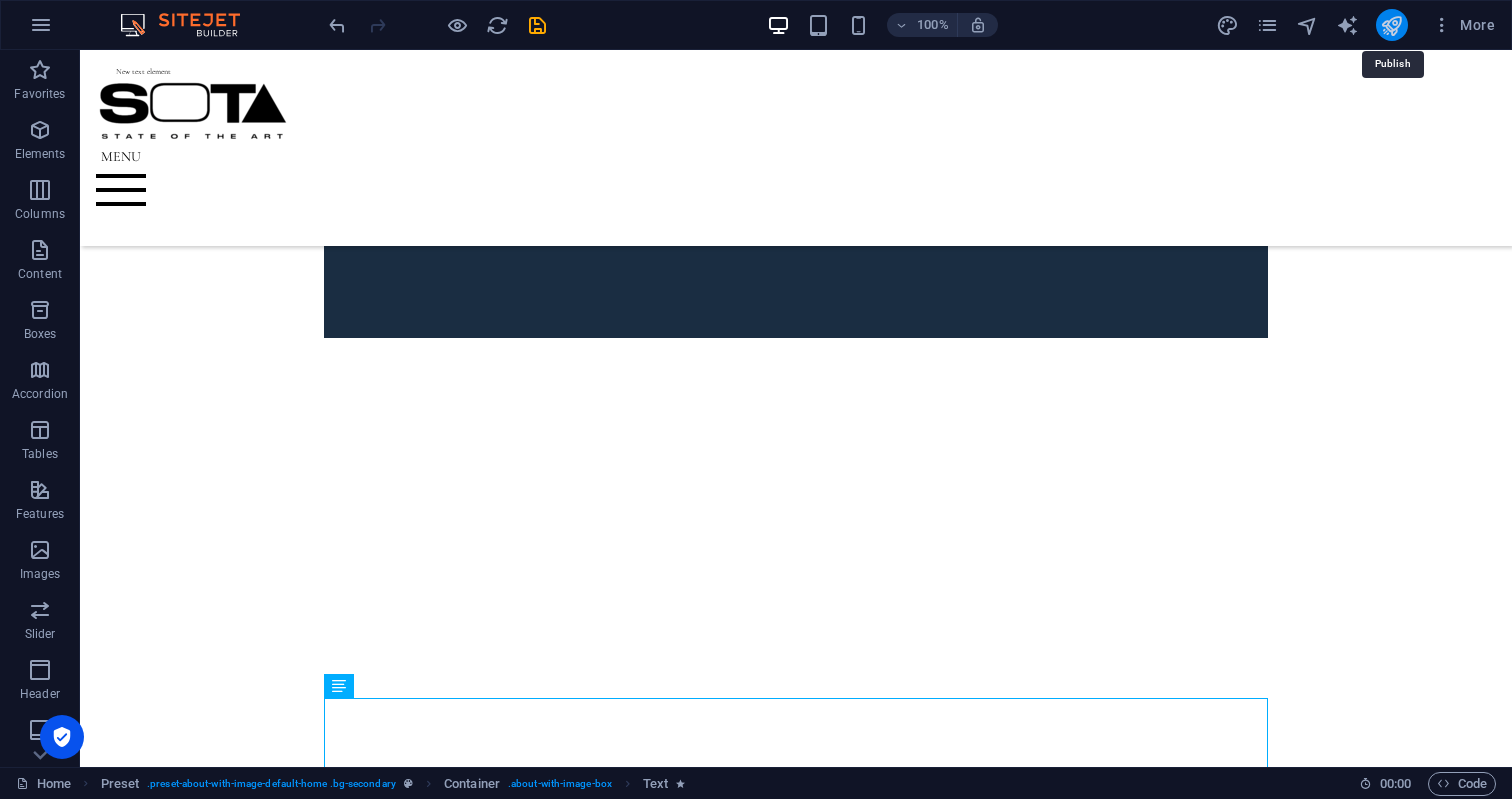 click at bounding box center [1391, 25] 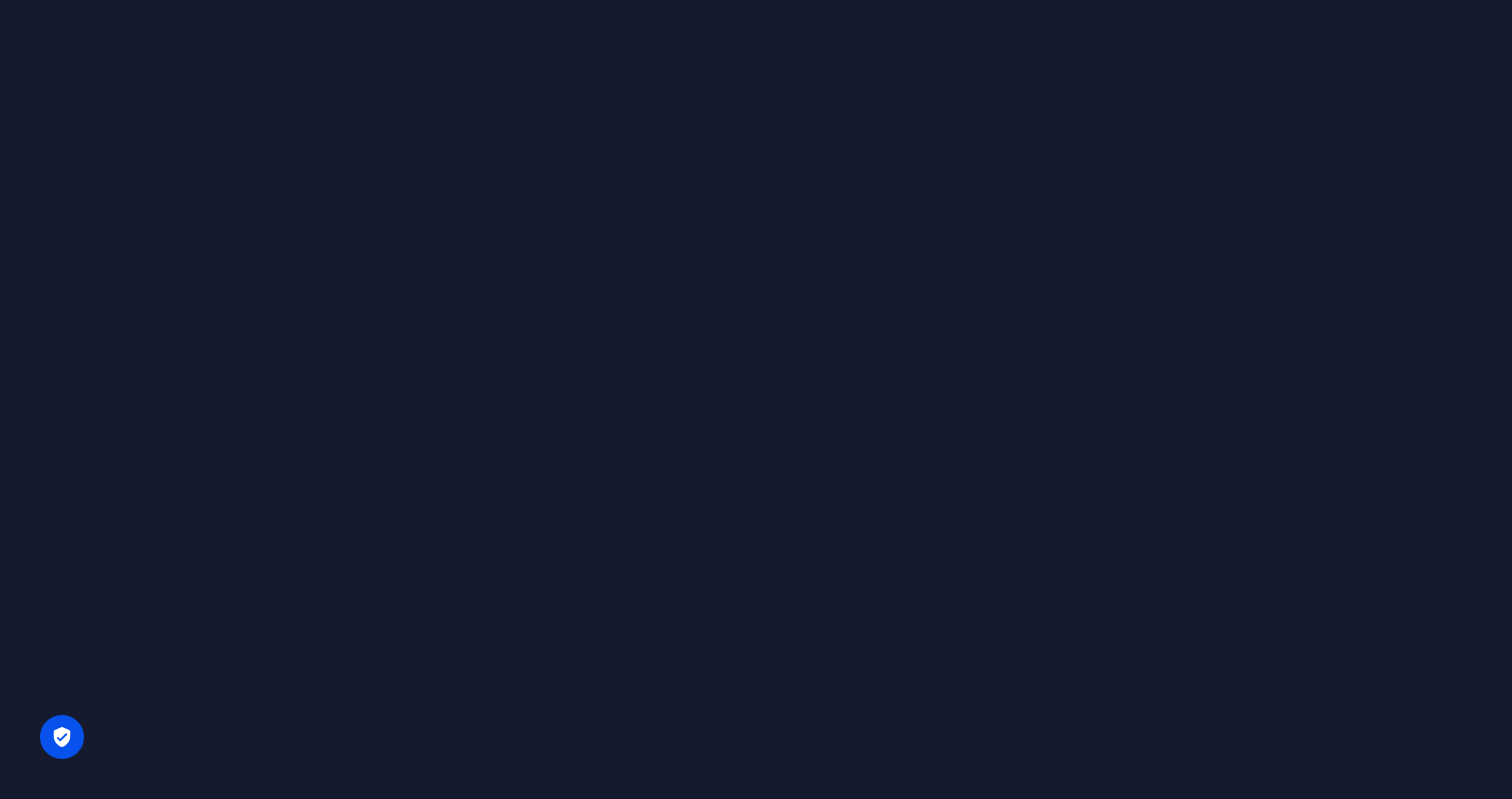 scroll, scrollTop: 0, scrollLeft: 0, axis: both 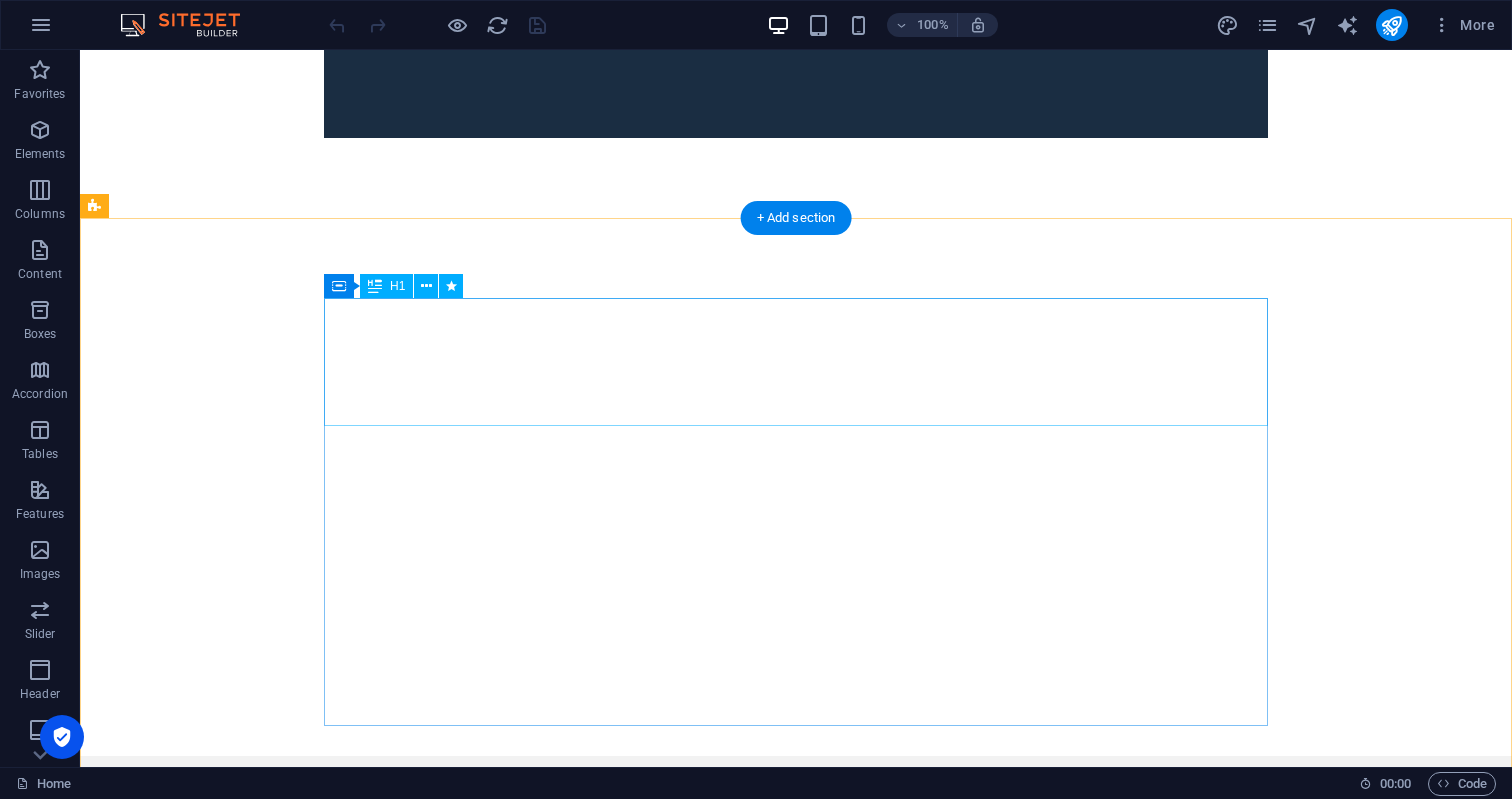 click on "Welcome to State of the Art" at bounding box center [568, 900] 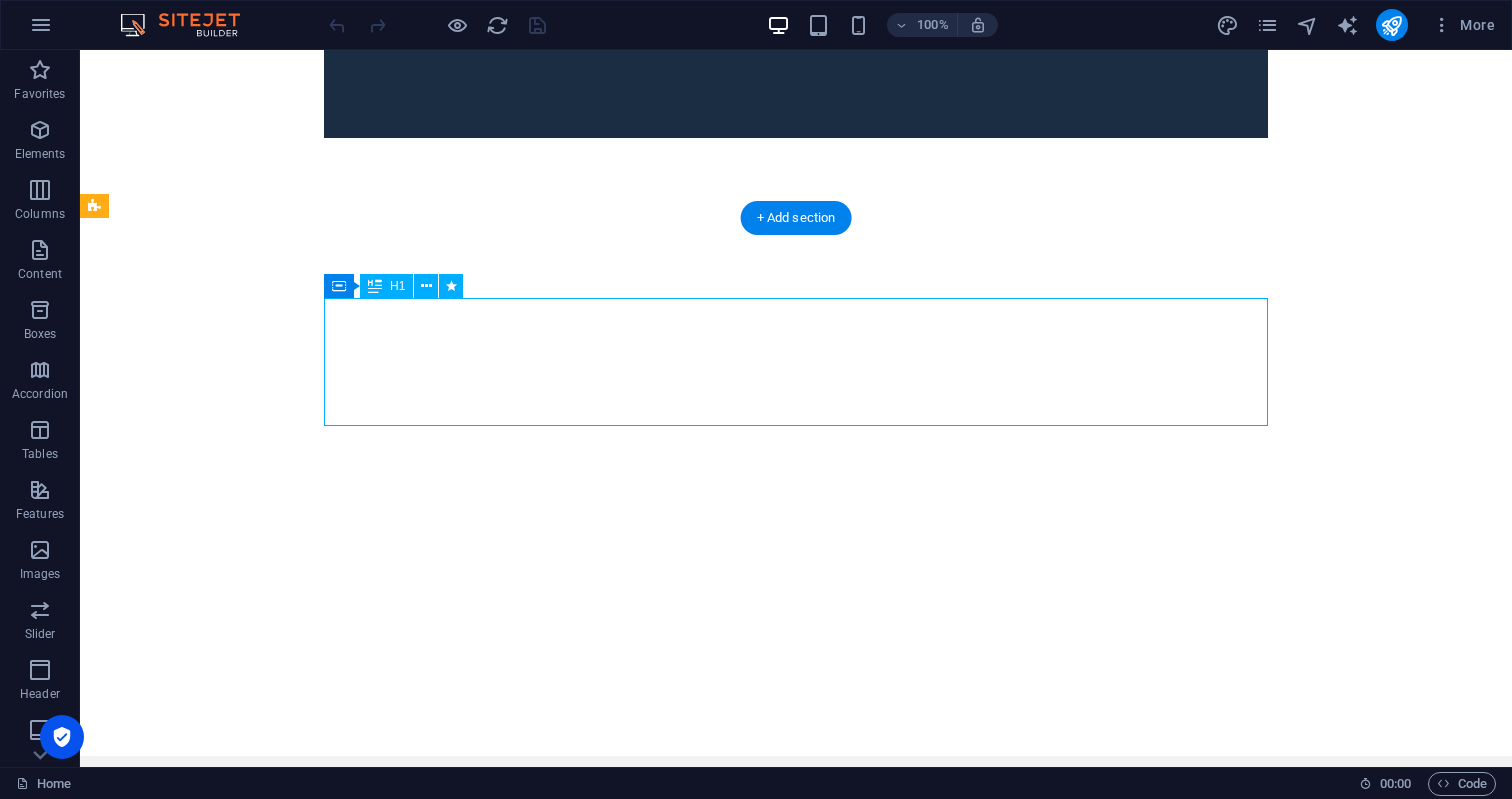click on "Welcome to State of the Art" at bounding box center [568, 900] 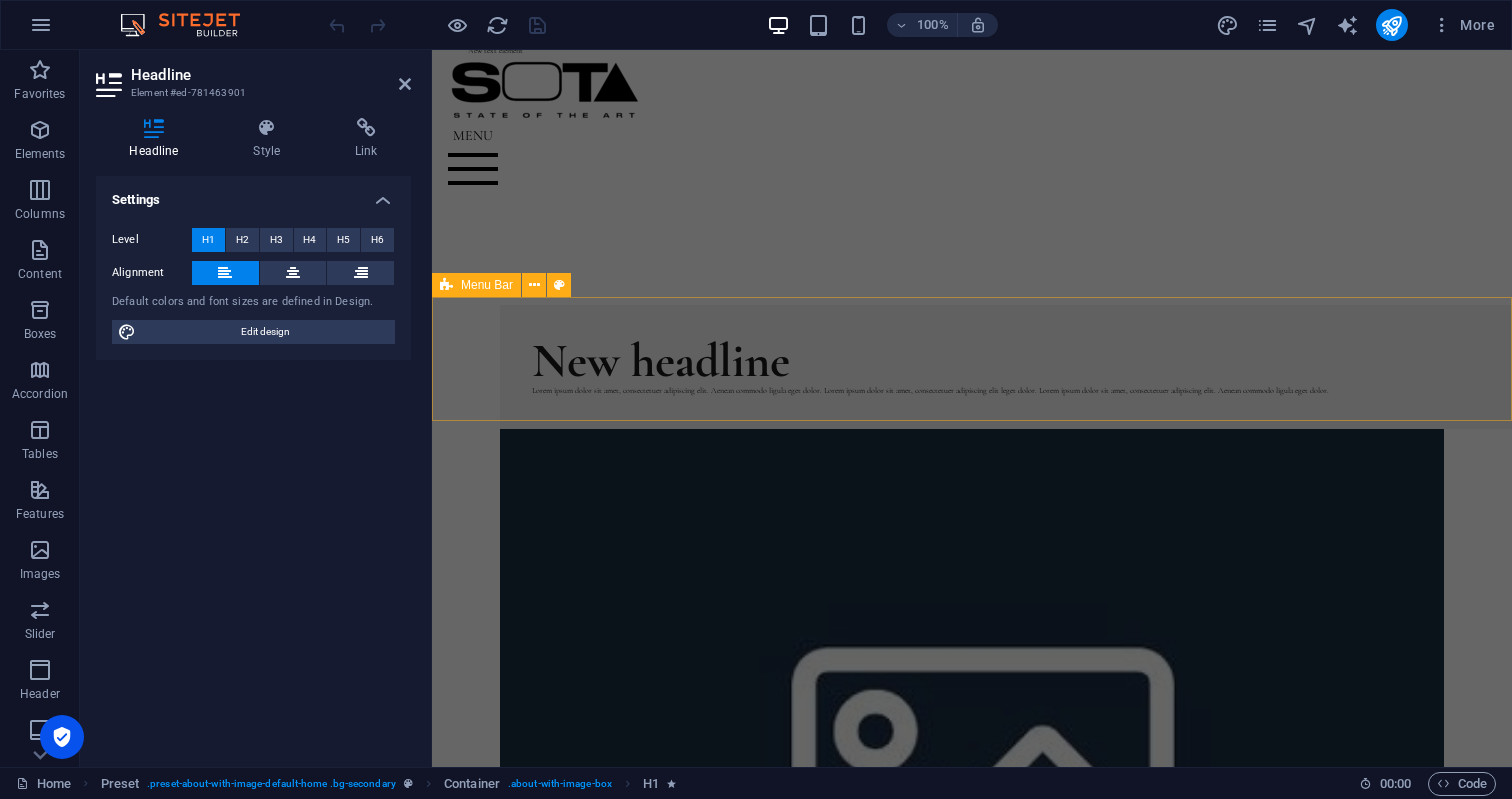 scroll, scrollTop: 0, scrollLeft: 0, axis: both 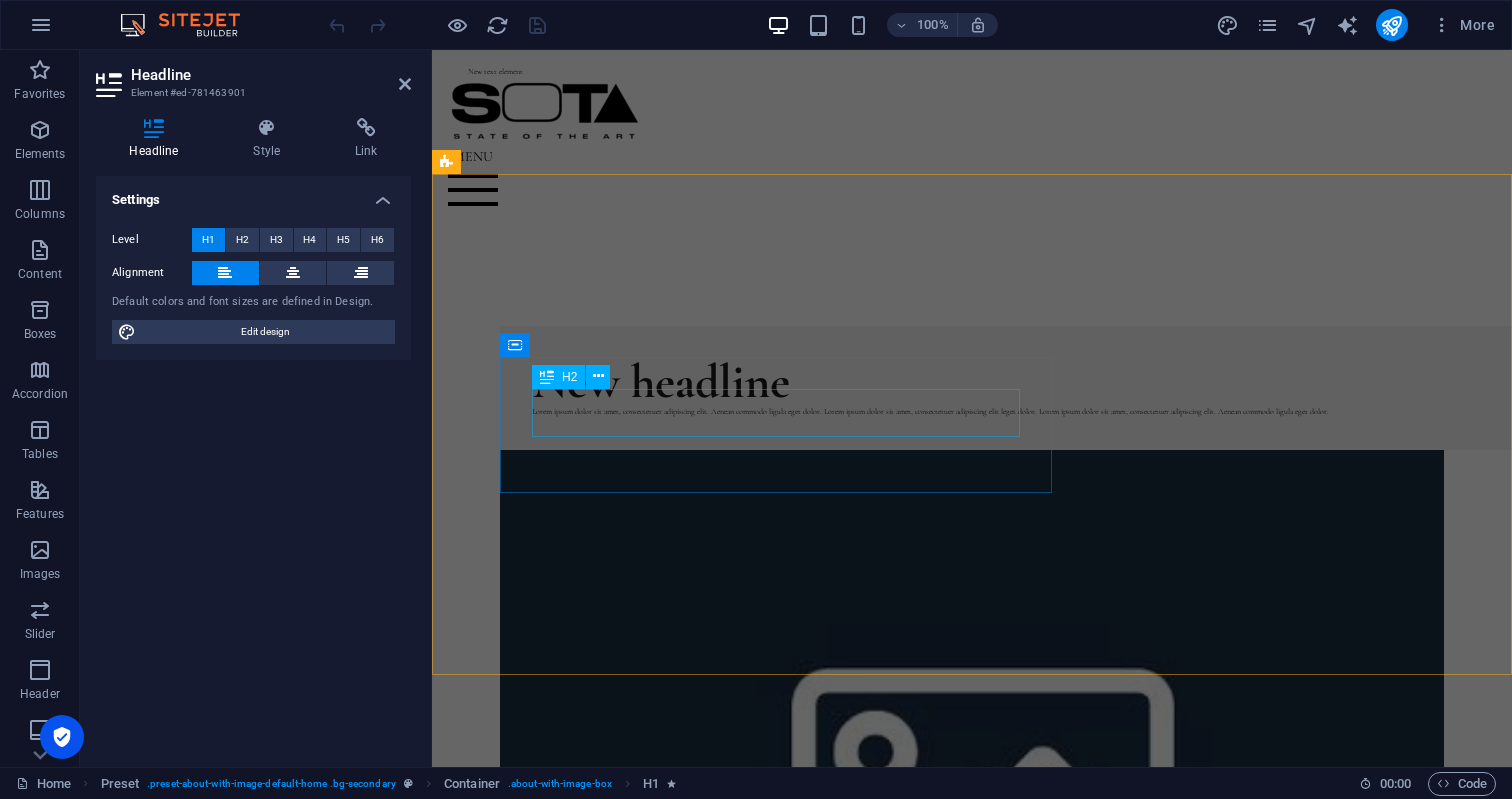 click on "New headline" at bounding box center [1012, 382] 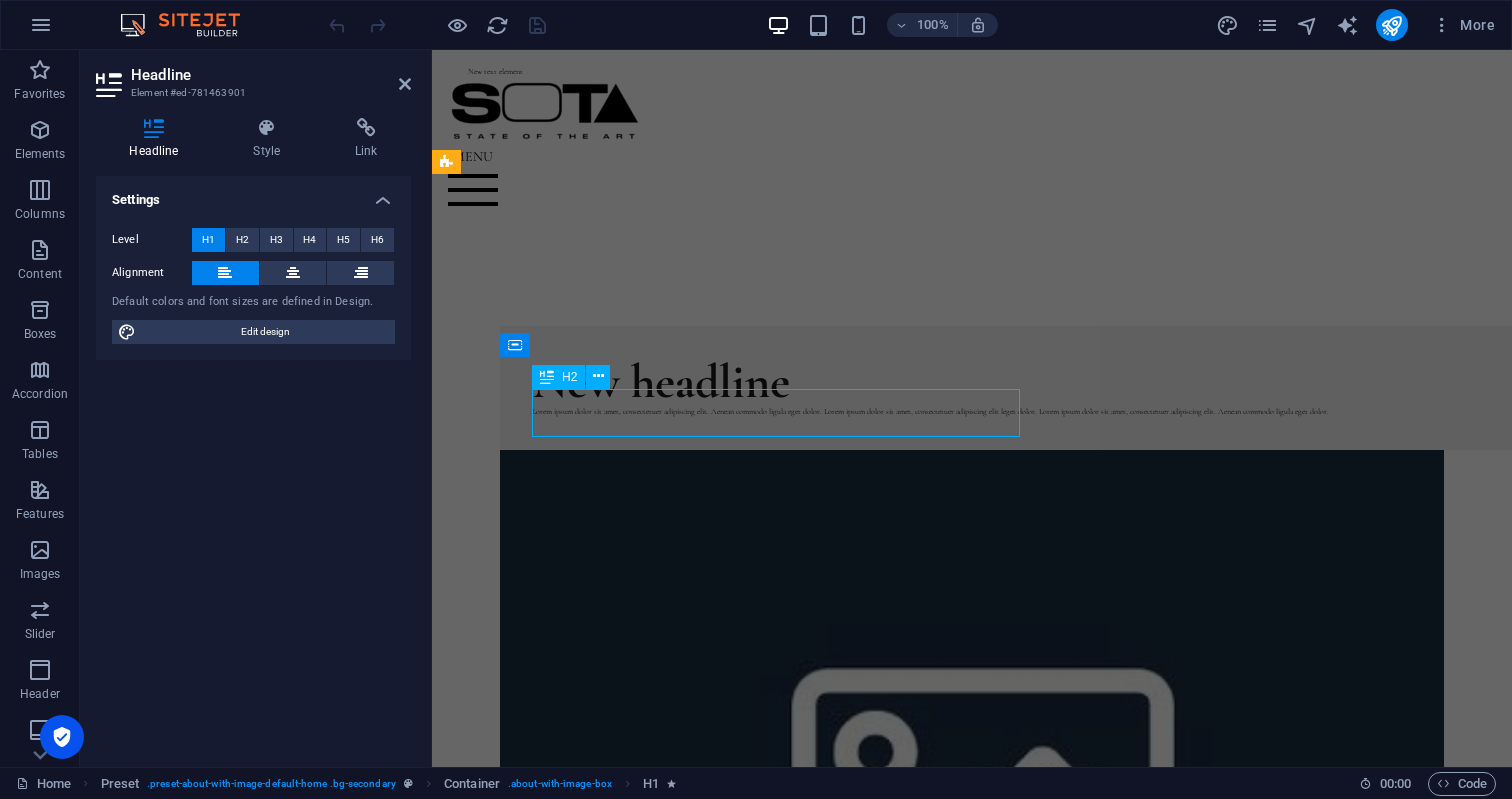 click on "New headline" at bounding box center [1012, 382] 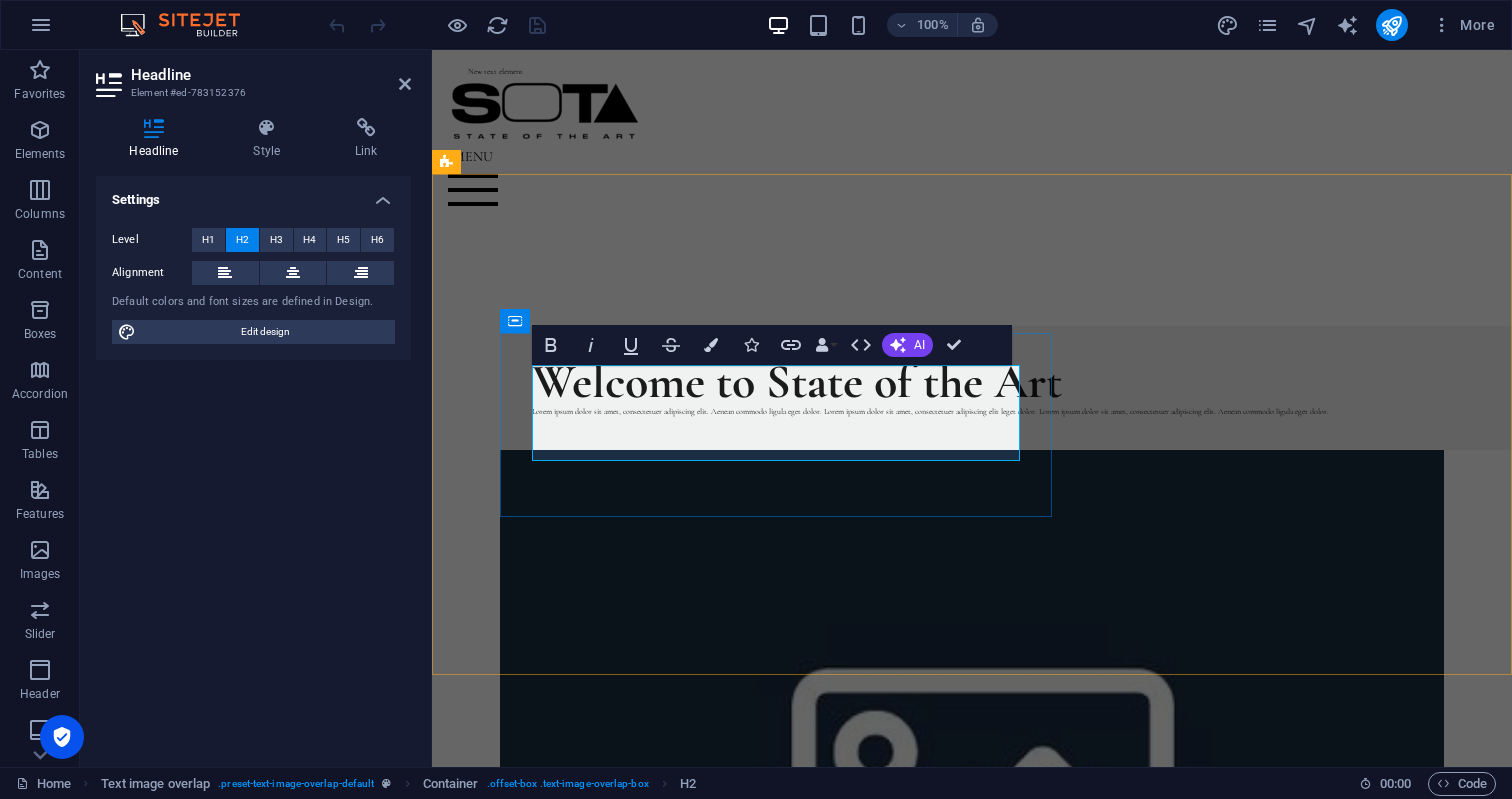 click on "Welcome to State of the Art" at bounding box center [1012, 382] 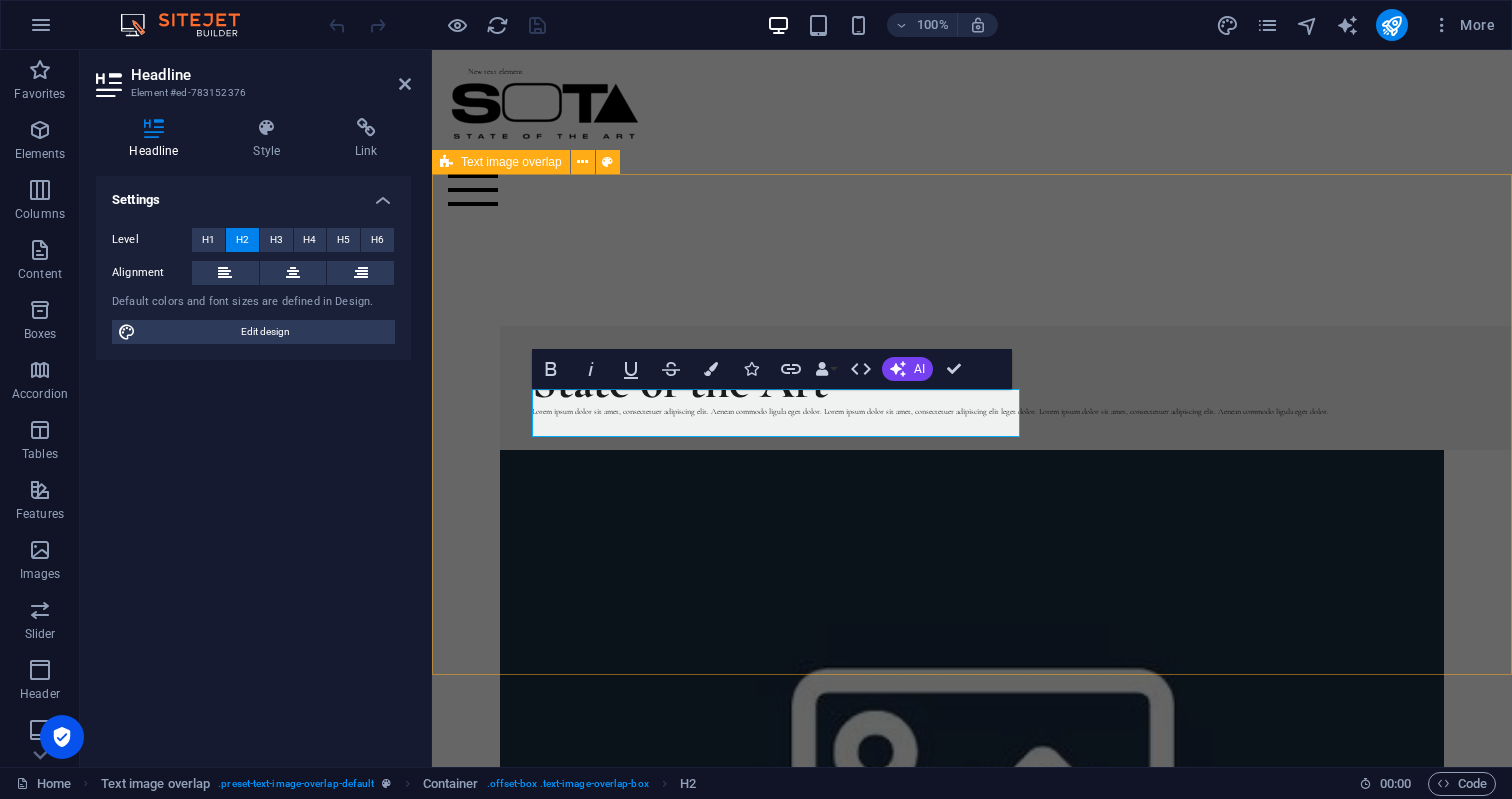 click on "State of the Art Lorem ipsum dolor sit amet, consectetuer adipiscing elit. Aenean commodo ligula eget dolor. Lorem ipsum dolor sit amet, consectetuer adipiscing elit leget dolor. Lorem ipsum dolor sit amet, consectetuer adipiscing elit. Aenean commodo ligula eget dolor." at bounding box center (972, 729) 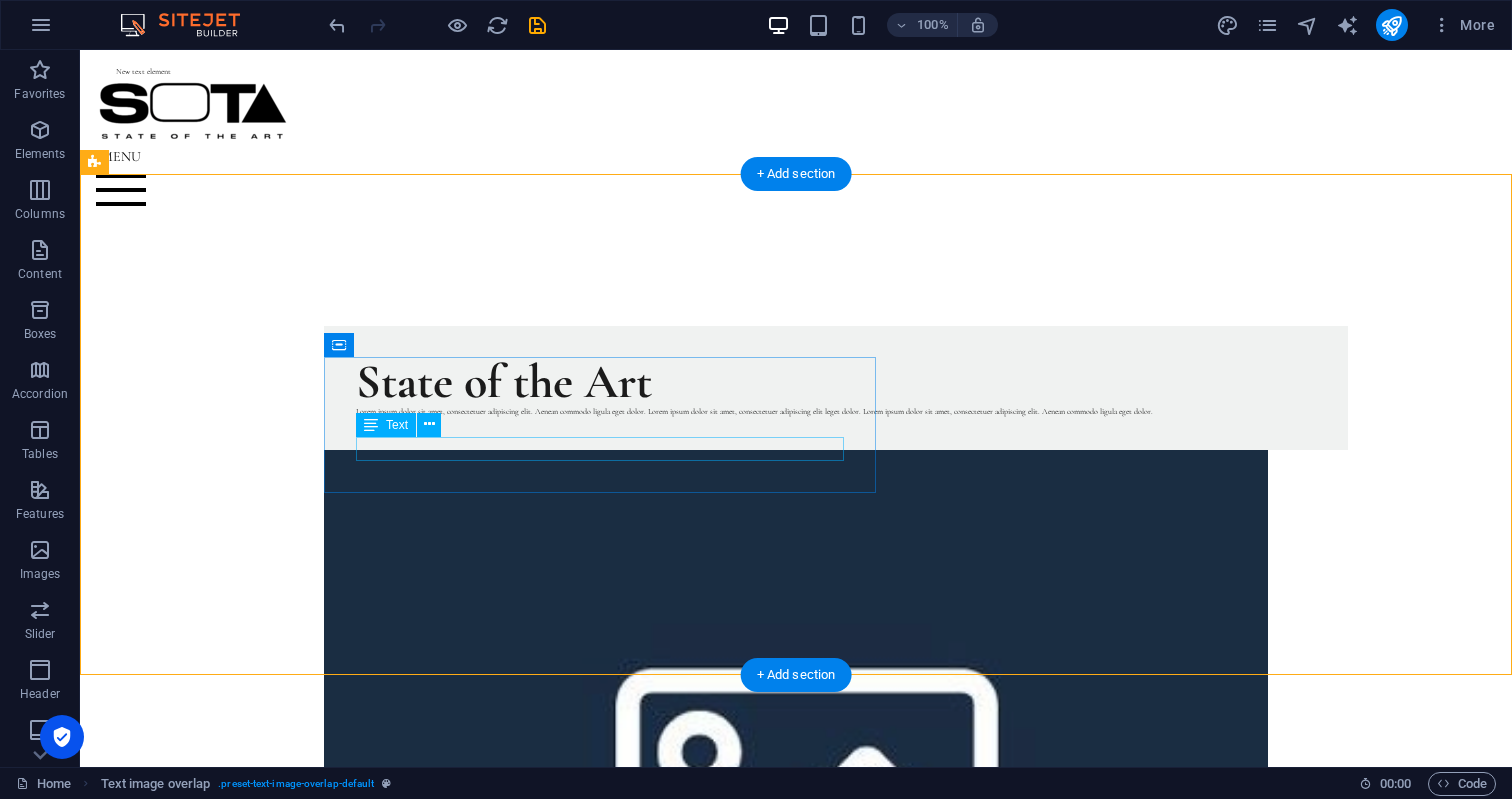click on "Lorem ipsum dolor sit amet, consectetuer adipiscing elit. Aenean commodo ligula eget dolor. Lorem ipsum dolor sit amet, consectetuer adipiscing elit leget dolor. Lorem ipsum dolor sit amet, consectetuer adipiscing elit. Aenean commodo ligula eget dolor." at bounding box center (836, 412) 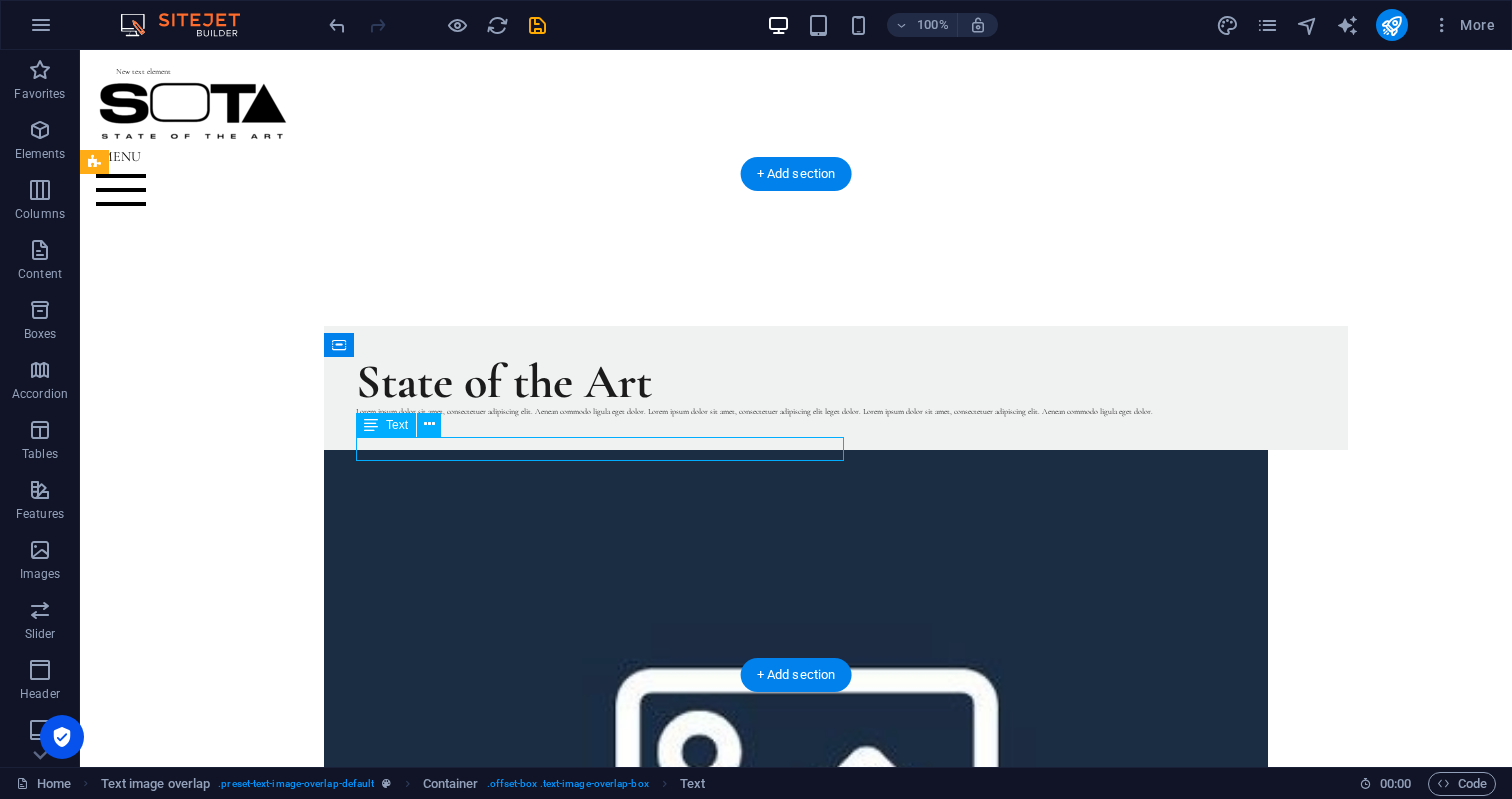 click on "Lorem ipsum dolor sit amet, consectetuer adipiscing elit. Aenean commodo ligula eget dolor. Lorem ipsum dolor sit amet, consectetuer adipiscing elit leget dolor. Lorem ipsum dolor sit amet, consectetuer adipiscing elit. Aenean commodo ligula eget dolor." at bounding box center [836, 412] 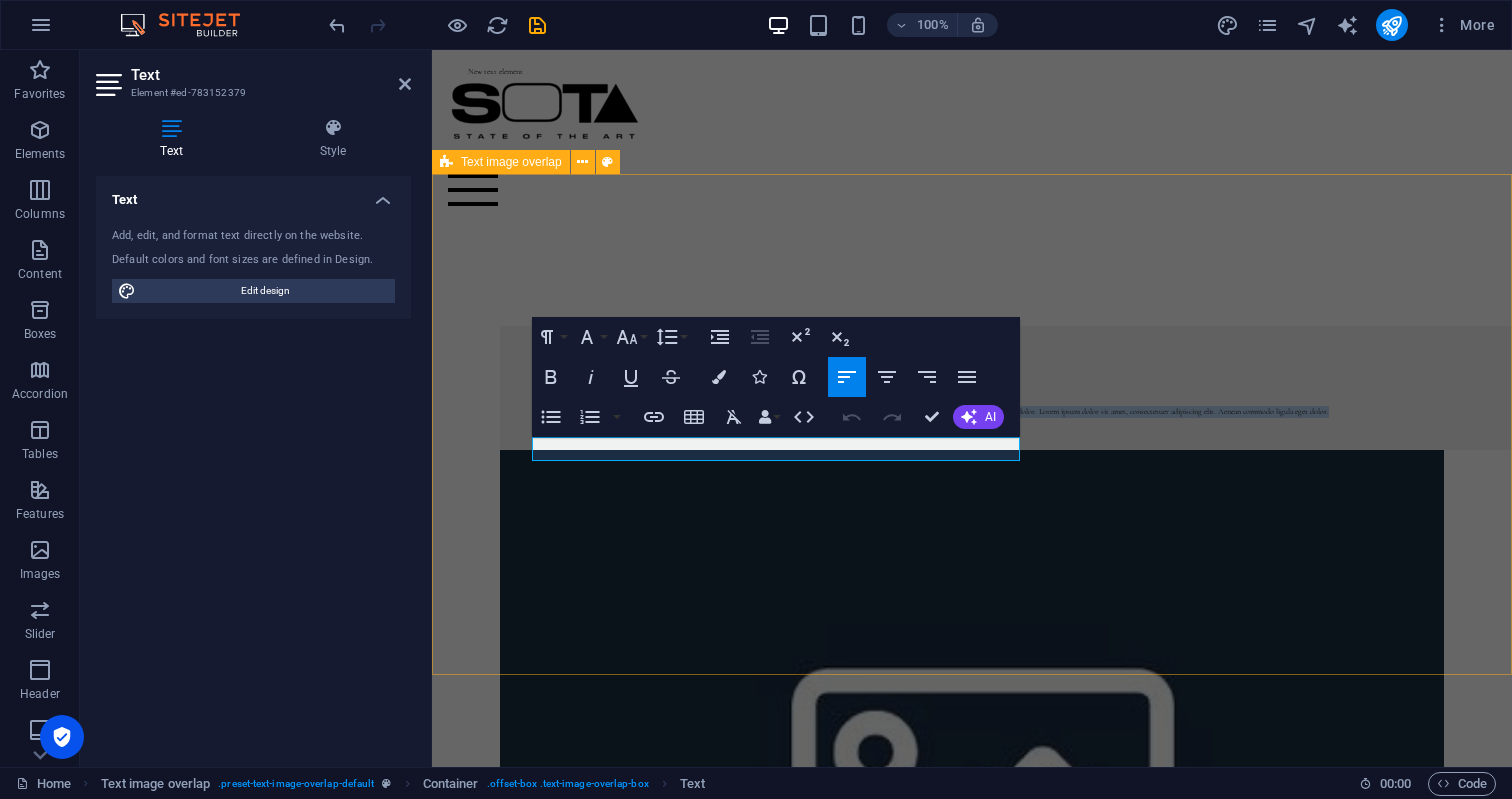 click on "State of the Art Lorem ipsum dolor sit amet, consectetuer adipiscing elit. Aenean commodo ligula eget dolor. Lorem ipsum dolor sit amet, consectetuer adipiscing elit leget dolor. Lorem ipsum dolor sit amet, consectetuer adipiscing elit. Aenean commodo ligula eget dolor." at bounding box center (972, 729) 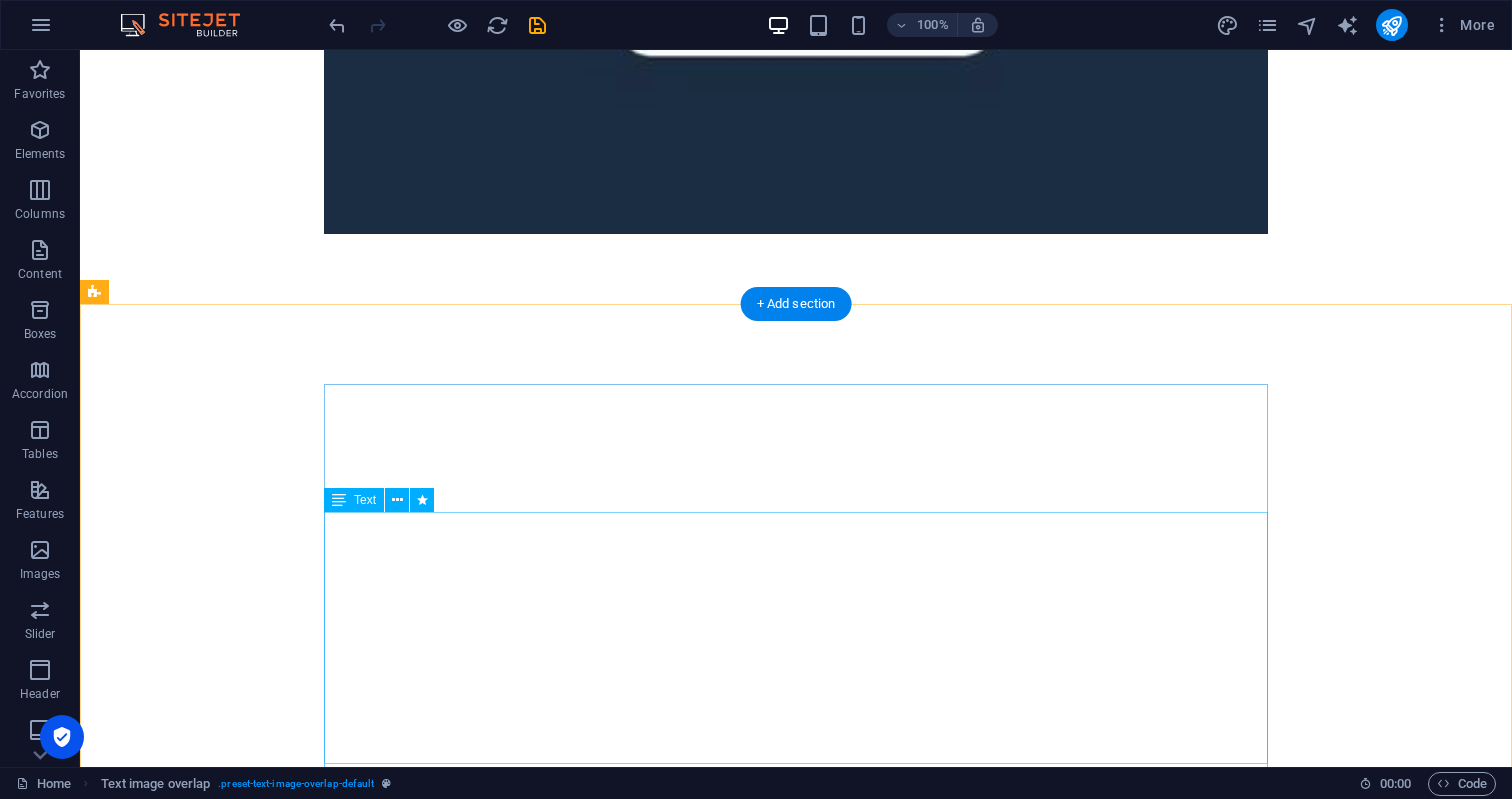 scroll, scrollTop: 920, scrollLeft: 0, axis: vertical 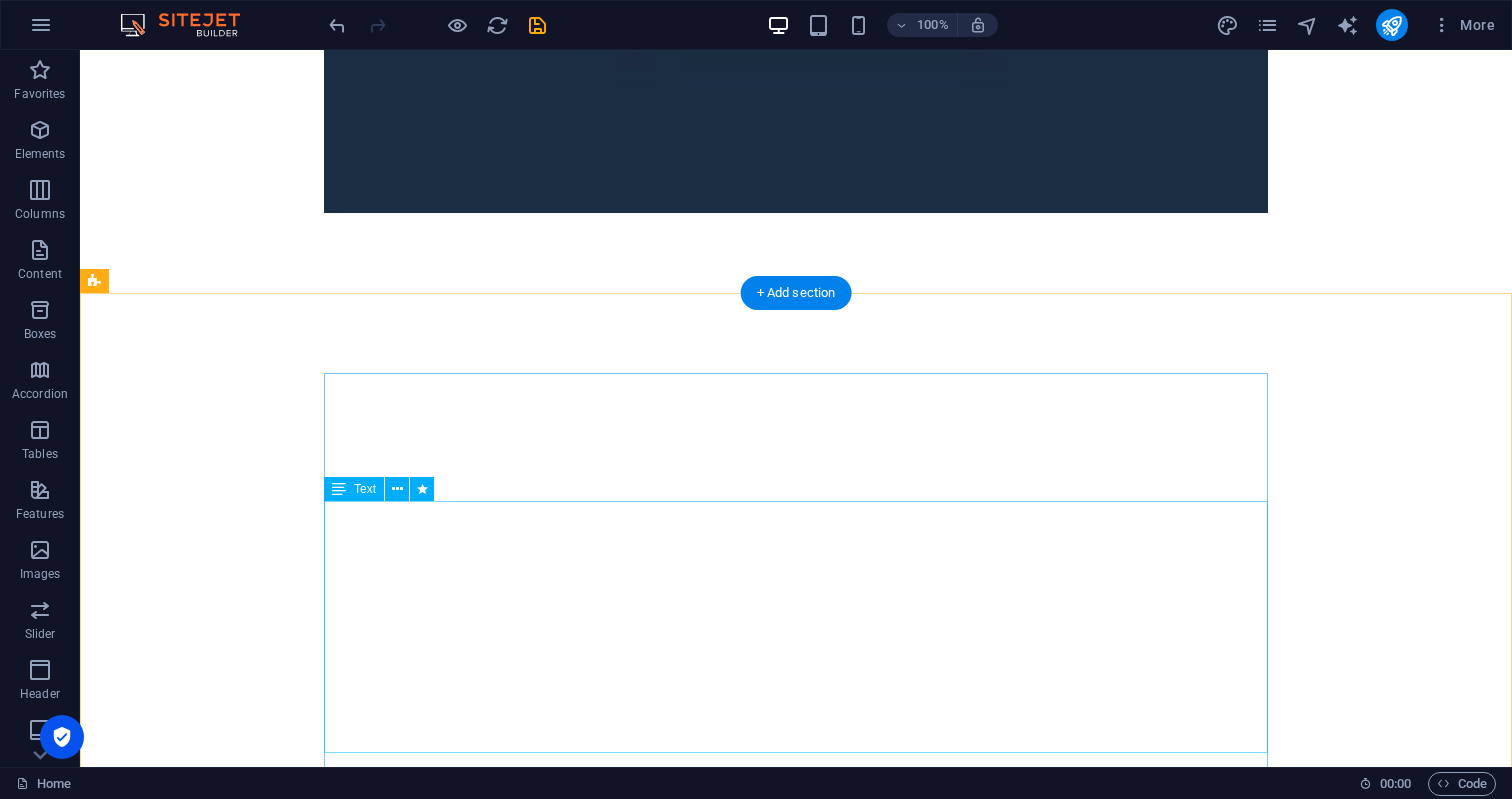 click on "Where Vision Meets Execution. State of the Art is a full-service label and media production company, dedicated to developing talent, creating quality content, and building  brands. We offer end-to-end services for artists, creators, and companies looking to make a lasting impact in music, media, and culture. Production. Development. Protection. Let’s elevate your brand." at bounding box center (568, 1165) 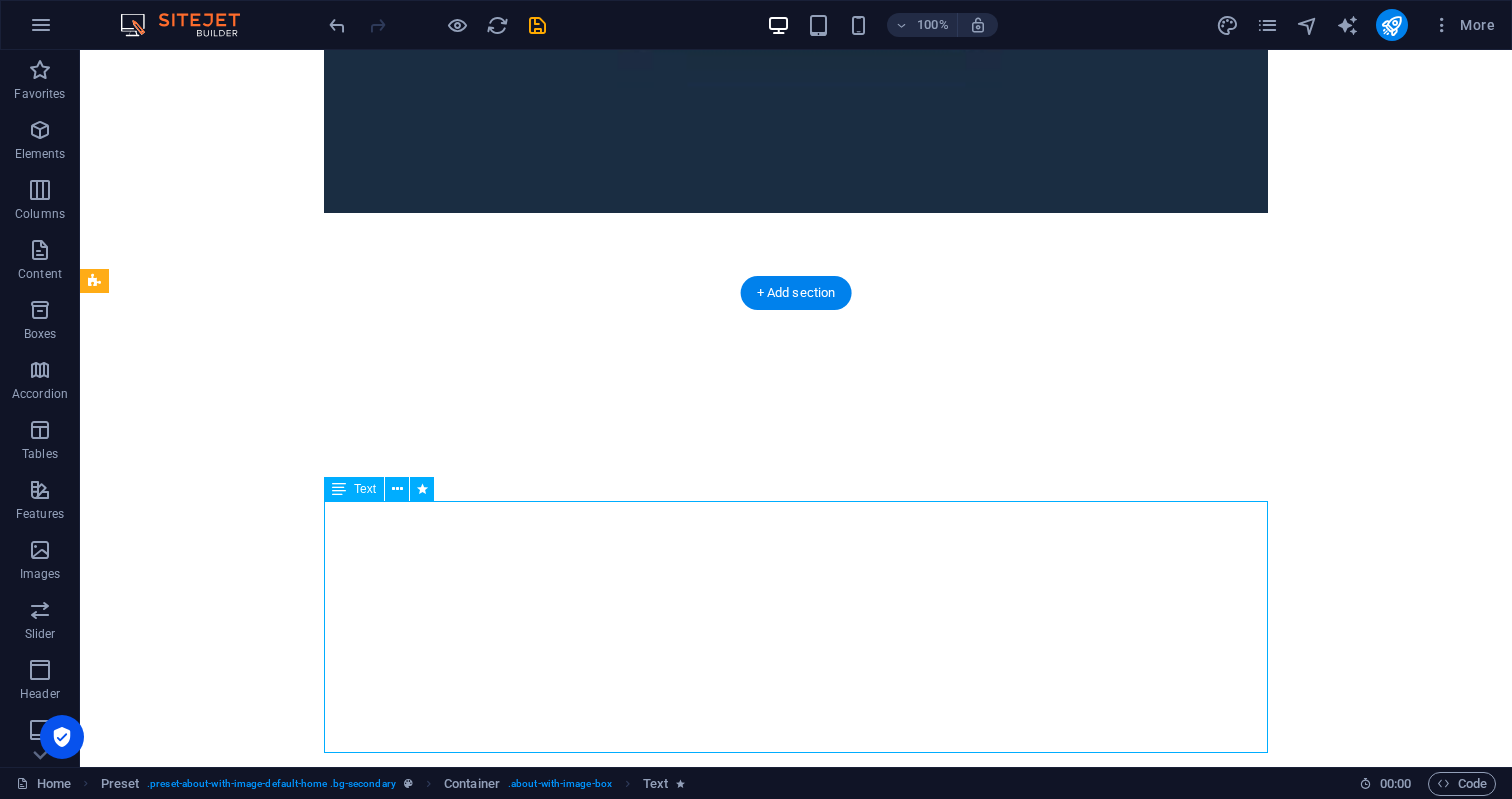 click on "Where Vision Meets Execution. State of the Art is a full-service label and media production company, dedicated to developing talent, creating quality content, and building  brands. We offer end-to-end services for artists, creators, and companies looking to make a lasting impact in music, media, and culture. Production. Development. Protection. Let’s elevate your brand." at bounding box center [568, 1165] 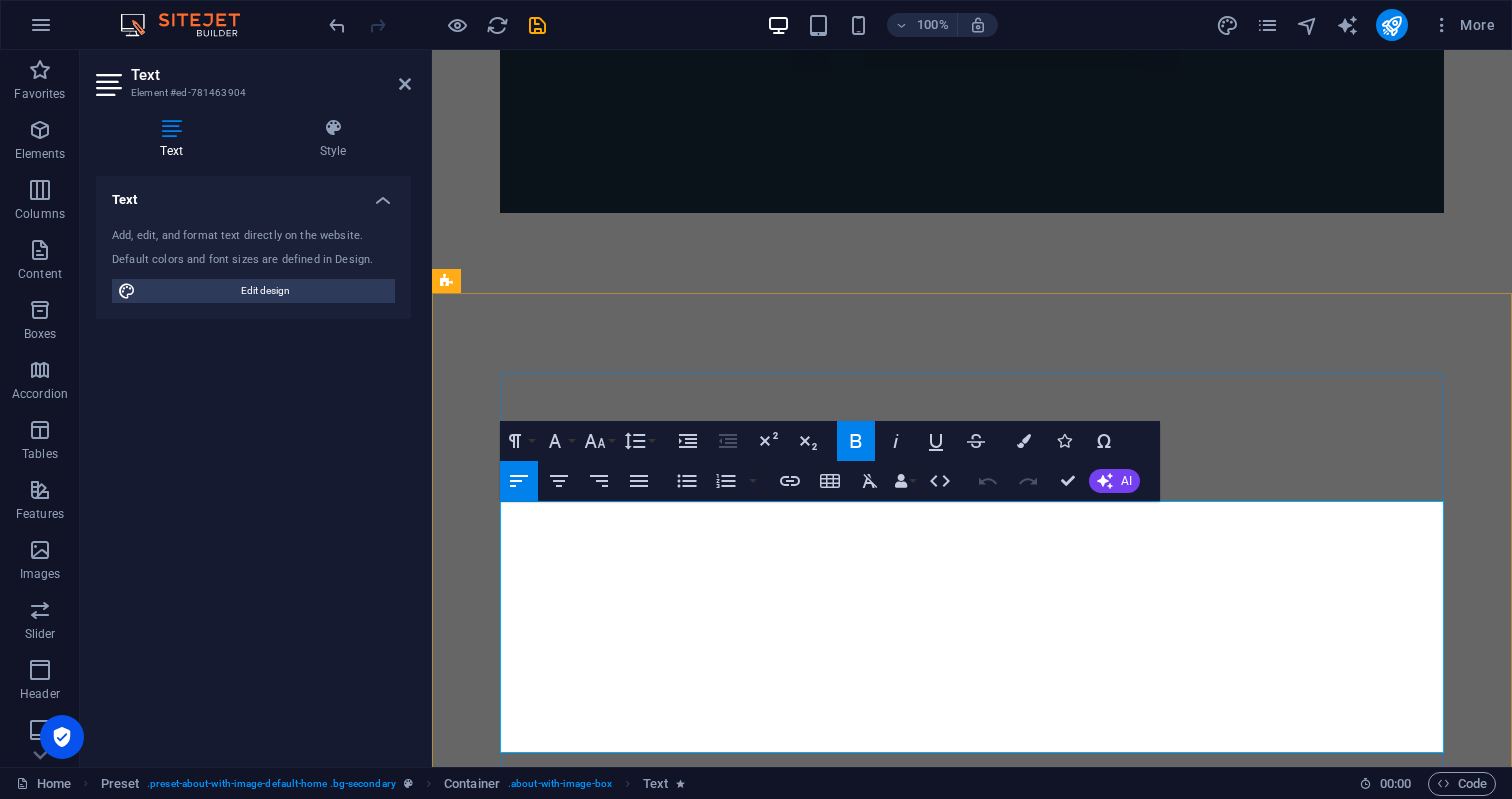click on "Where Vision Meets Execution." at bounding box center [625, 1057] 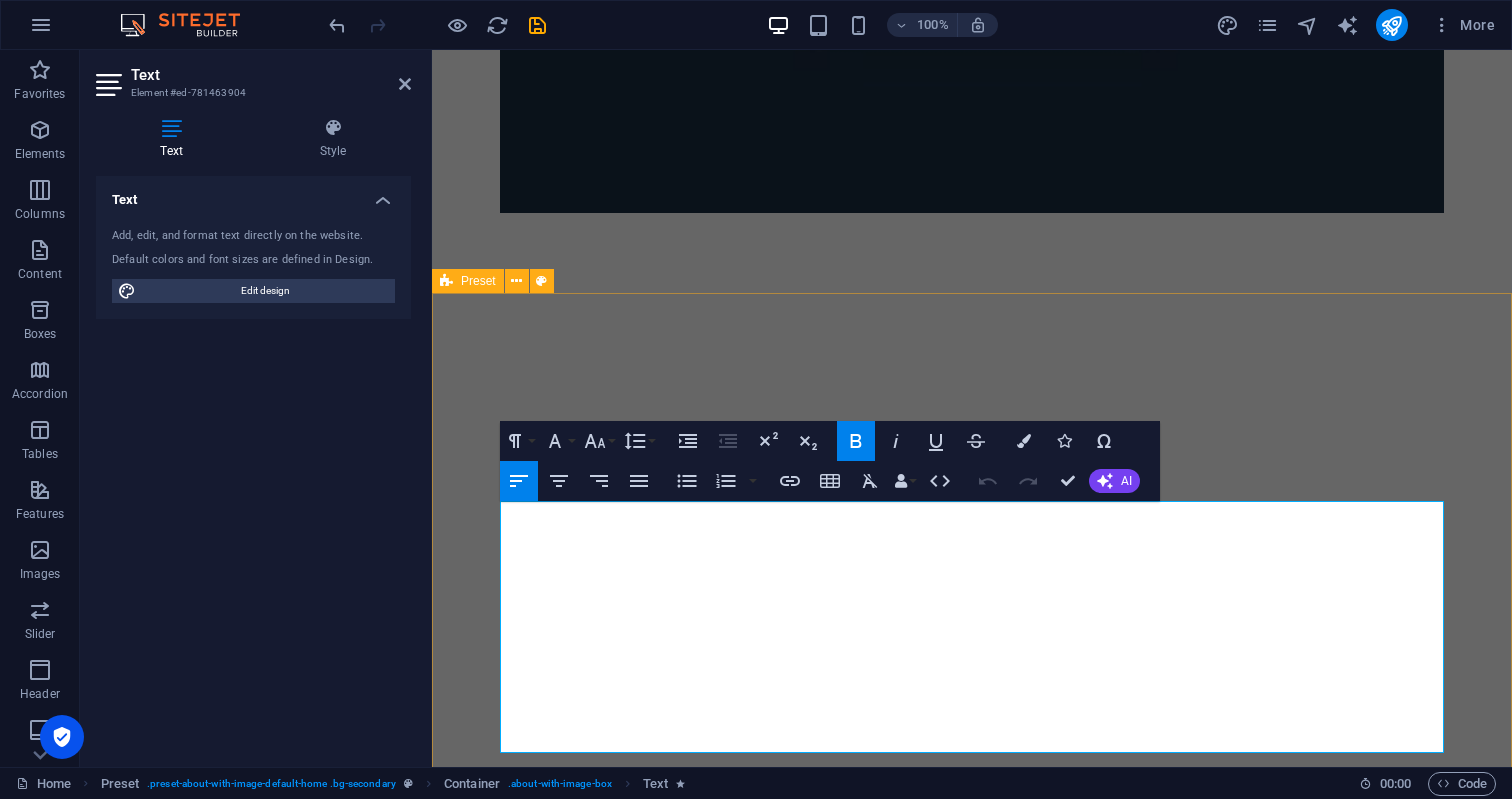 click on "Welcome to State of the Art Where Vision Meets Execution. State of the Art is a full-service label and media production company, dedicated to developing talent, creating quality content, and building  brands. We offer end-to-end services for artists, creators, and companies looking to make a lasting impact in music, media, and culture. Production. Development. Protection. Let’s elevate your brand." at bounding box center [972, 1161] 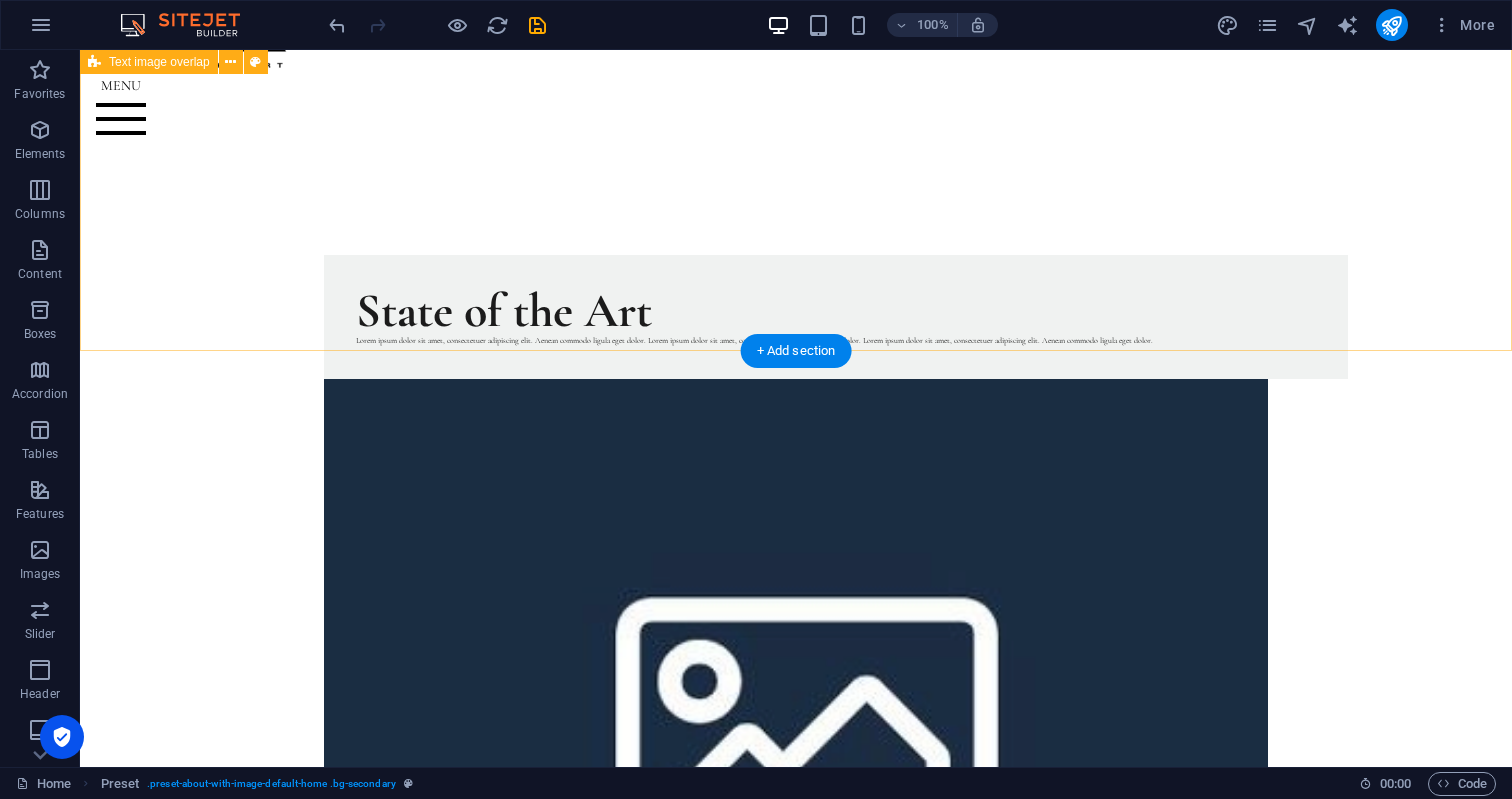 scroll, scrollTop: 0, scrollLeft: 0, axis: both 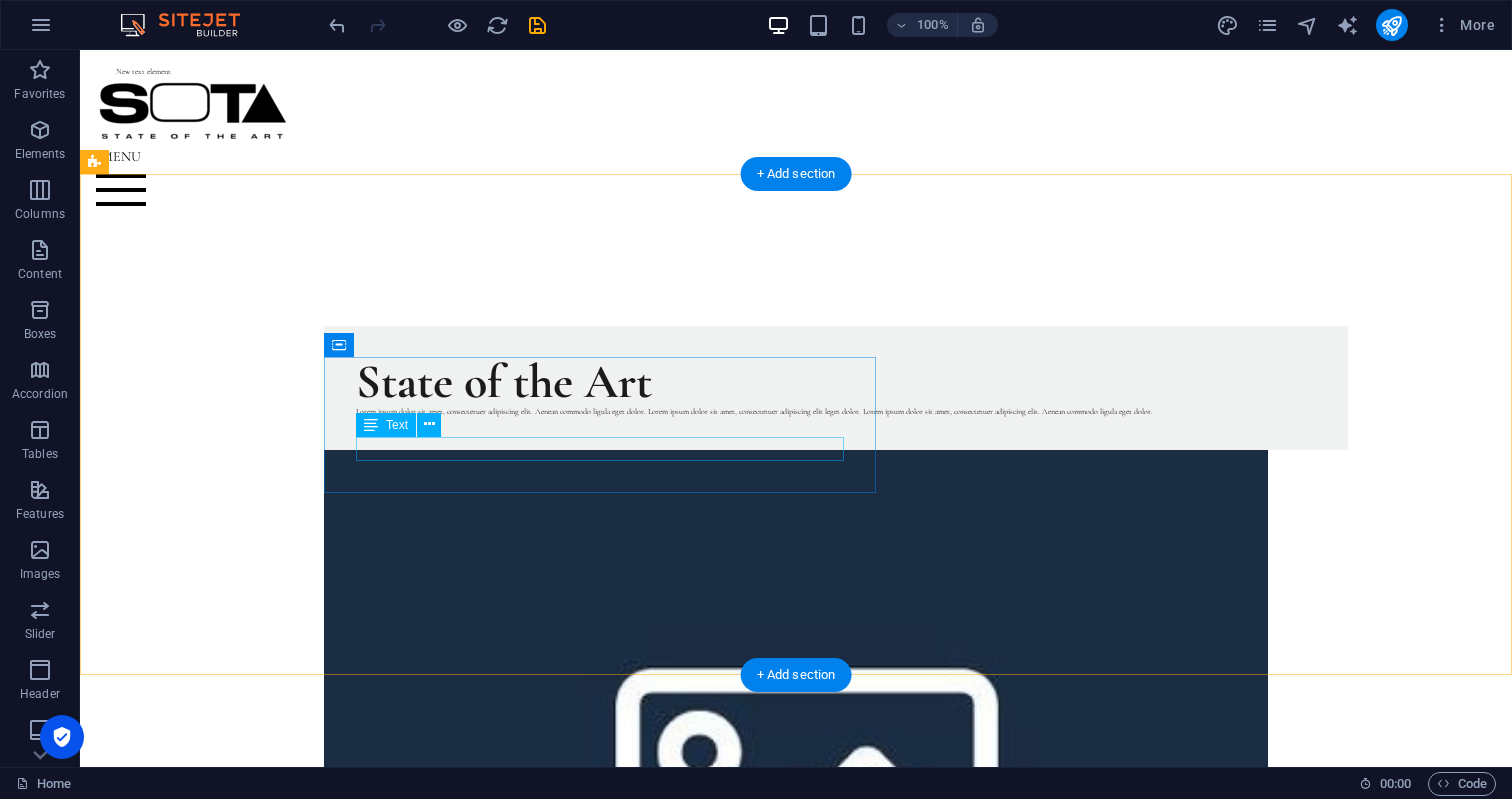 click on "Lorem ipsum dolor sit amet, consectetuer adipiscing elit. Aenean commodo ligula eget dolor. Lorem ipsum dolor sit amet, consectetuer adipiscing elit leget dolor. Lorem ipsum dolor sit amet, consectetuer adipiscing elit. Aenean commodo ligula eget dolor." at bounding box center [836, 412] 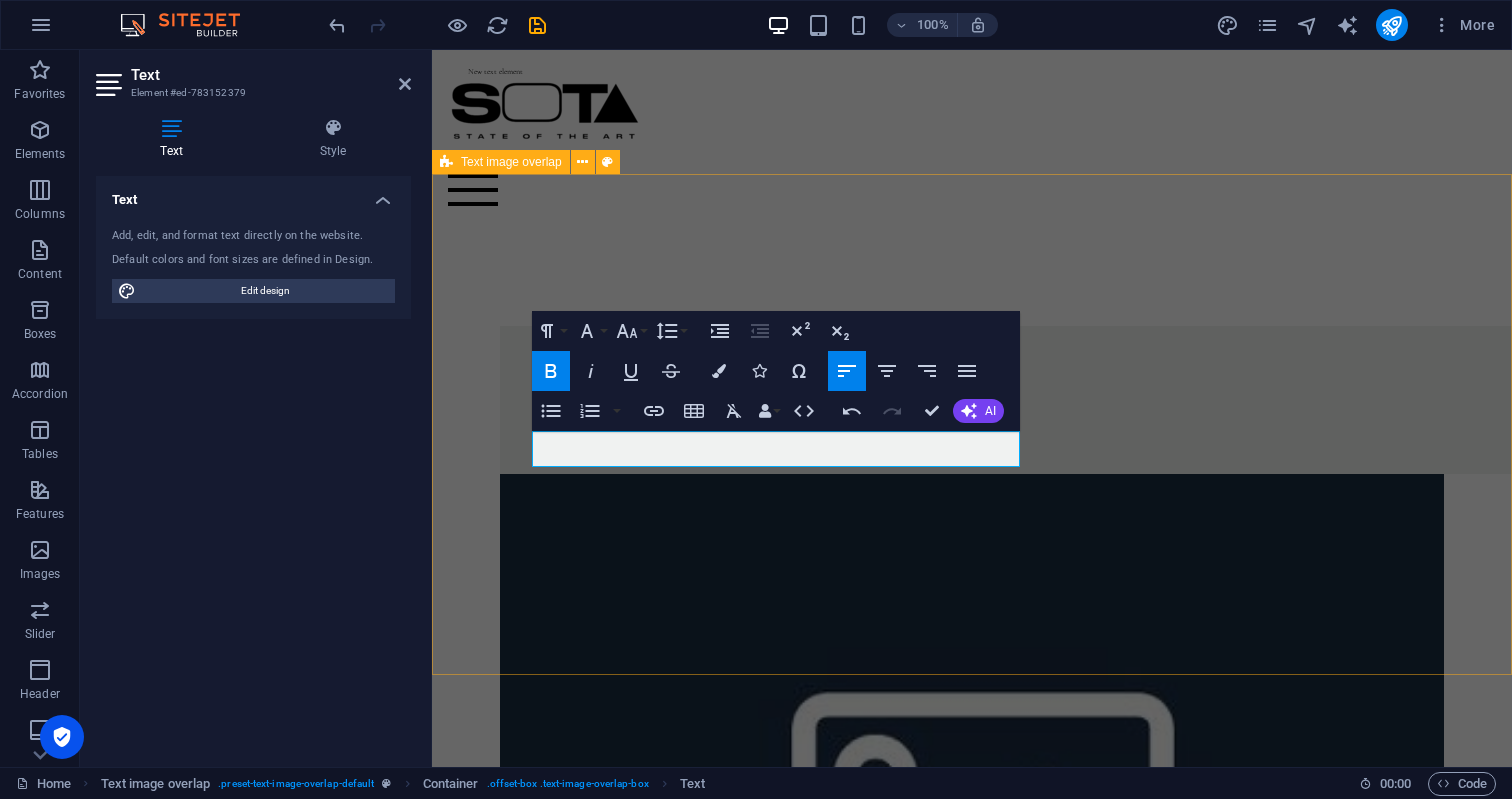 click on "State of the Art Where Vision Meets Execution." at bounding box center (972, 741) 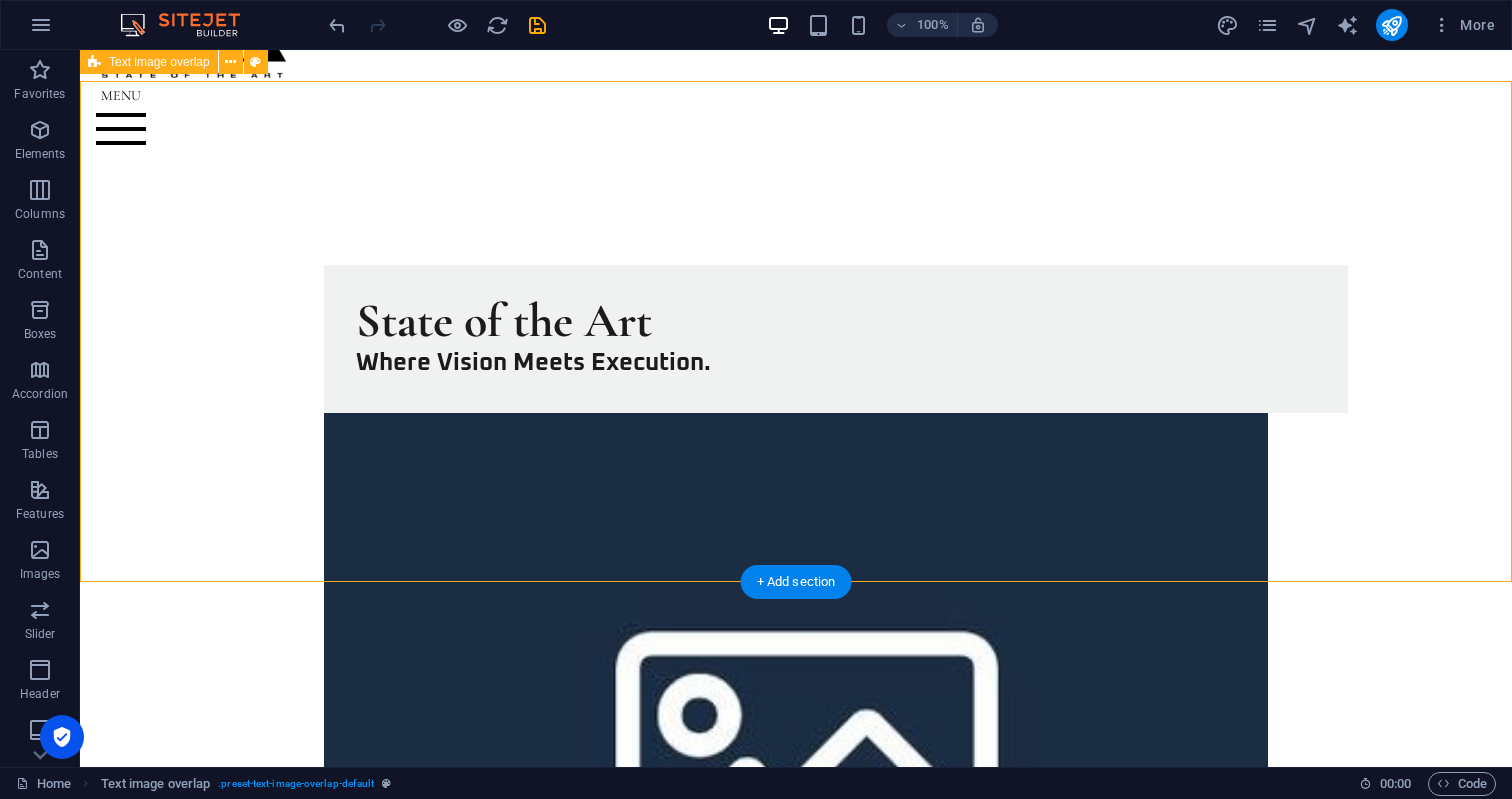 scroll, scrollTop: 38, scrollLeft: 0, axis: vertical 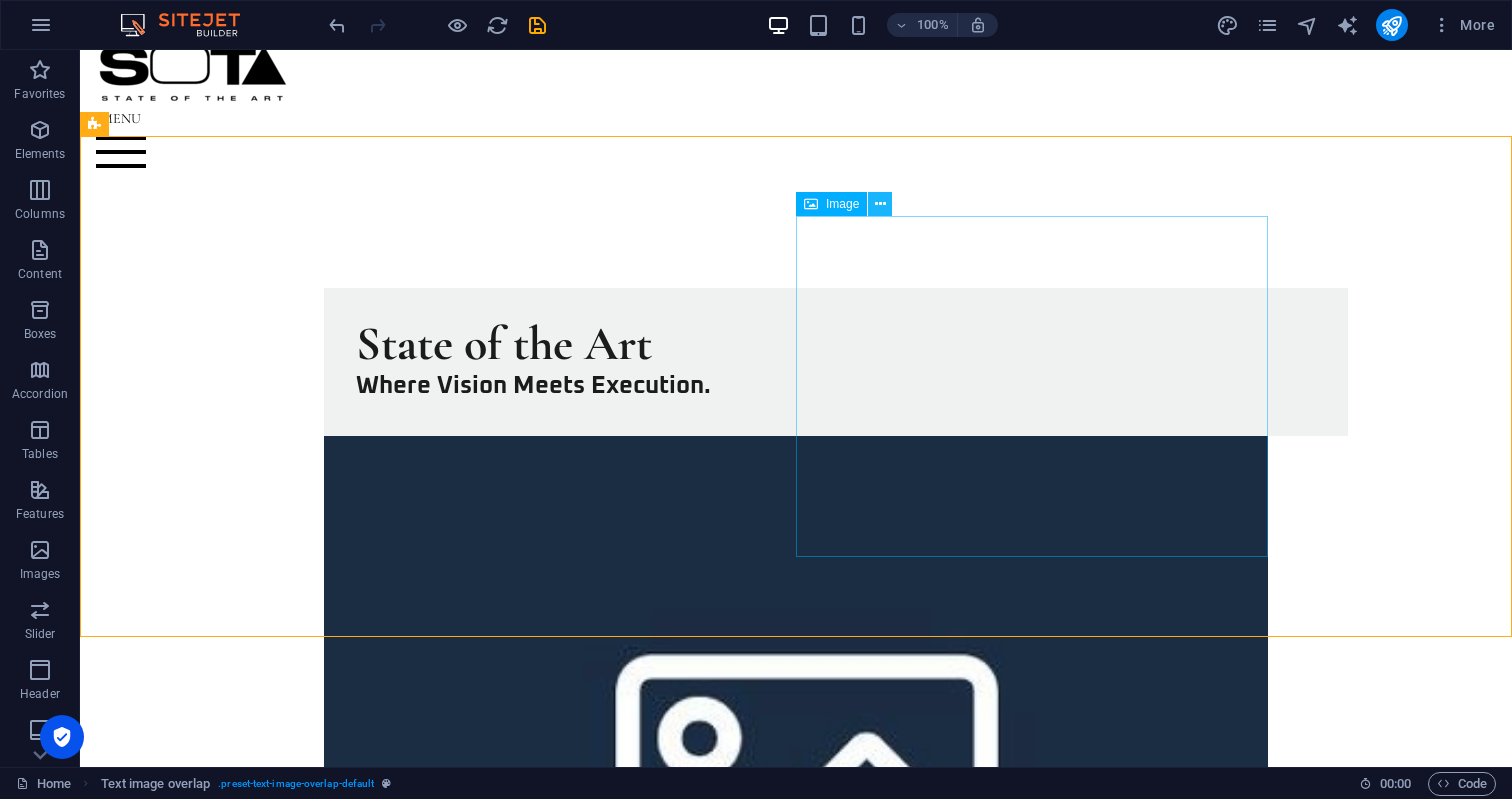 click at bounding box center (880, 204) 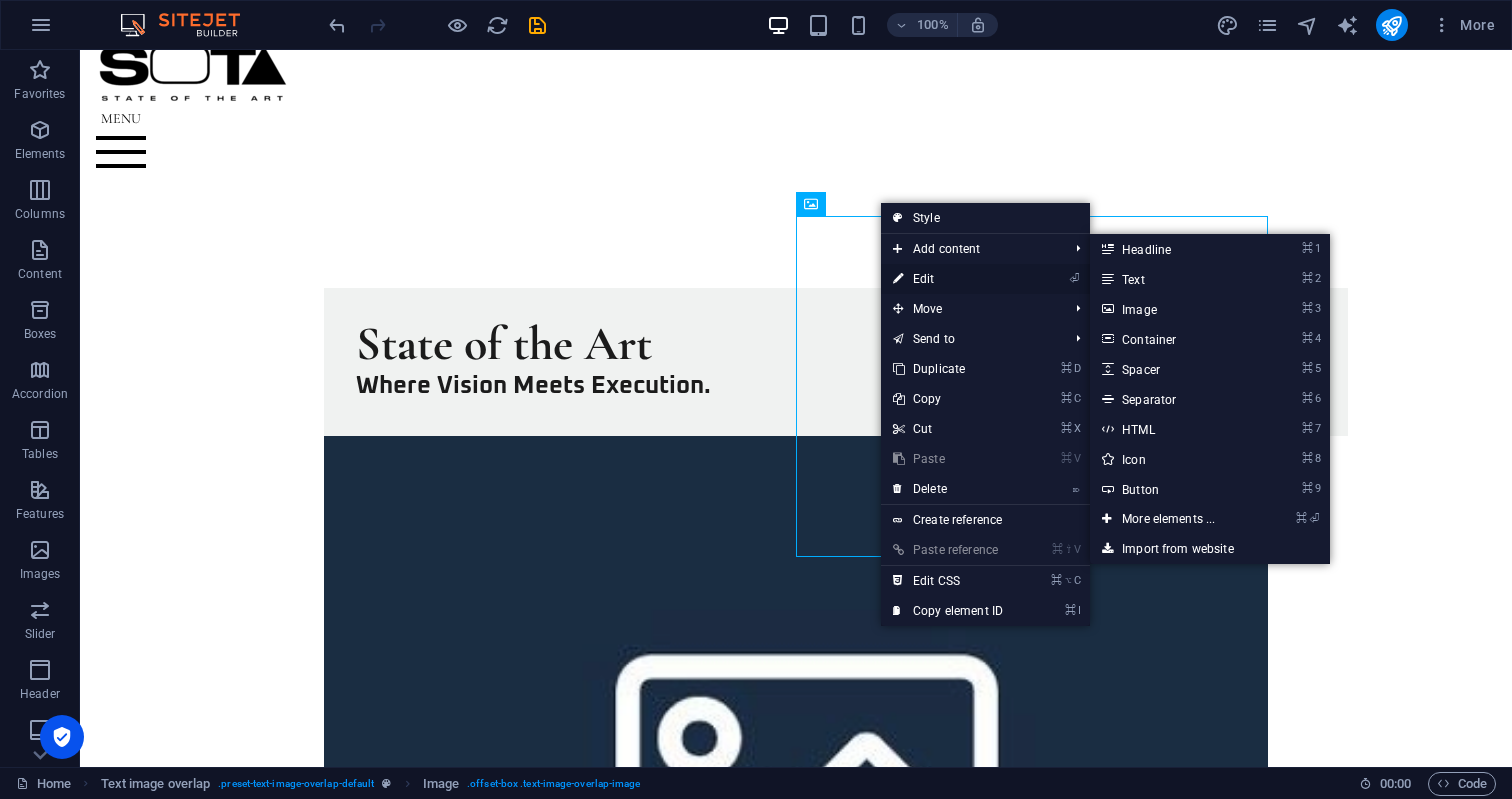 click on "⏎  Edit" at bounding box center (948, 279) 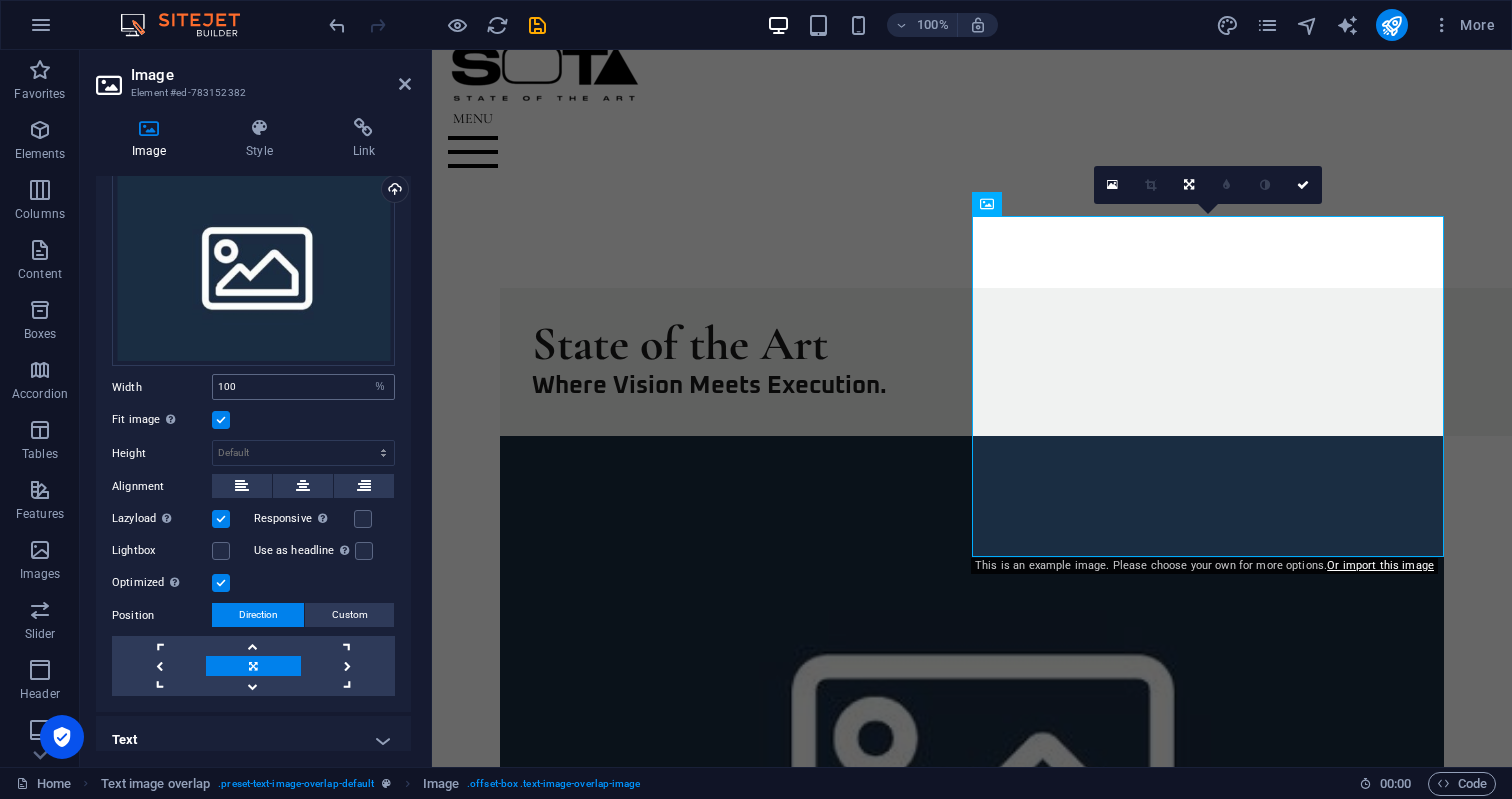 scroll, scrollTop: 79, scrollLeft: 0, axis: vertical 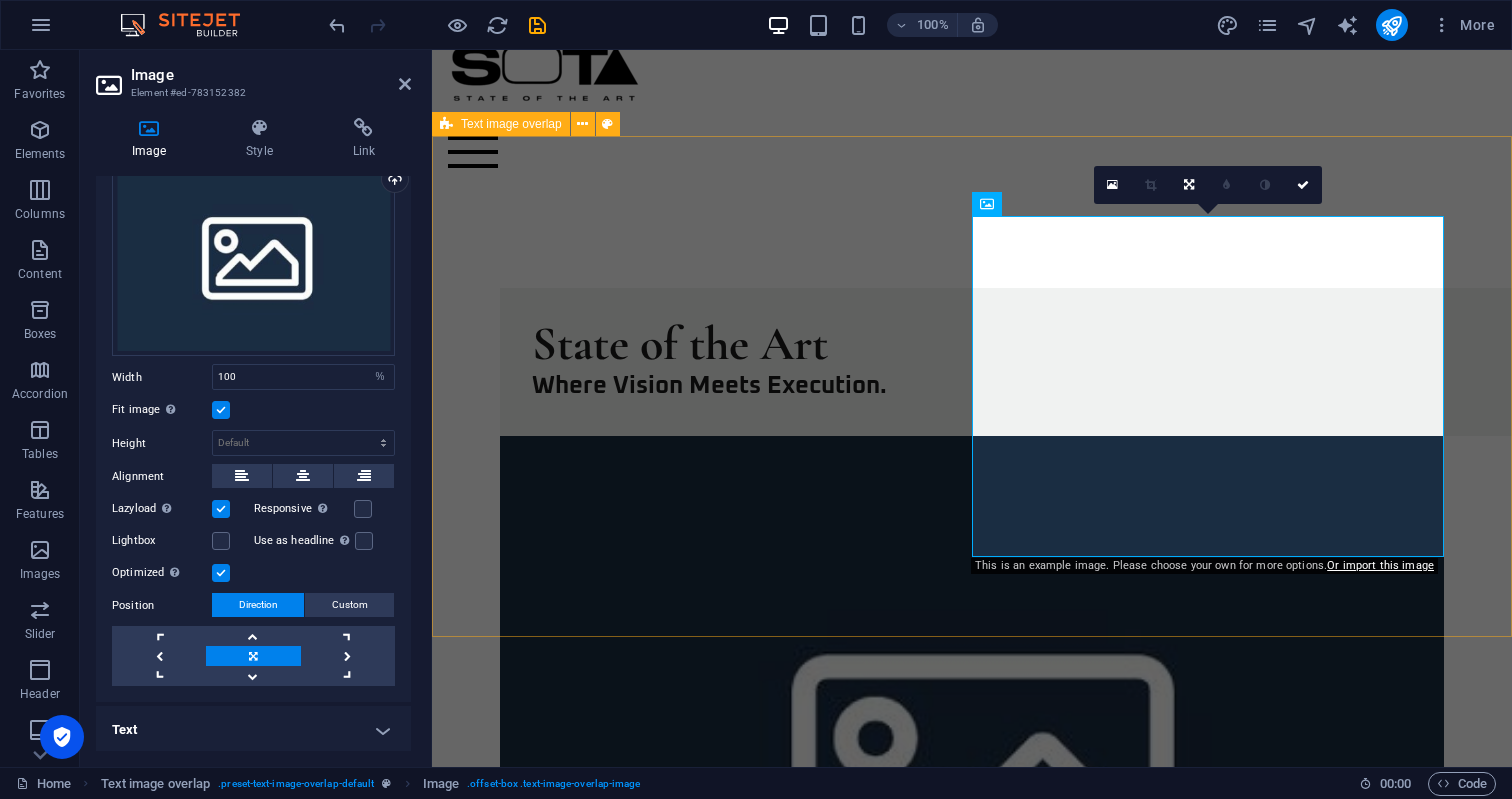 click on "State of the Art Where Vision Meets Execution." at bounding box center (972, 703) 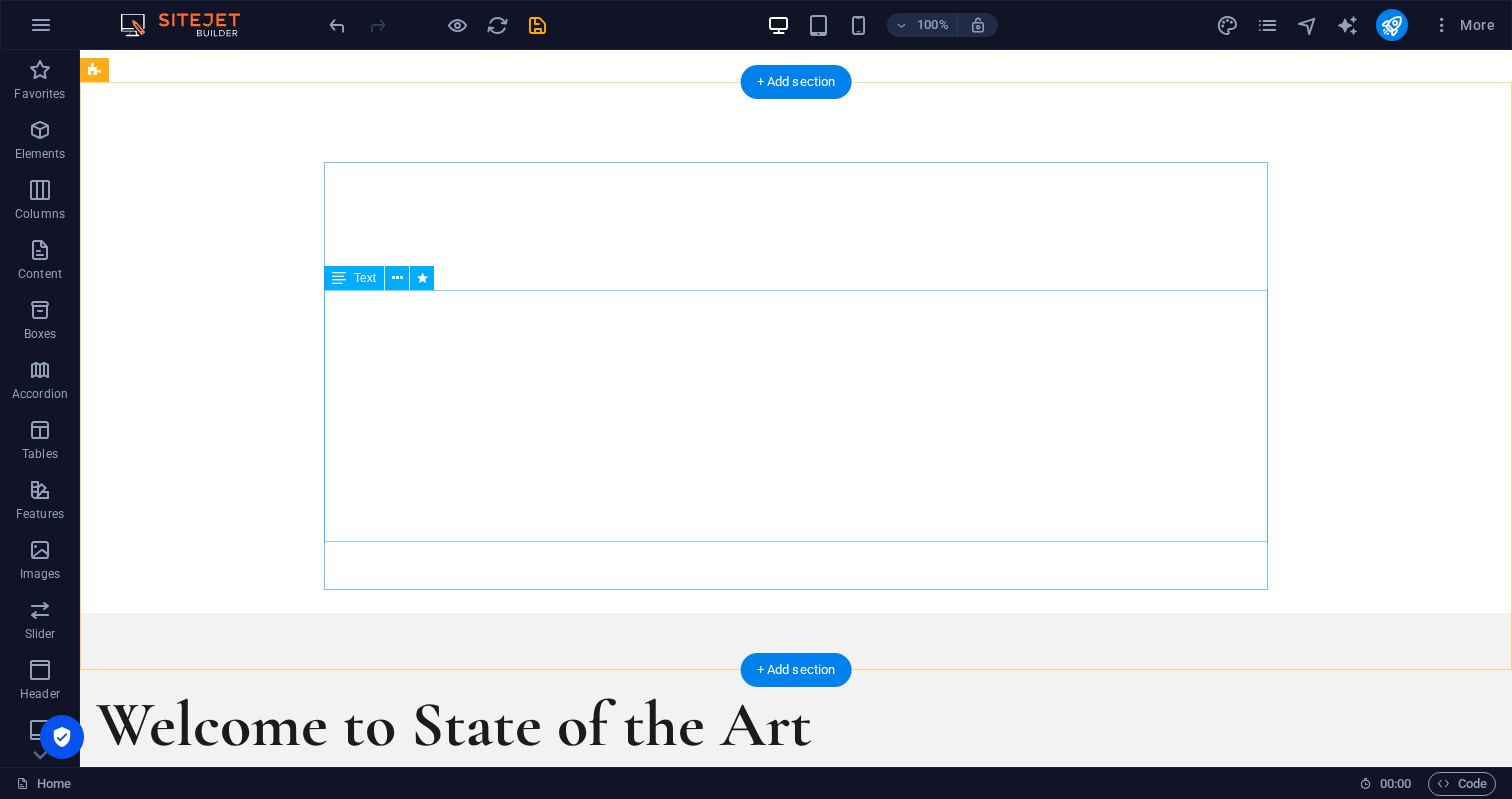 scroll, scrollTop: 1164, scrollLeft: 0, axis: vertical 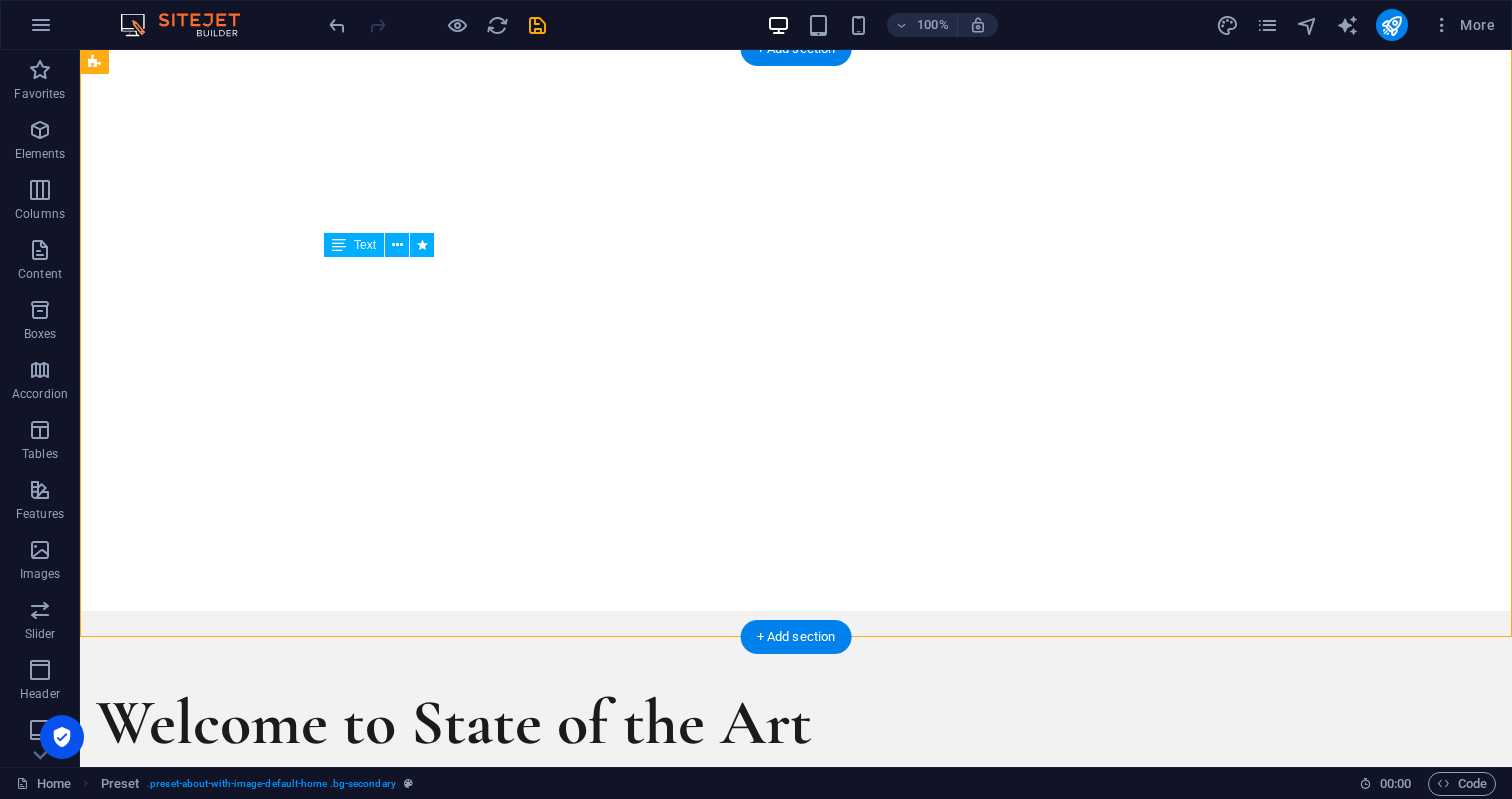 drag, startPoint x: 697, startPoint y: 276, endPoint x: 601, endPoint y: 287, distance: 96.62815 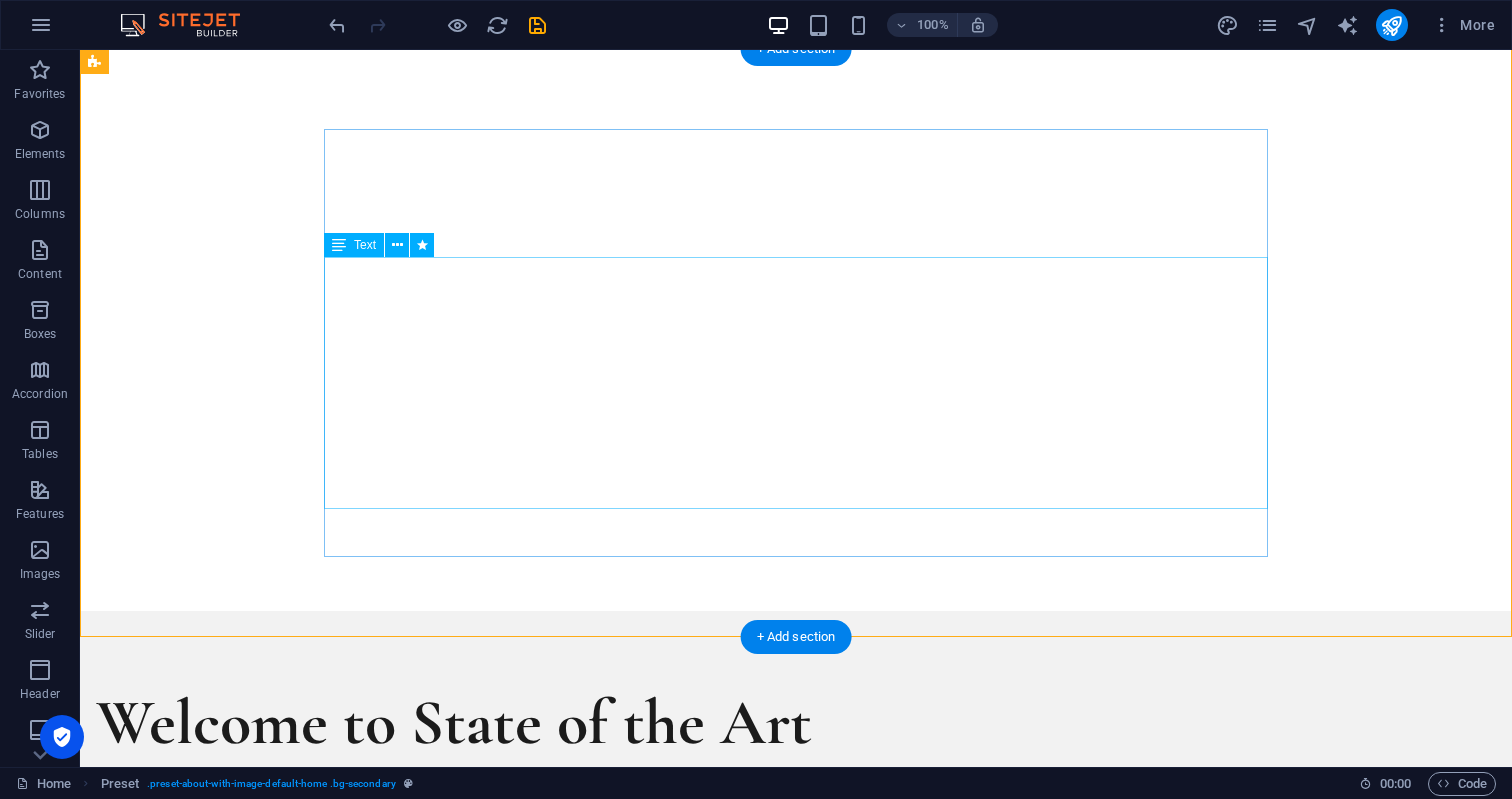 click on "Where Vision Meets Execution. State of the Art is a full-service label and media production company, dedicated to developing talent, creating quality content, and building  brands. We offer end-to-end services for artists, creators, and companies looking to make a lasting impact in music, media, and culture. Production. Development. Protection. Let’s elevate your brand." at bounding box center [568, 945] 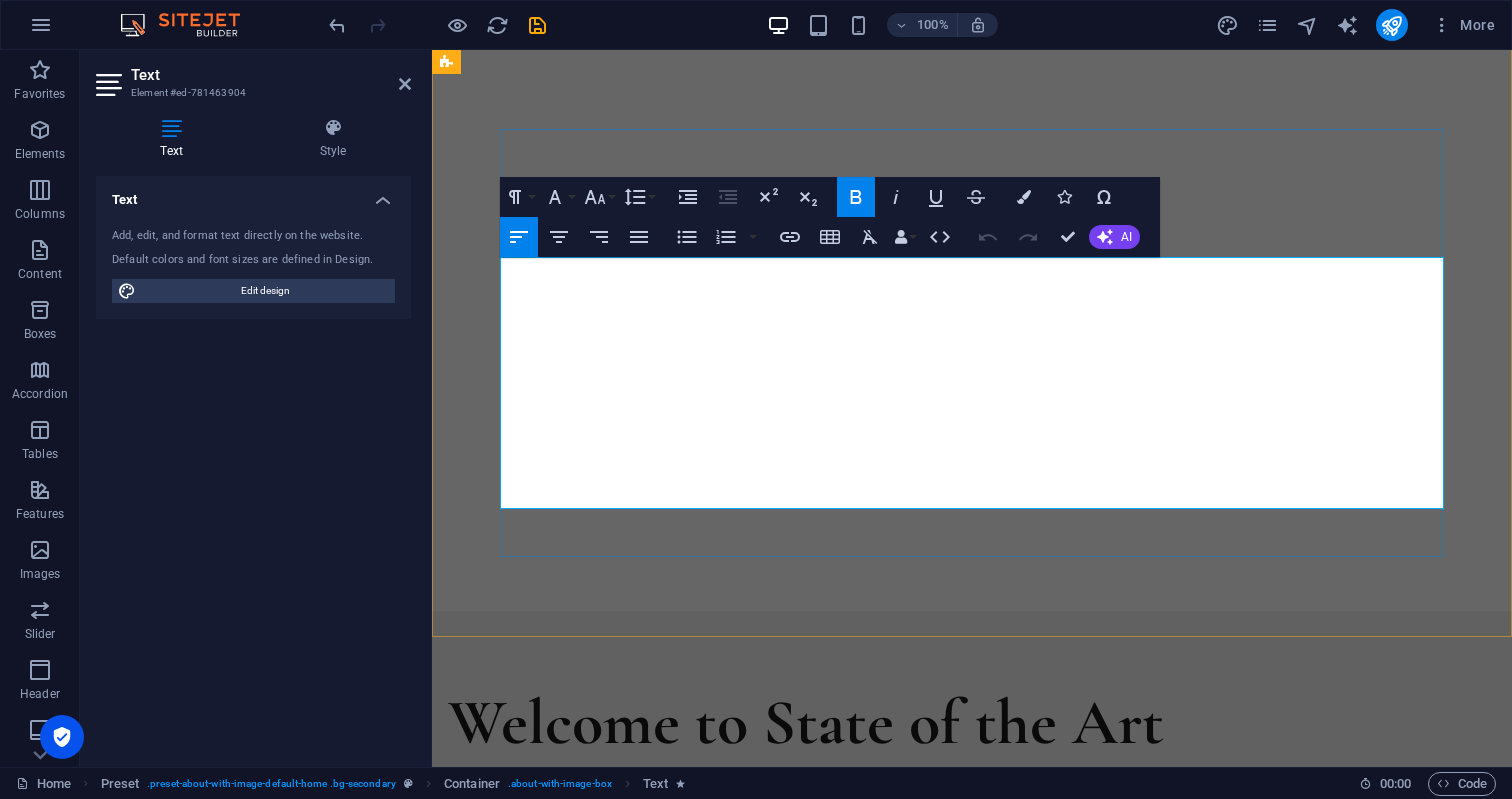 drag, startPoint x: 507, startPoint y: 272, endPoint x: 896, endPoint y: 260, distance: 389.18506 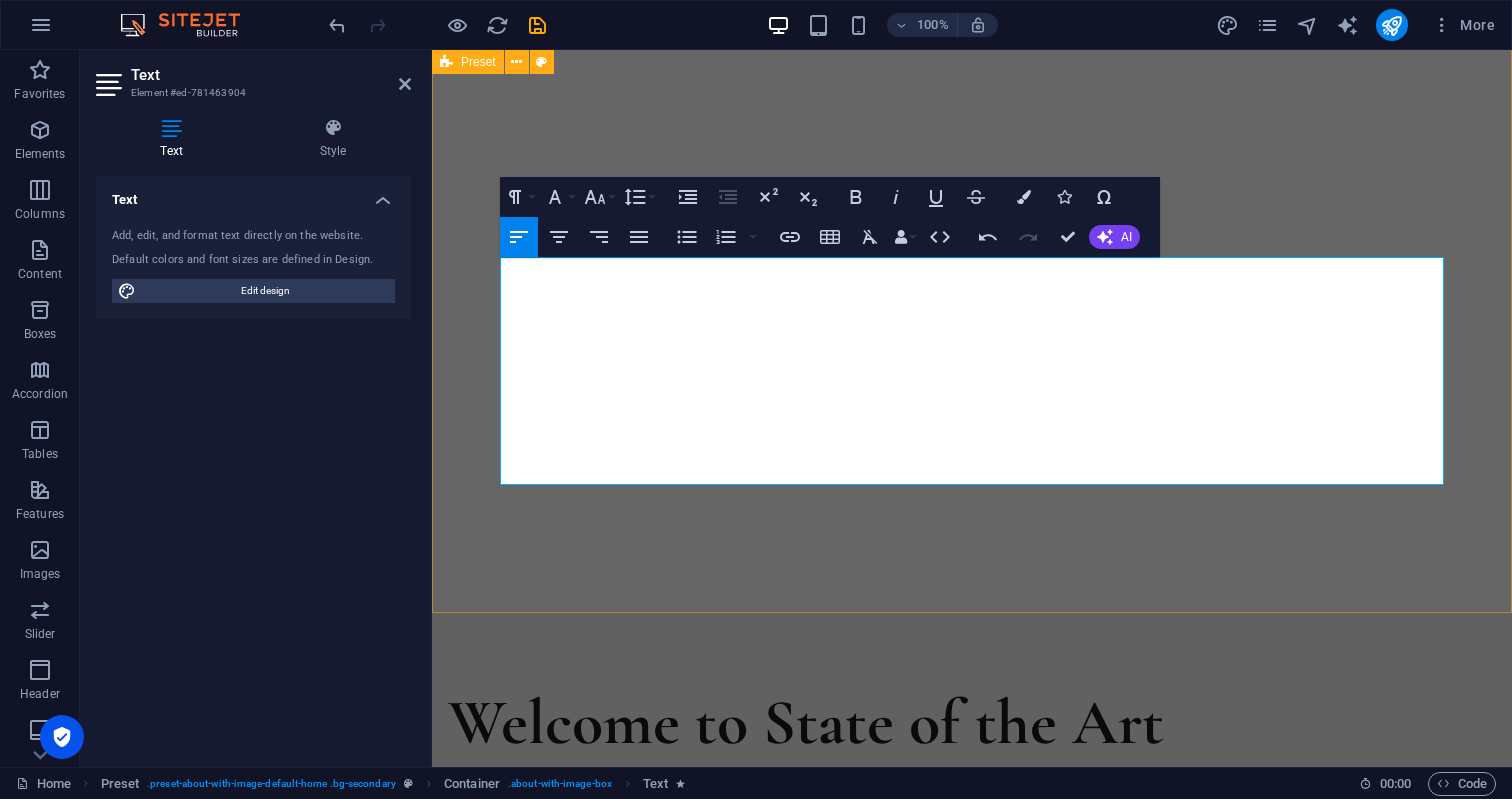 click on "Welcome to State of the Art State of the Art is a full-service label and media production company, dedicated to developing talent, creating quality content, and building  brands. We offer end-to-end services for artists, creators, and companies looking to make a lasting impact in music, media, and culture. Production. Development. Protection. Let’s elevate your brand." at bounding box center (972, 929) 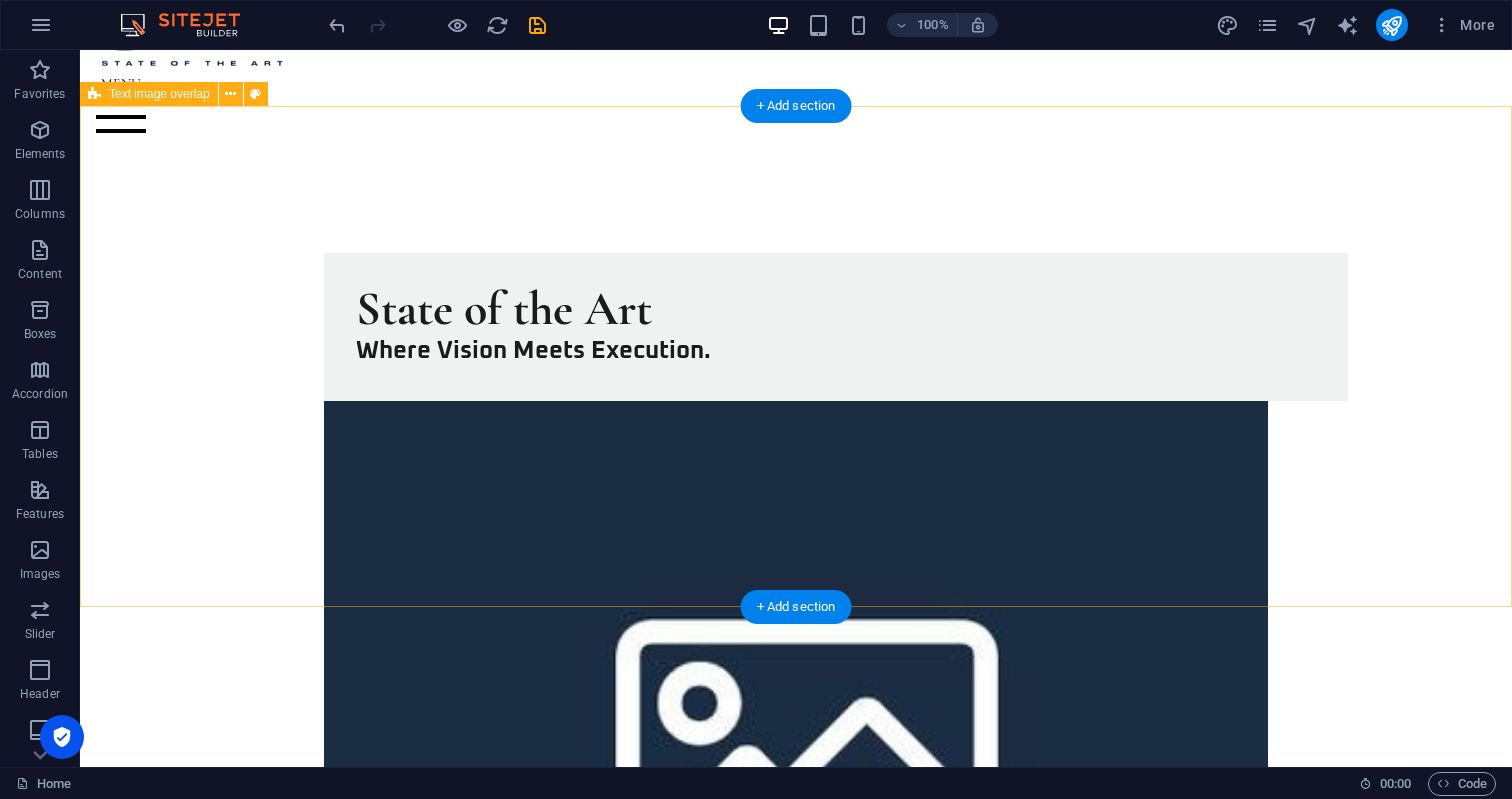 scroll, scrollTop: 0, scrollLeft: 0, axis: both 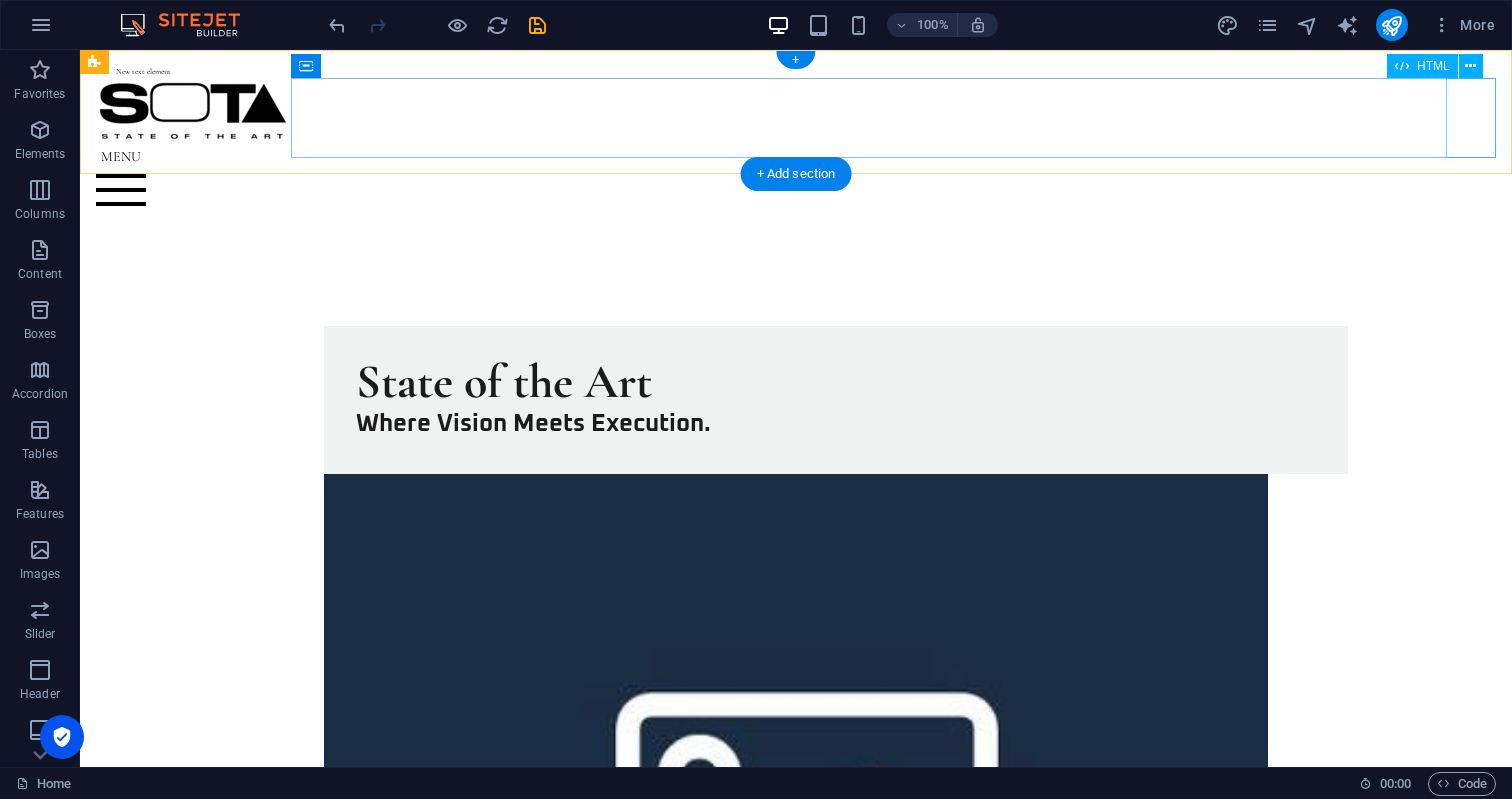 click at bounding box center (796, 190) 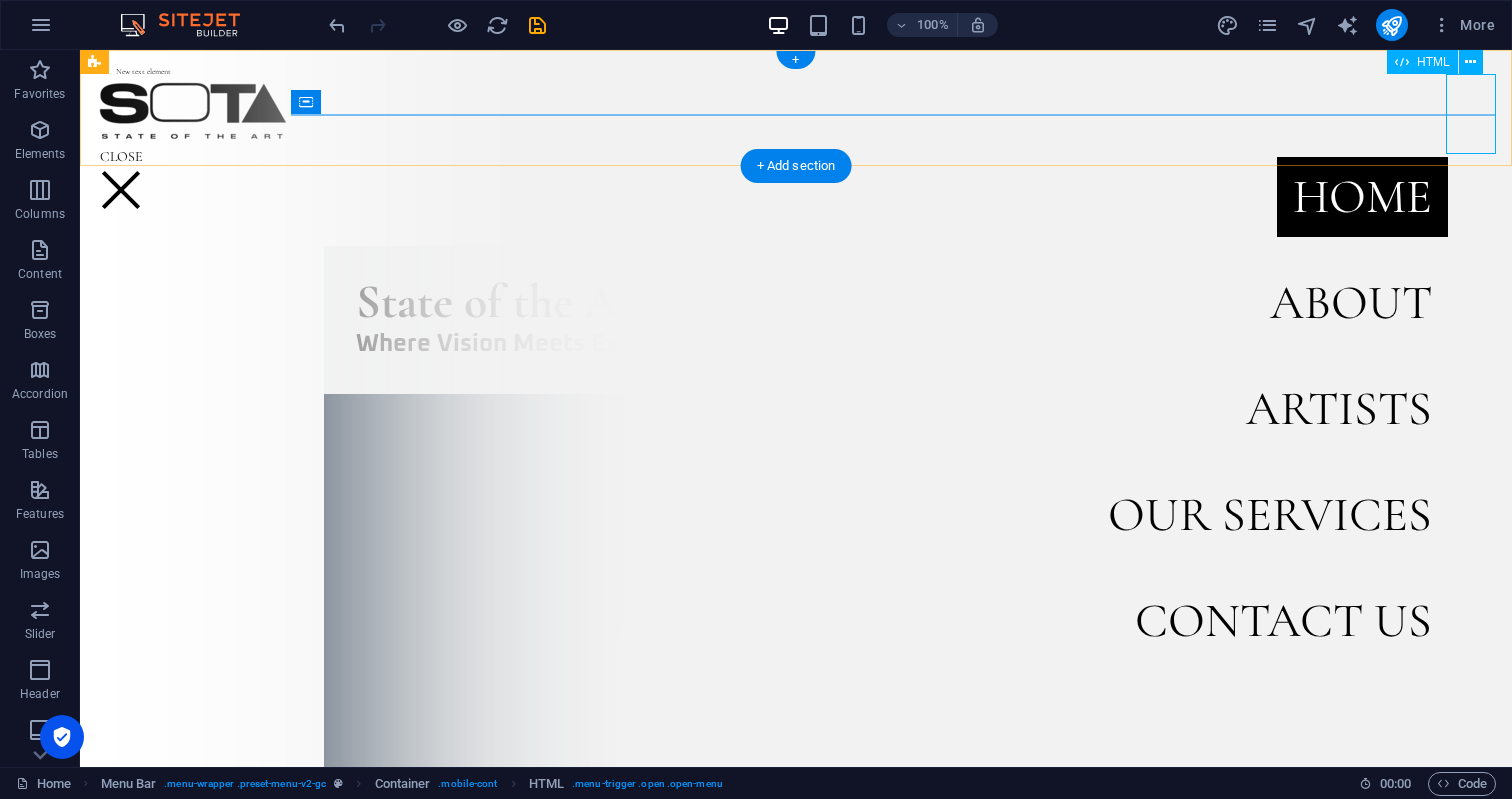 click at bounding box center [121, 190] 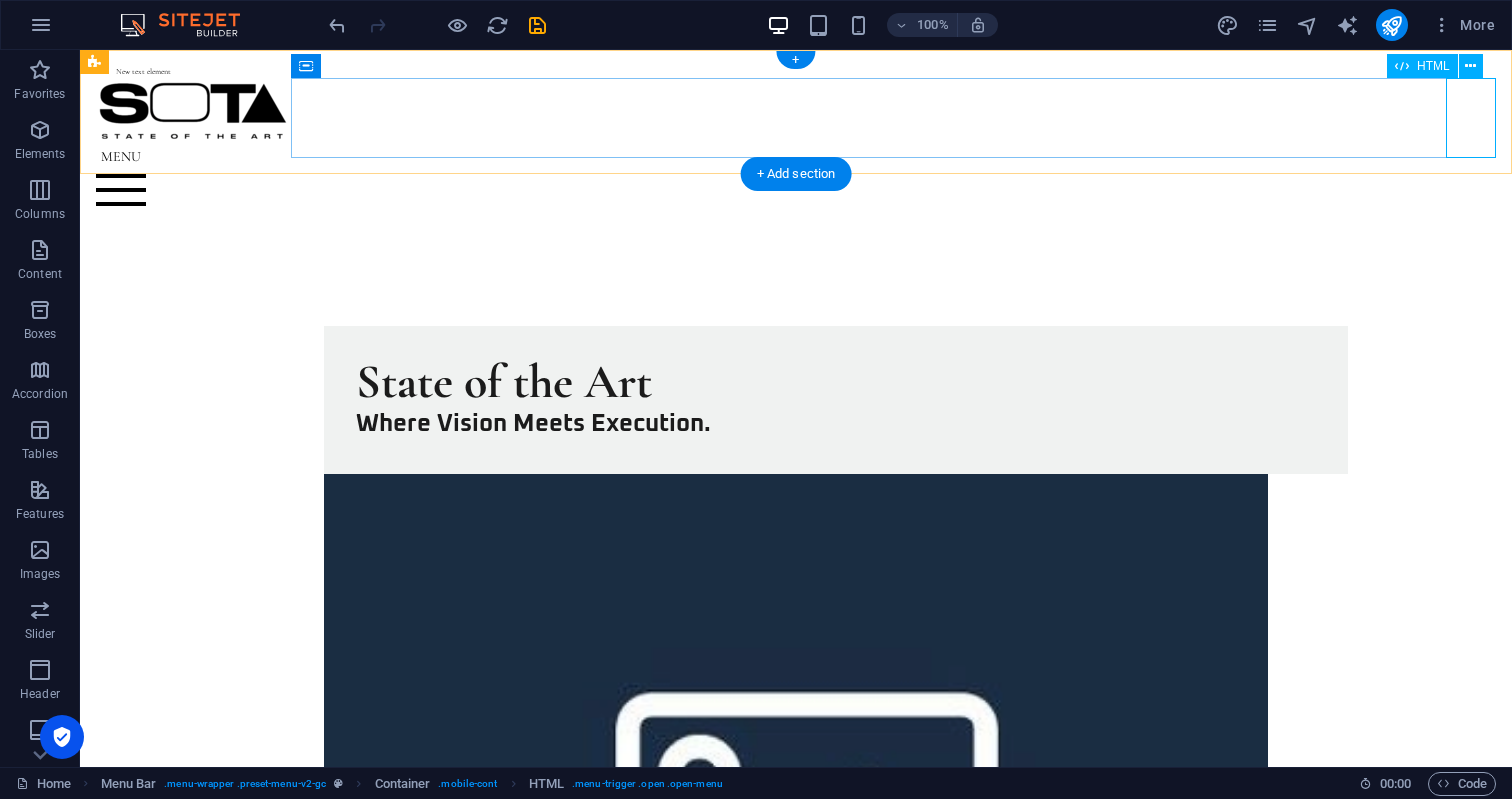 click at bounding box center (796, 190) 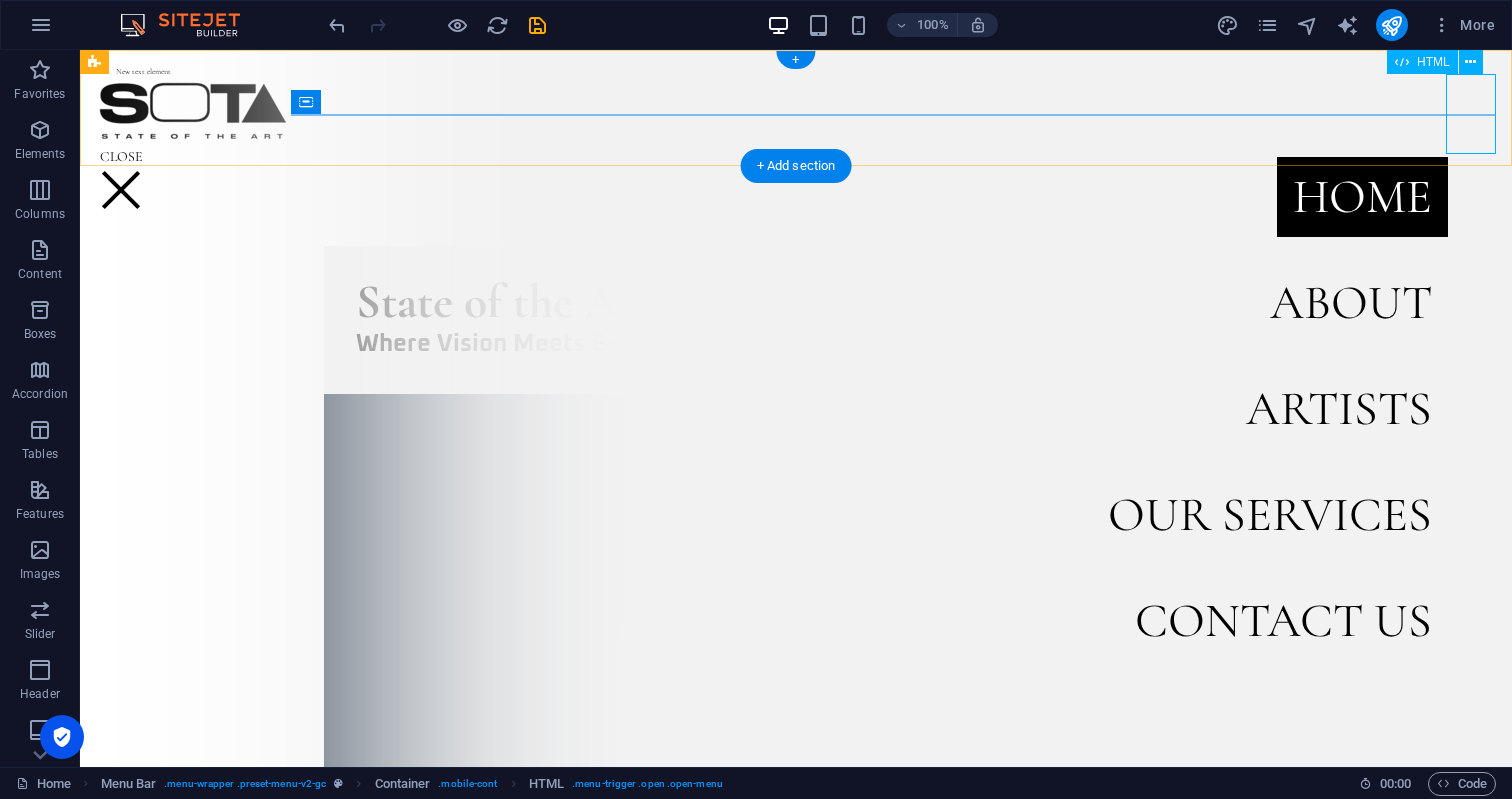 click at bounding box center (121, 190) 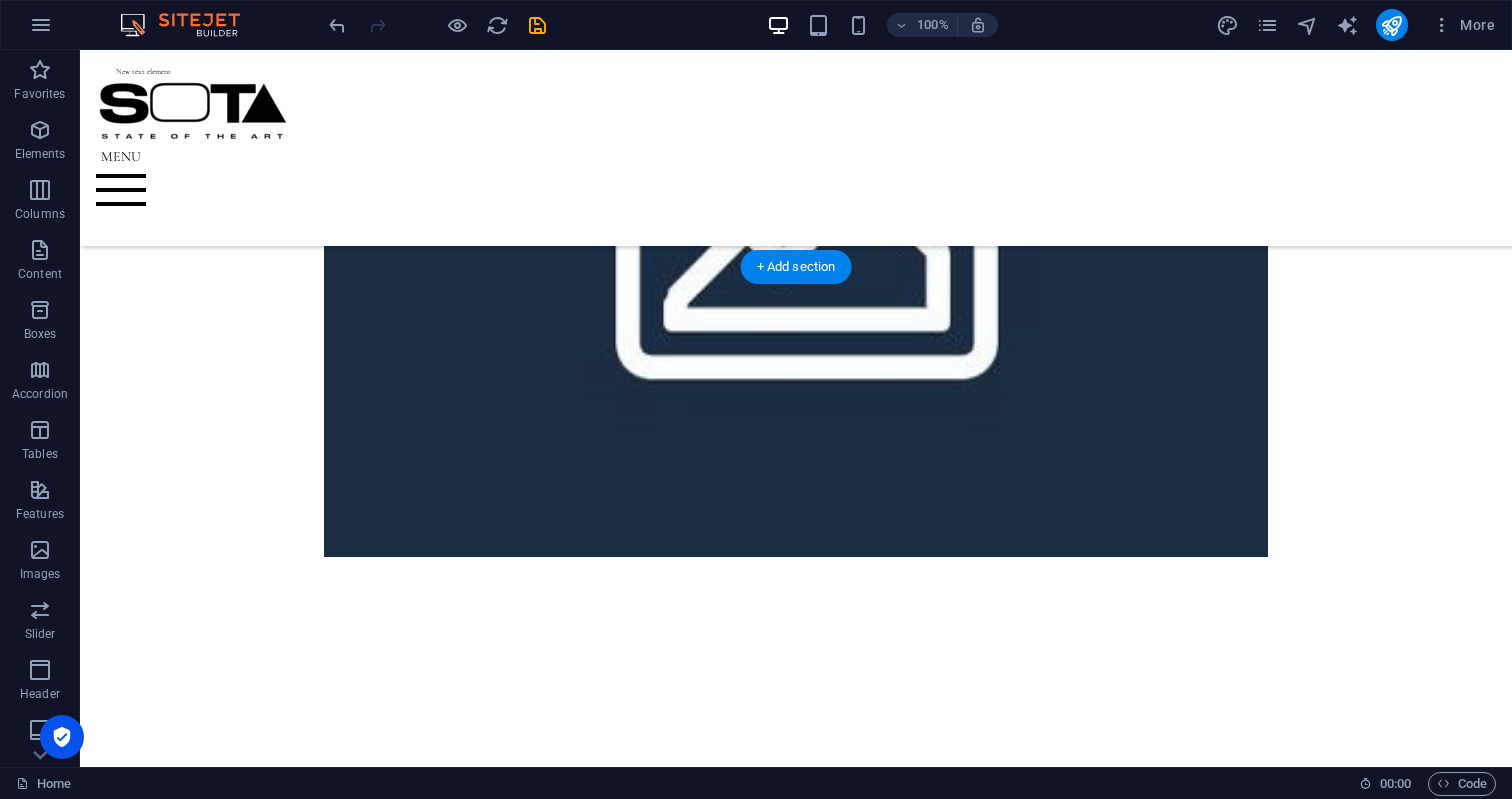 scroll, scrollTop: 329, scrollLeft: 0, axis: vertical 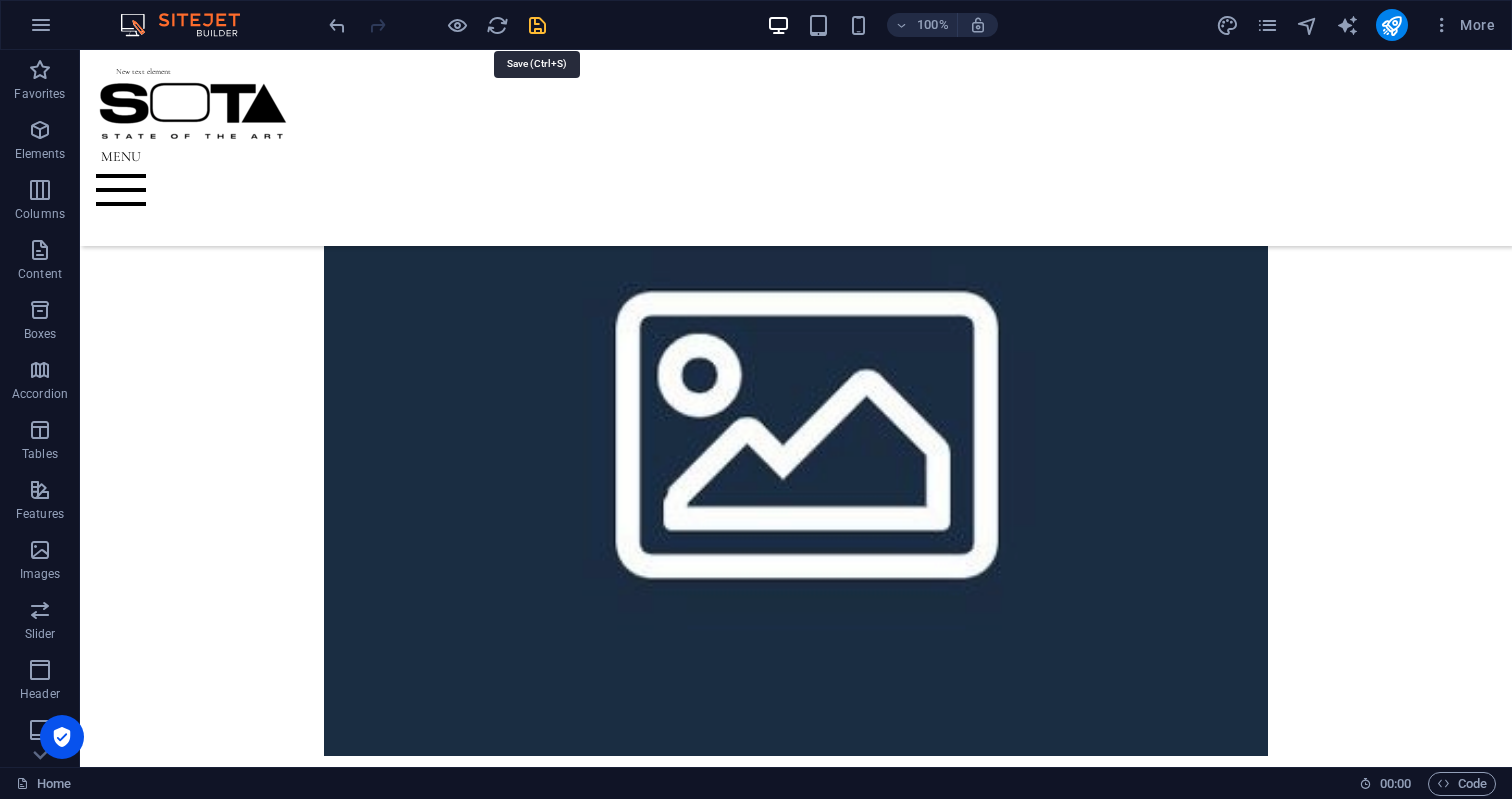 click at bounding box center (537, 25) 